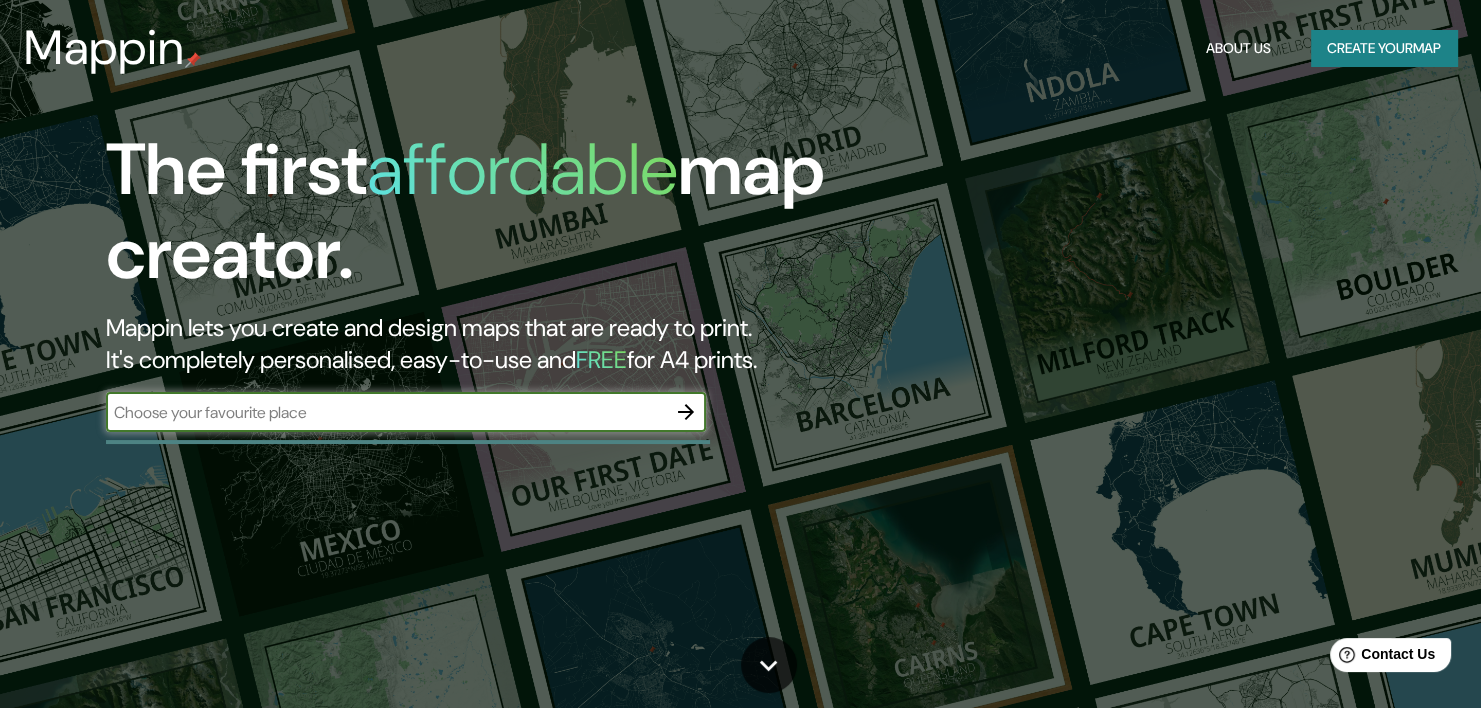 scroll, scrollTop: 0, scrollLeft: 0, axis: both 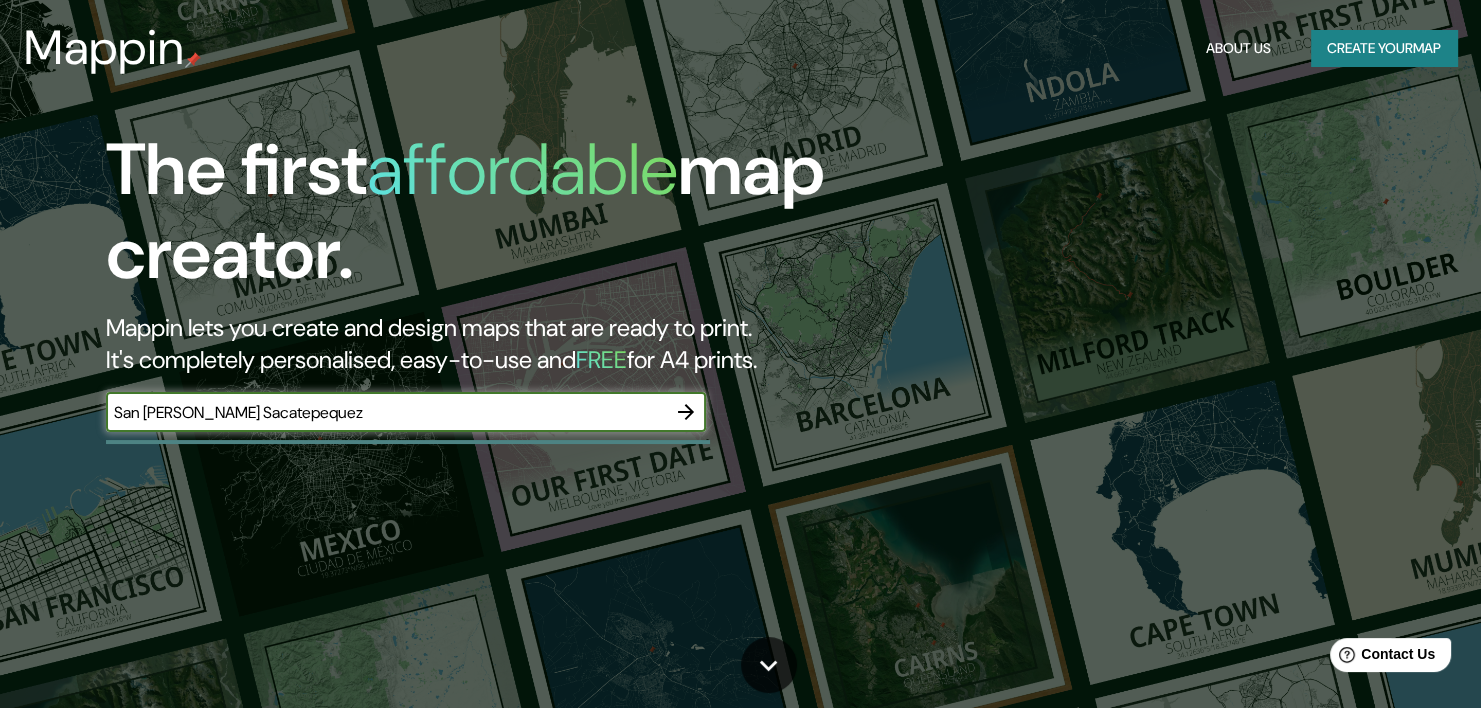 type on "San [PERSON_NAME] Sacatepequez" 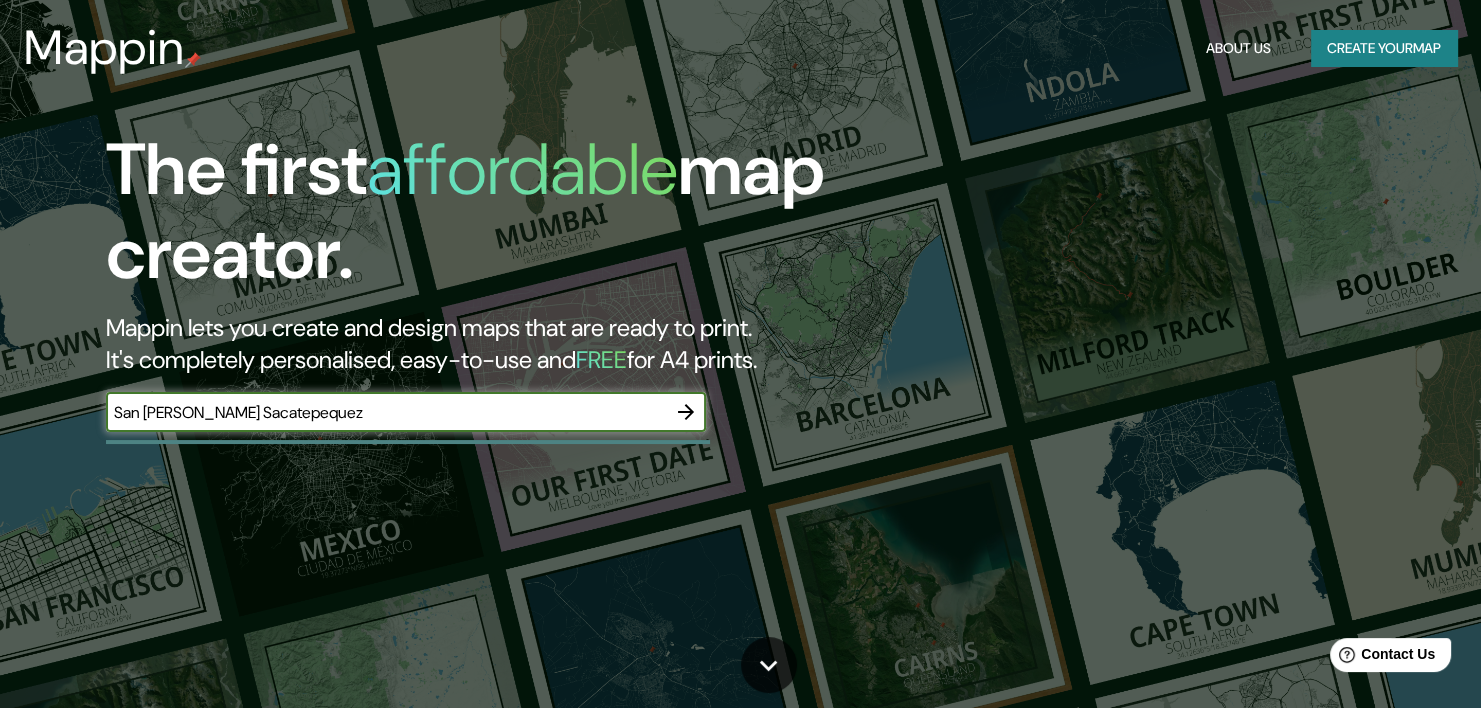 click 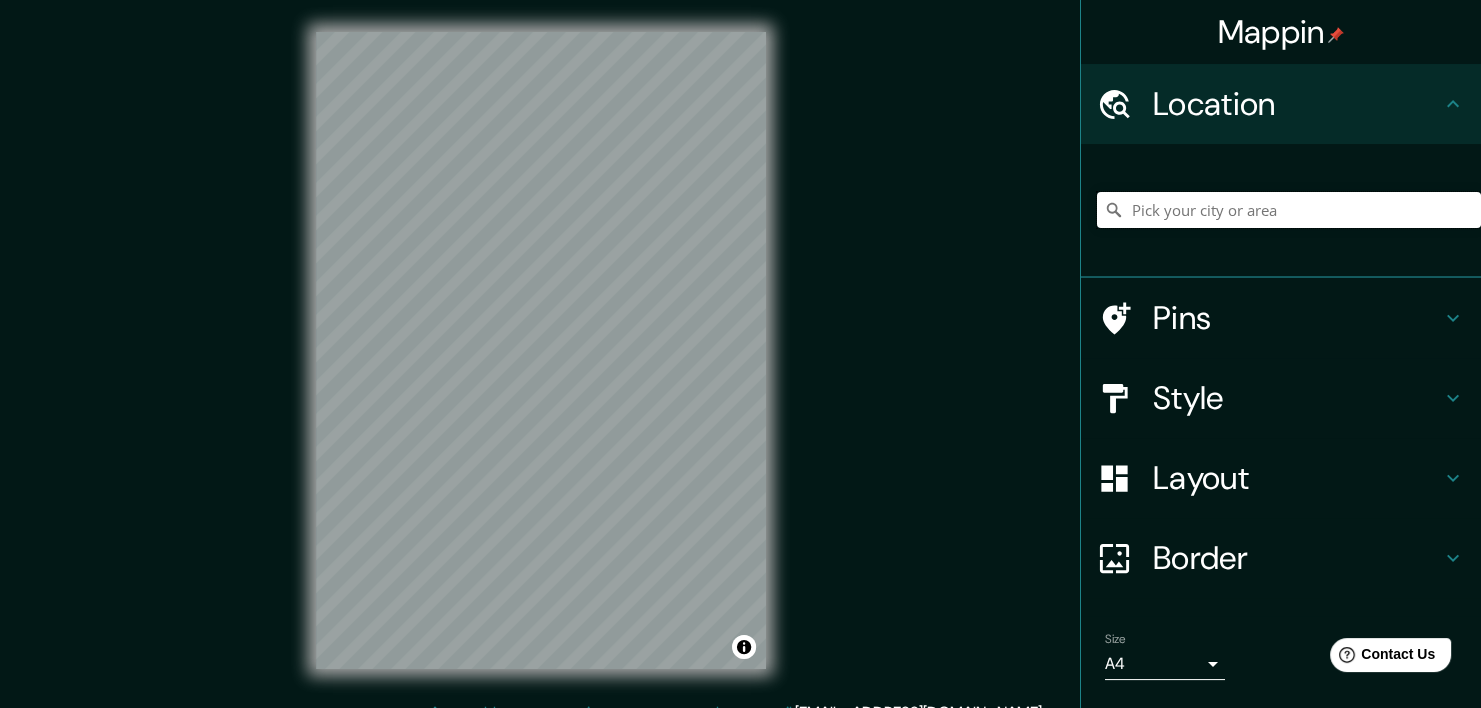 click at bounding box center [1289, 210] 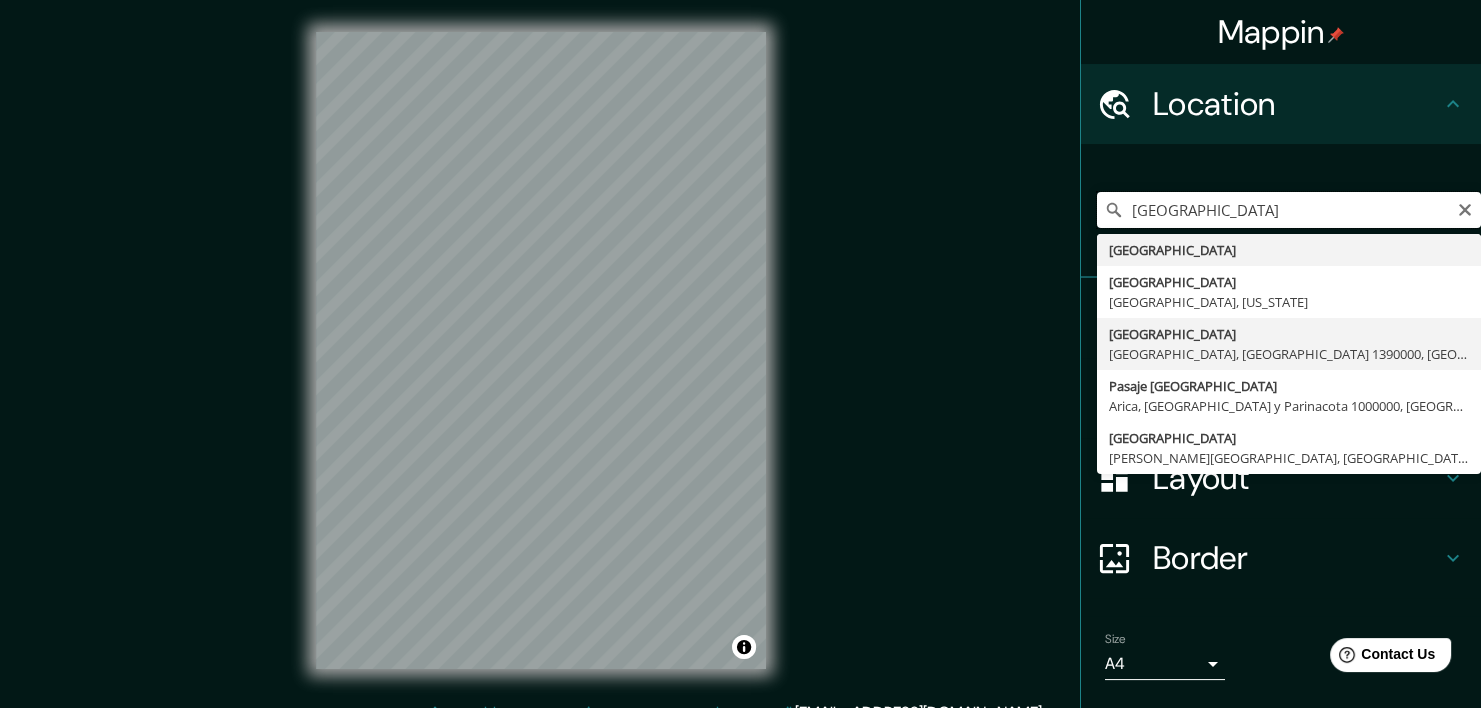 scroll, scrollTop: 2, scrollLeft: 0, axis: vertical 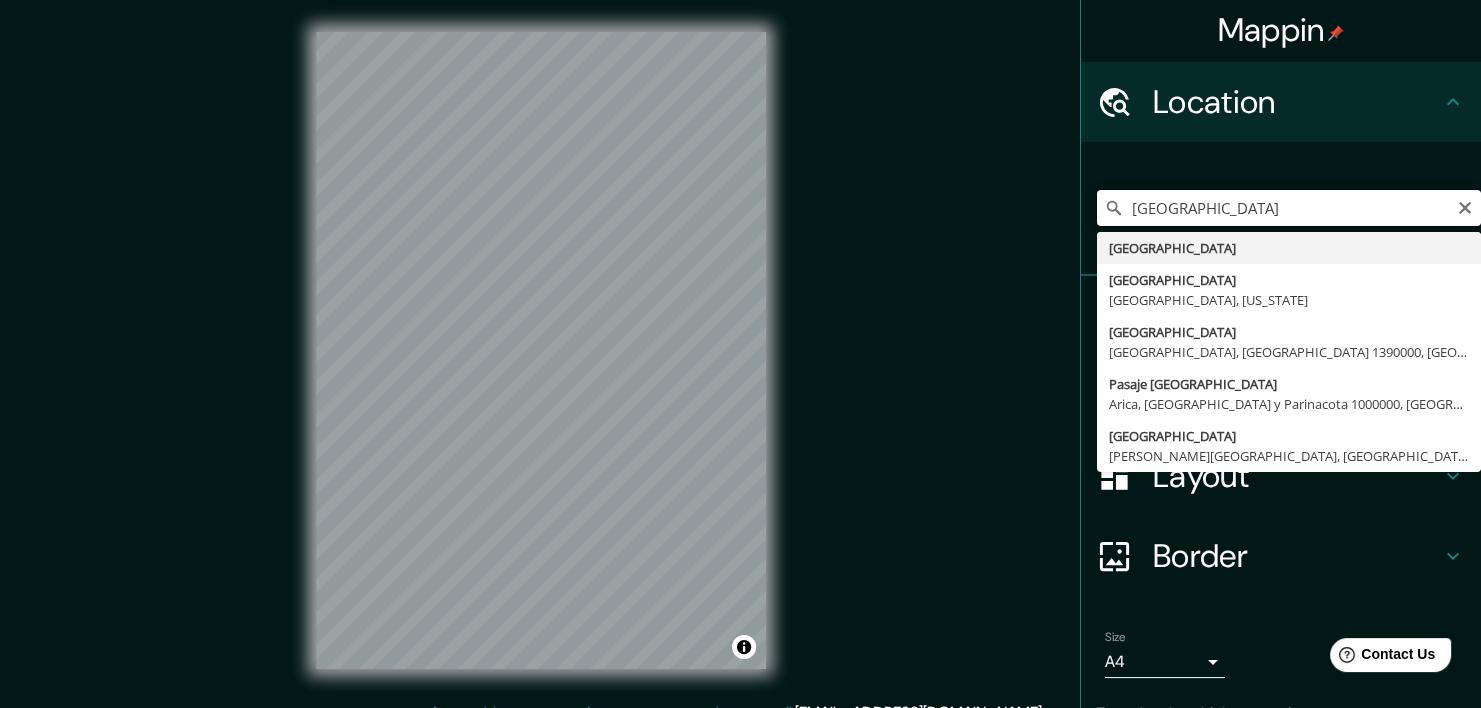 click on "Guatemala" at bounding box center (1289, 208) 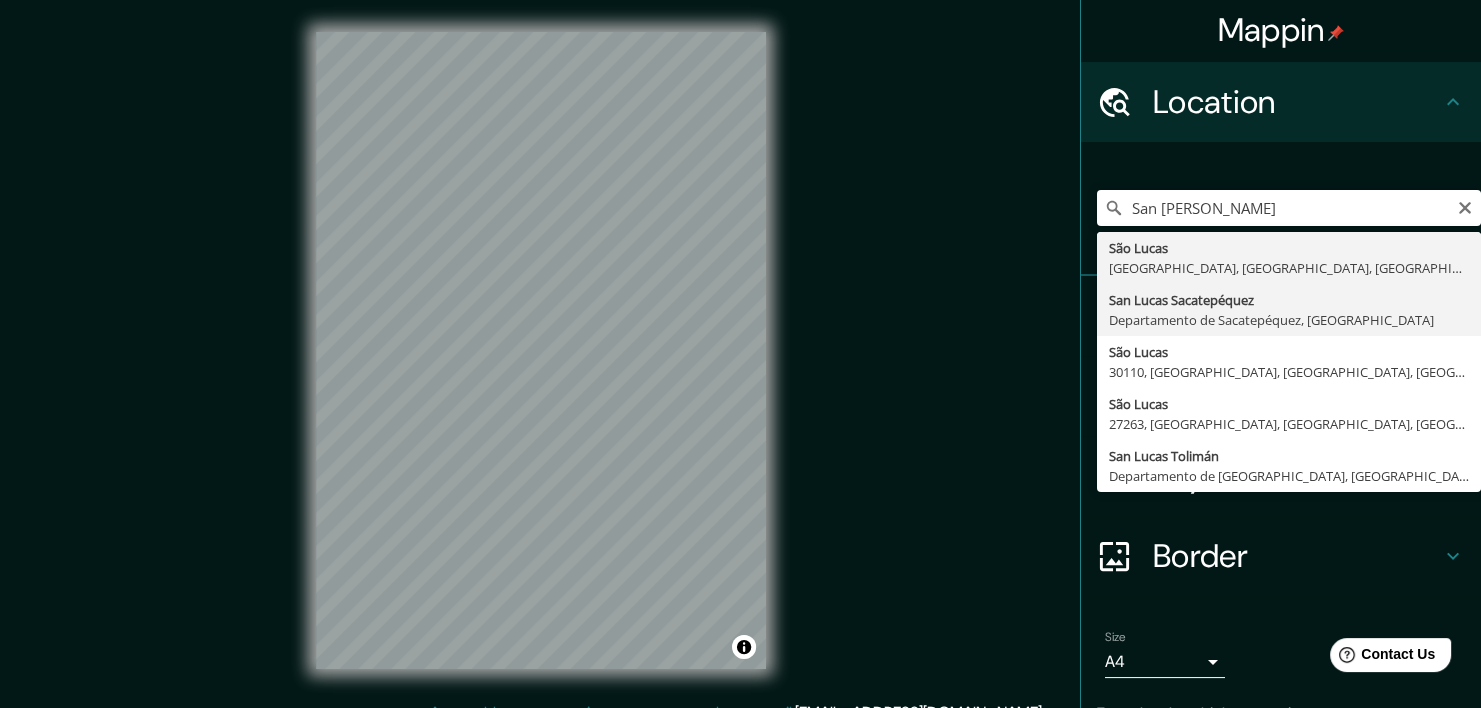 type on "San Lucas Sacatepéquez, Departamento de Sacatepéquez, [GEOGRAPHIC_DATA]" 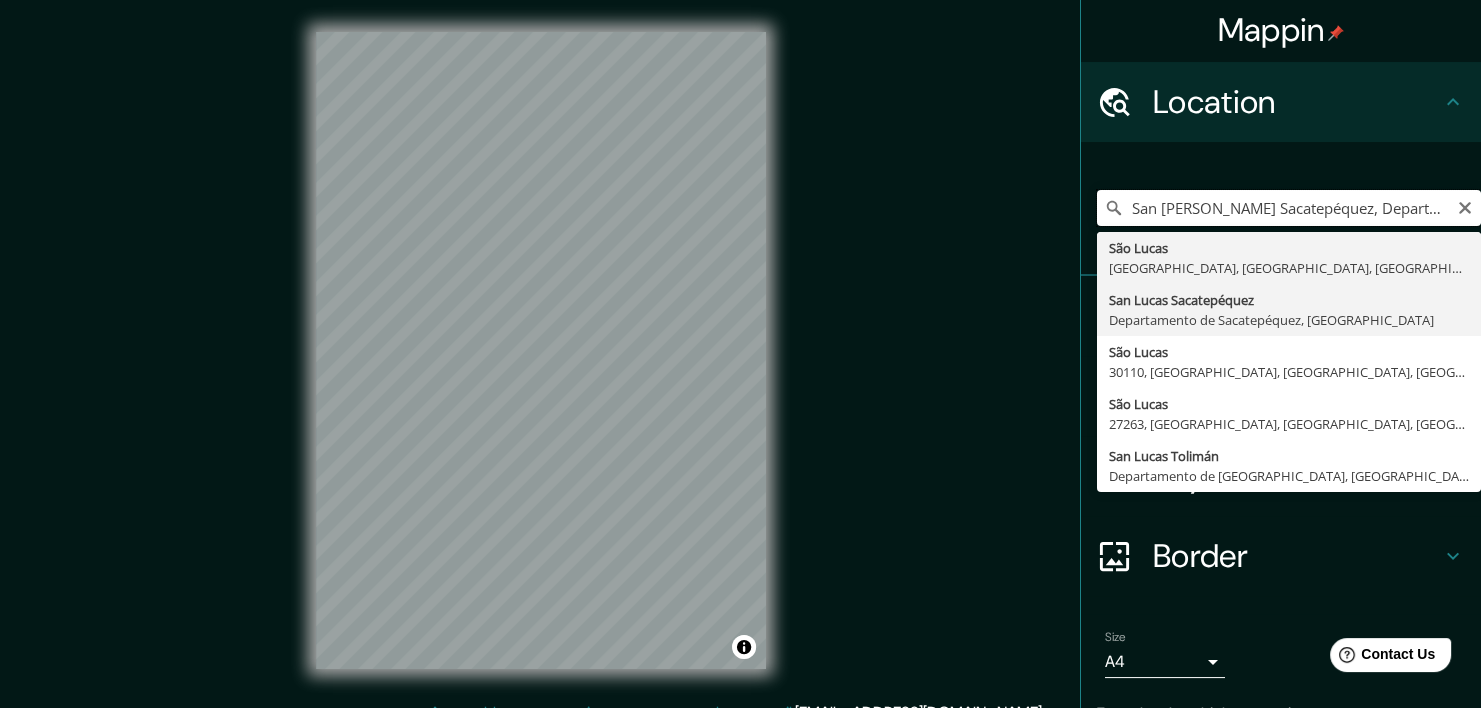 scroll, scrollTop: 0, scrollLeft: 0, axis: both 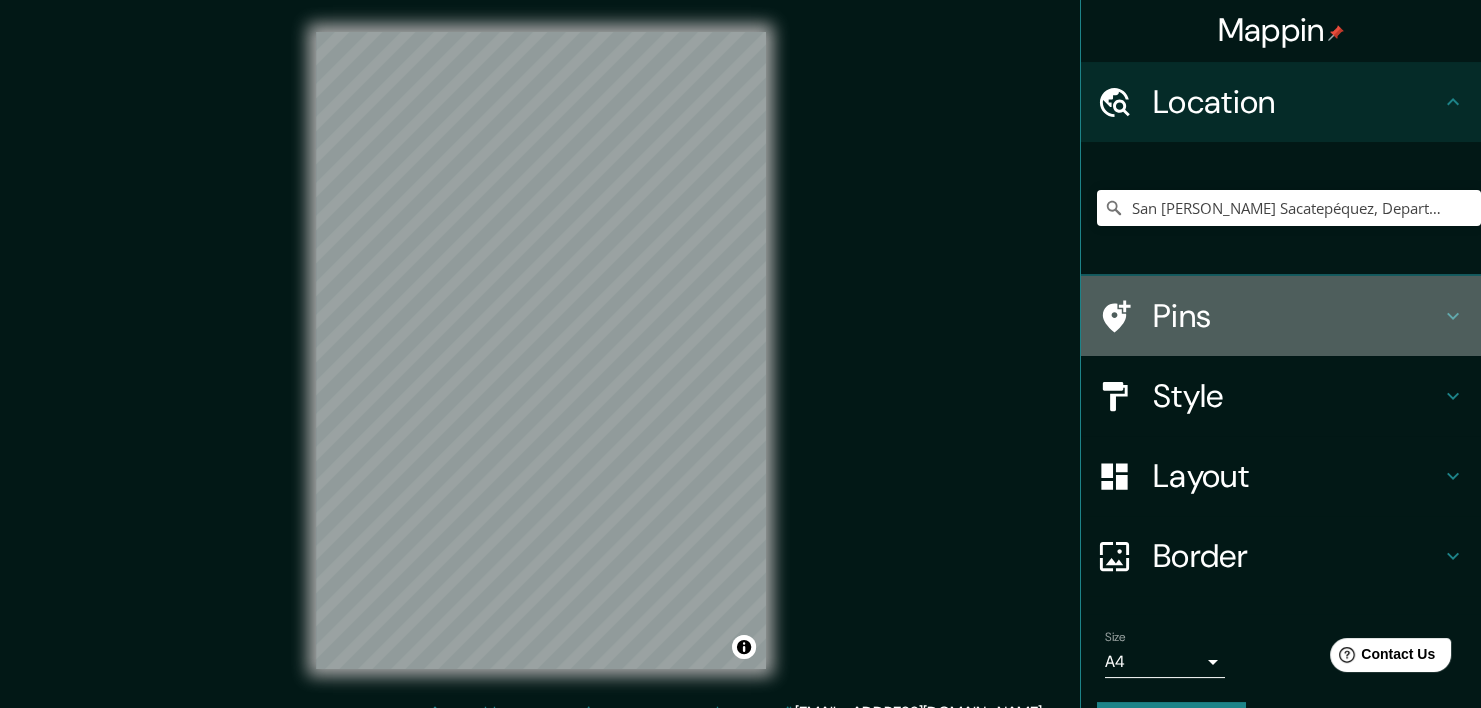 click on "Pins" at bounding box center (1297, 316) 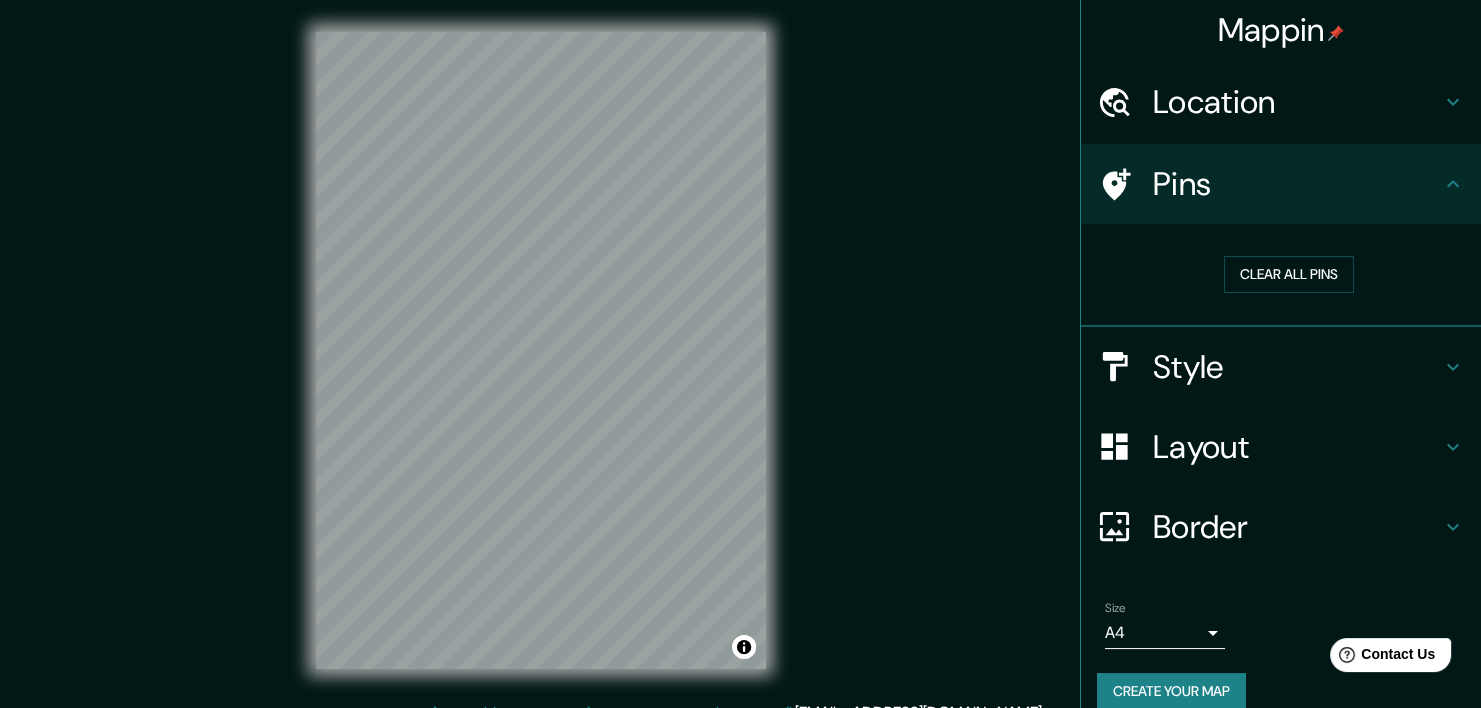click on "Style" at bounding box center [1297, 367] 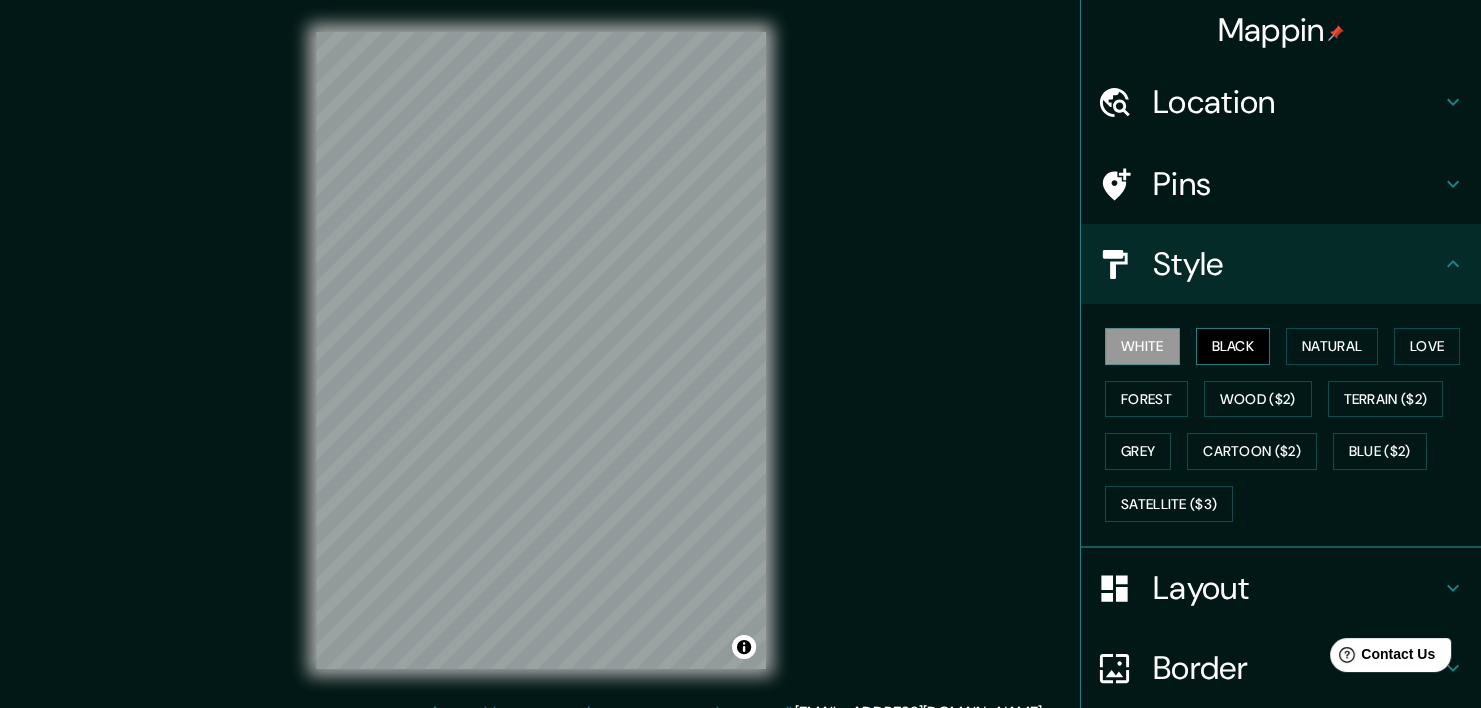 click on "Black" at bounding box center (1233, 346) 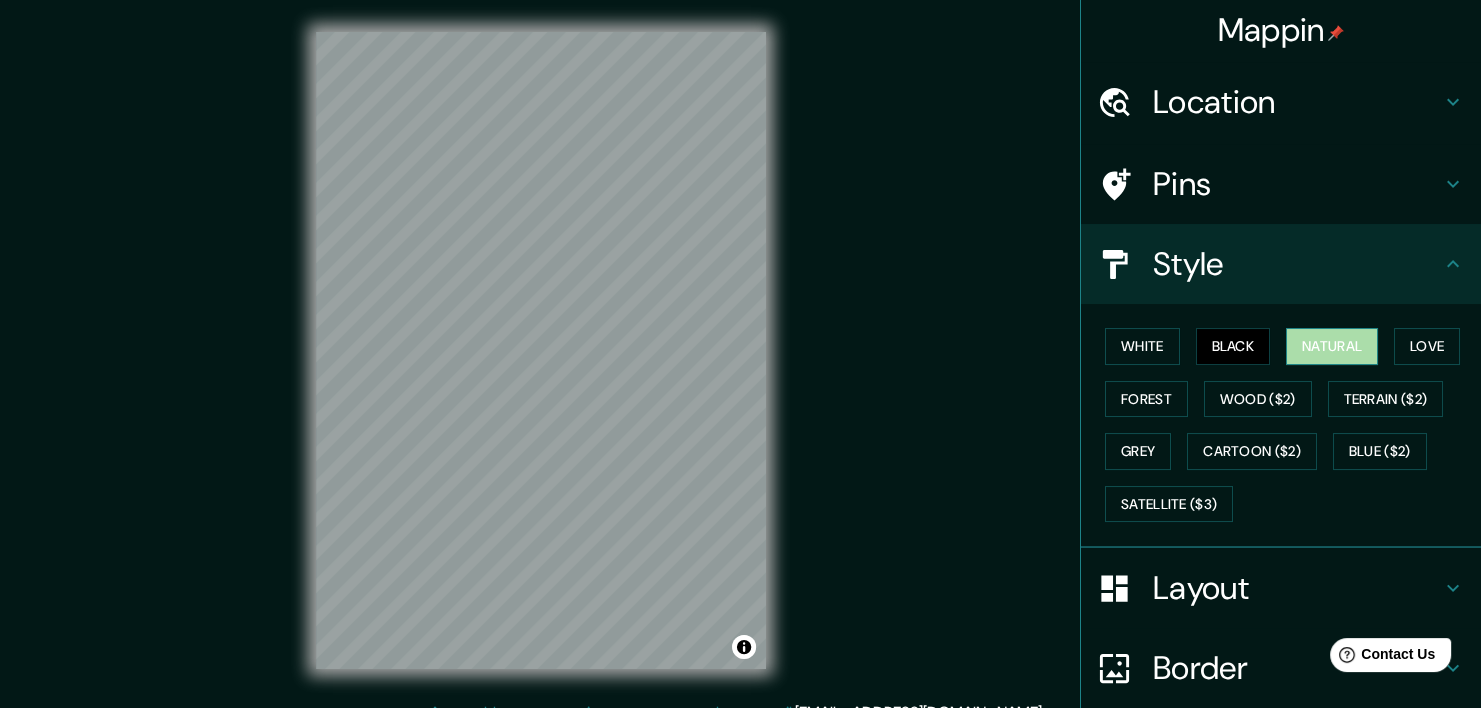 click on "Natural" at bounding box center (1332, 346) 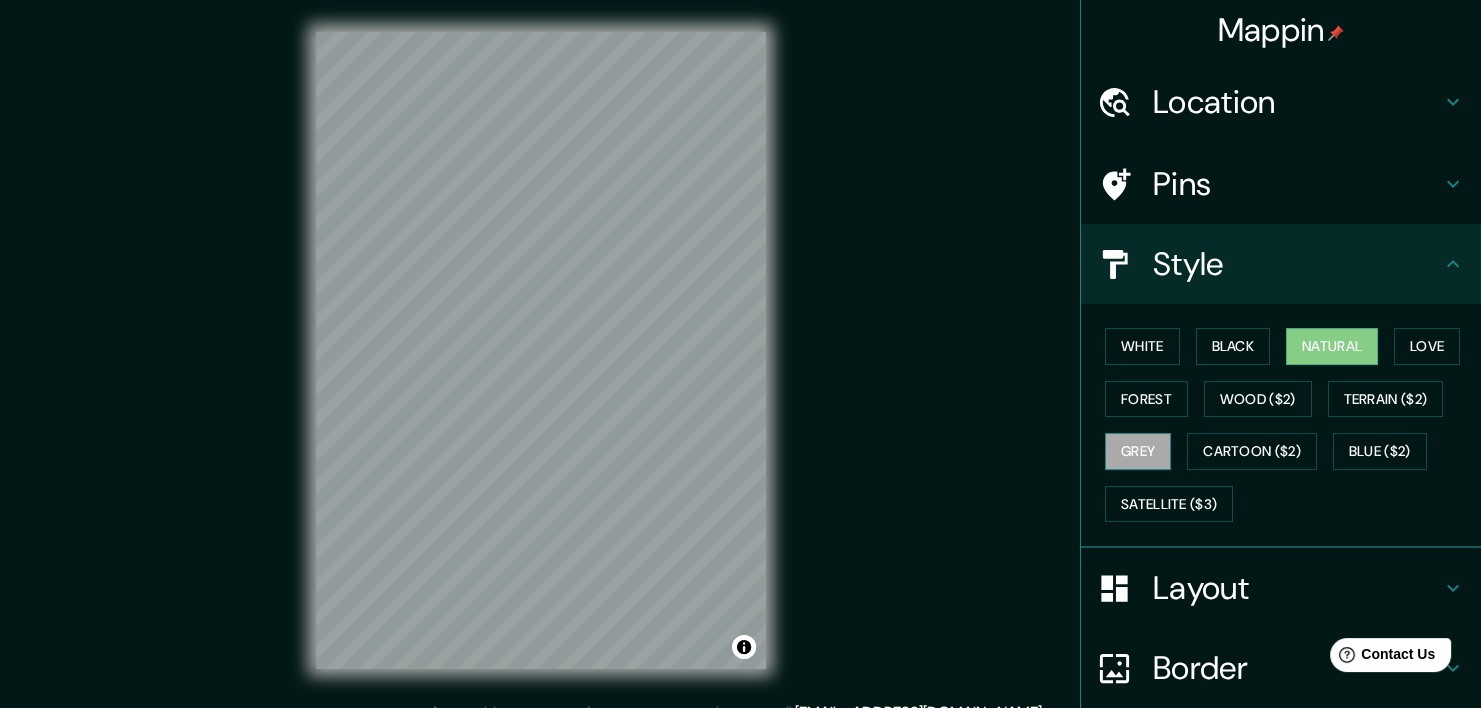 click on "Grey" at bounding box center [1138, 451] 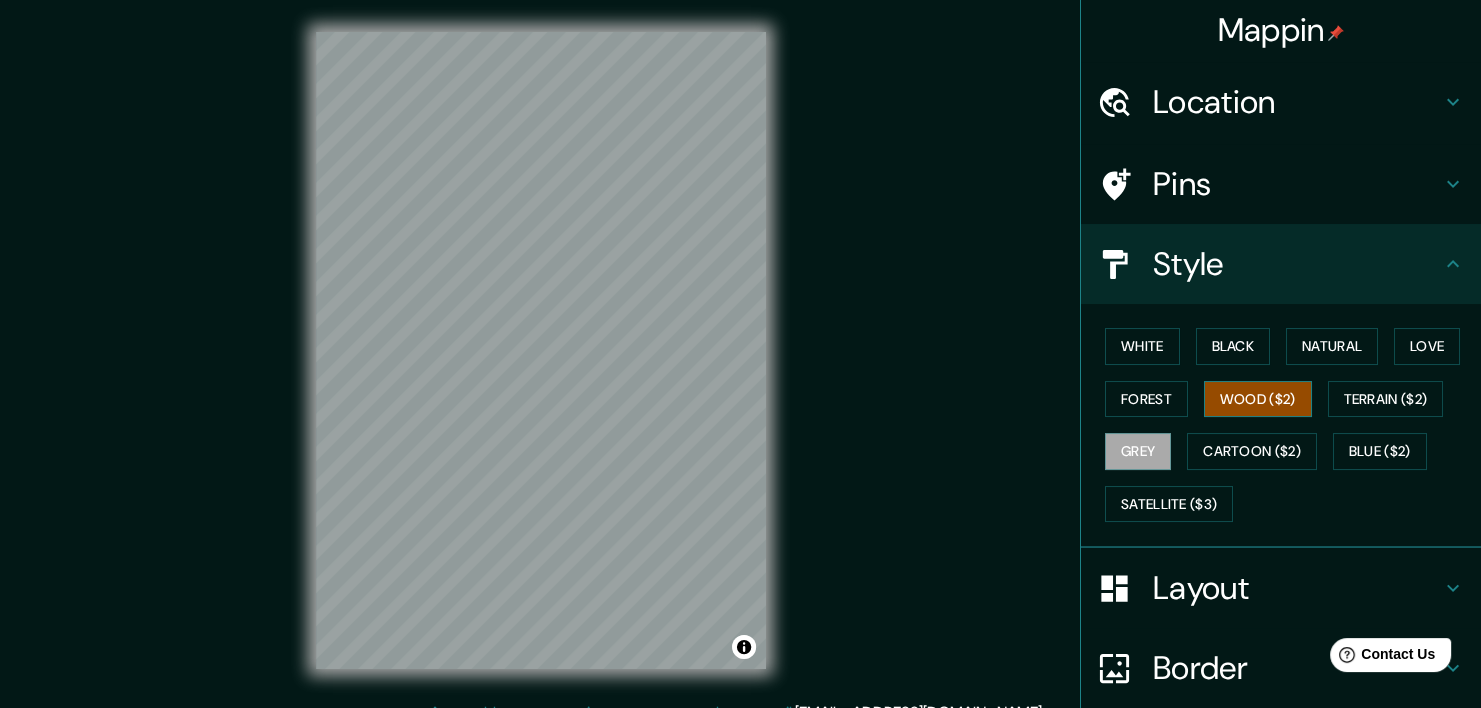 click on "Wood ($2)" at bounding box center (1258, 399) 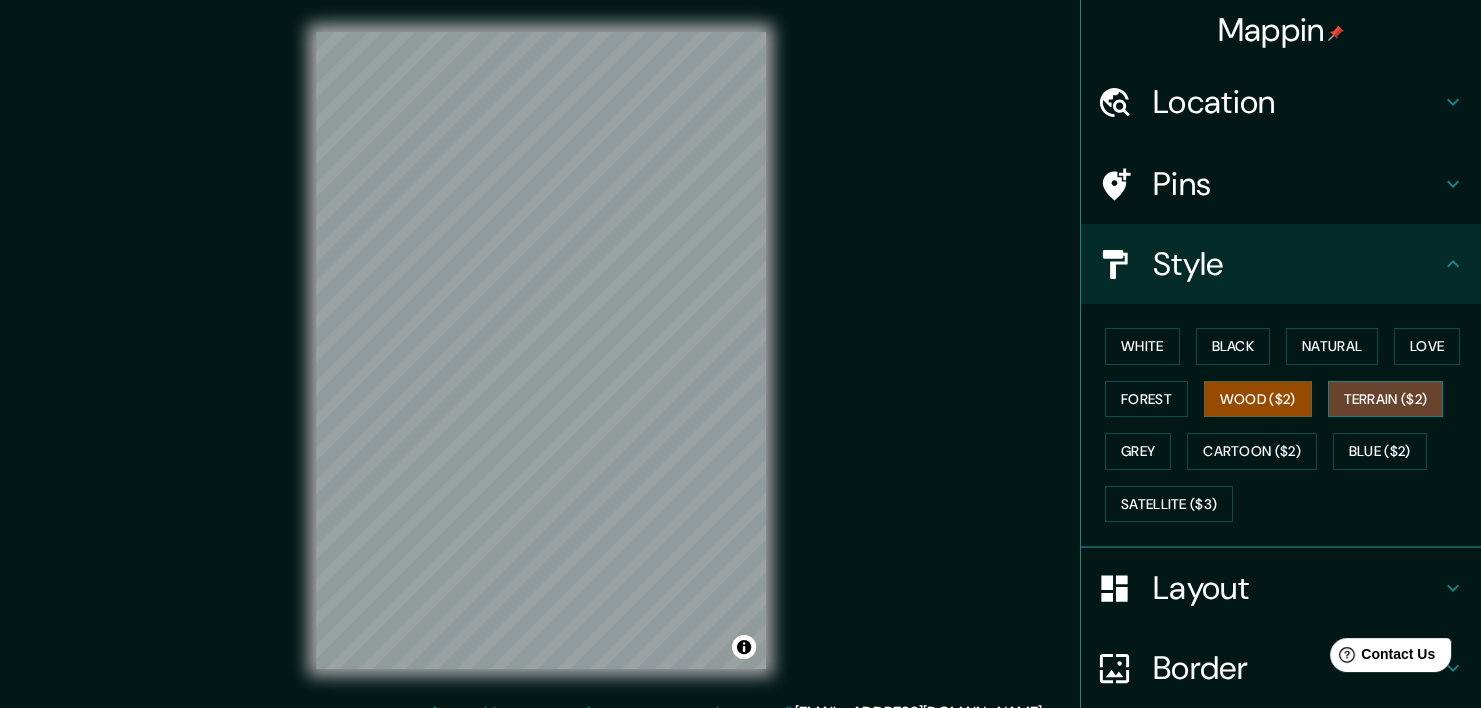 click on "Terrain ($2)" at bounding box center [1386, 399] 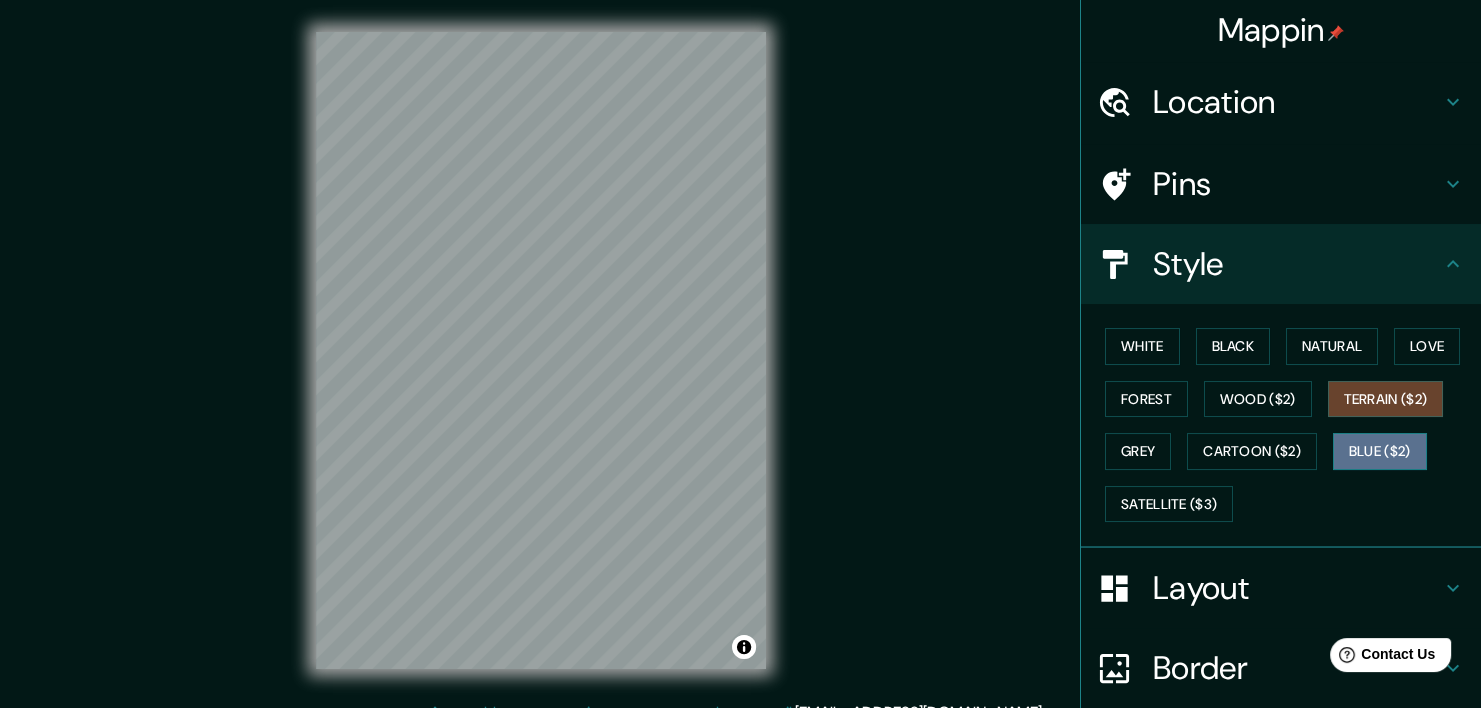 click on "Blue ($2)" at bounding box center (1380, 451) 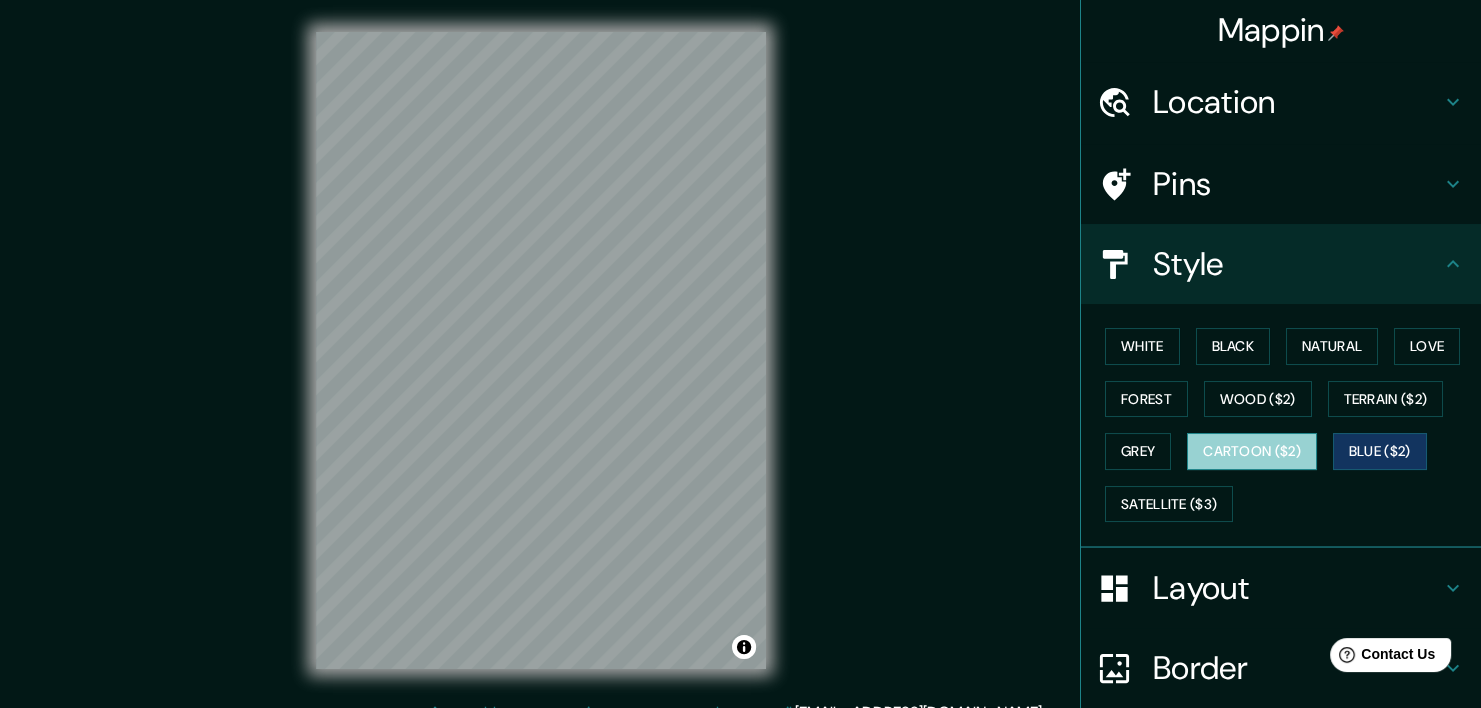 click on "Cartoon ($2)" at bounding box center (1252, 451) 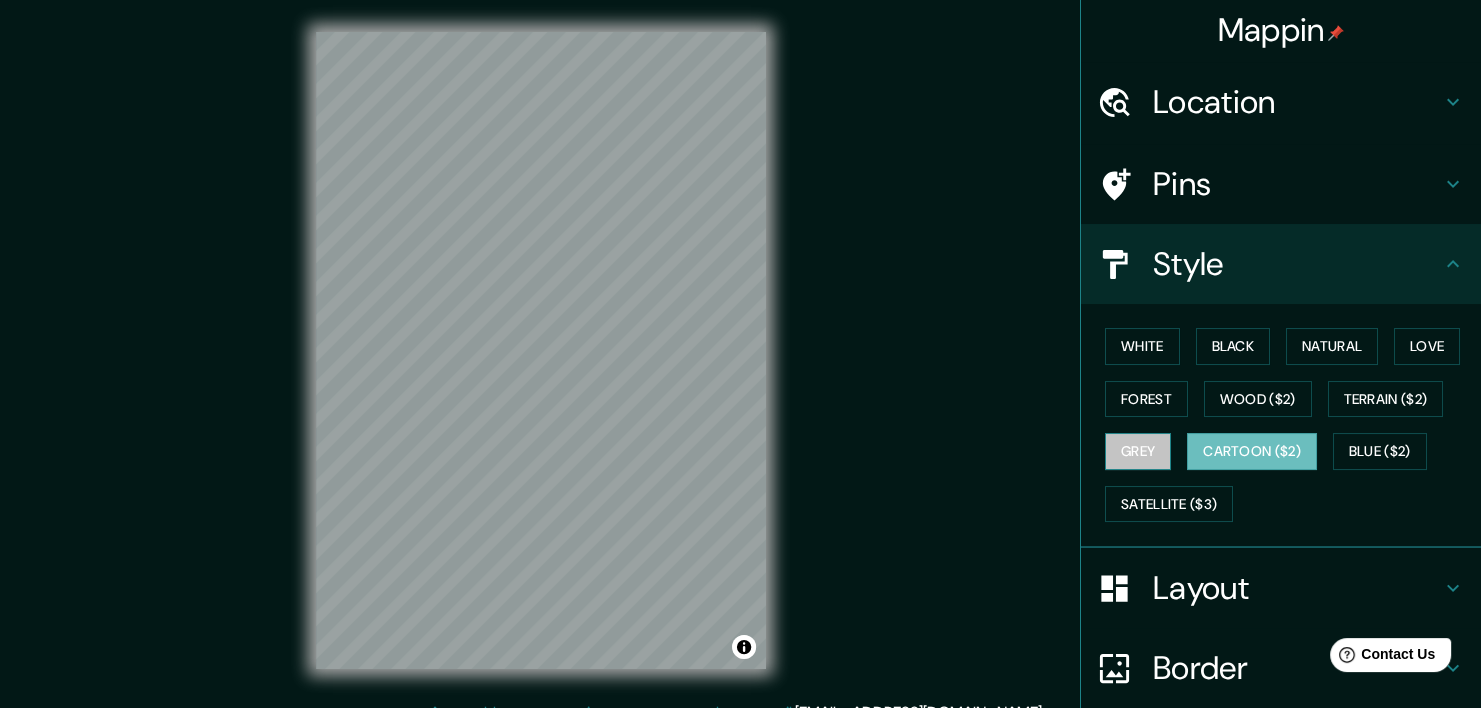 click on "Grey" at bounding box center (1138, 451) 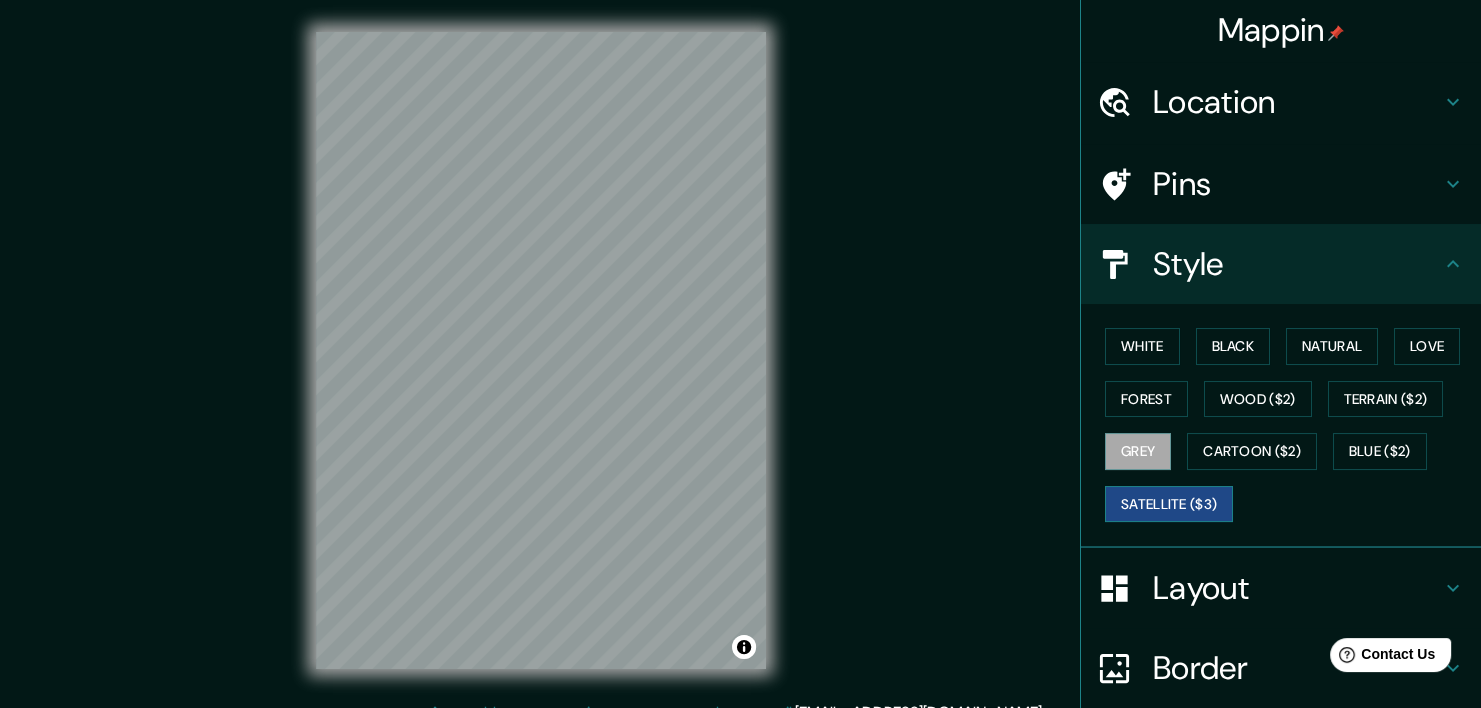 click on "Satellite ($3)" at bounding box center (1169, 504) 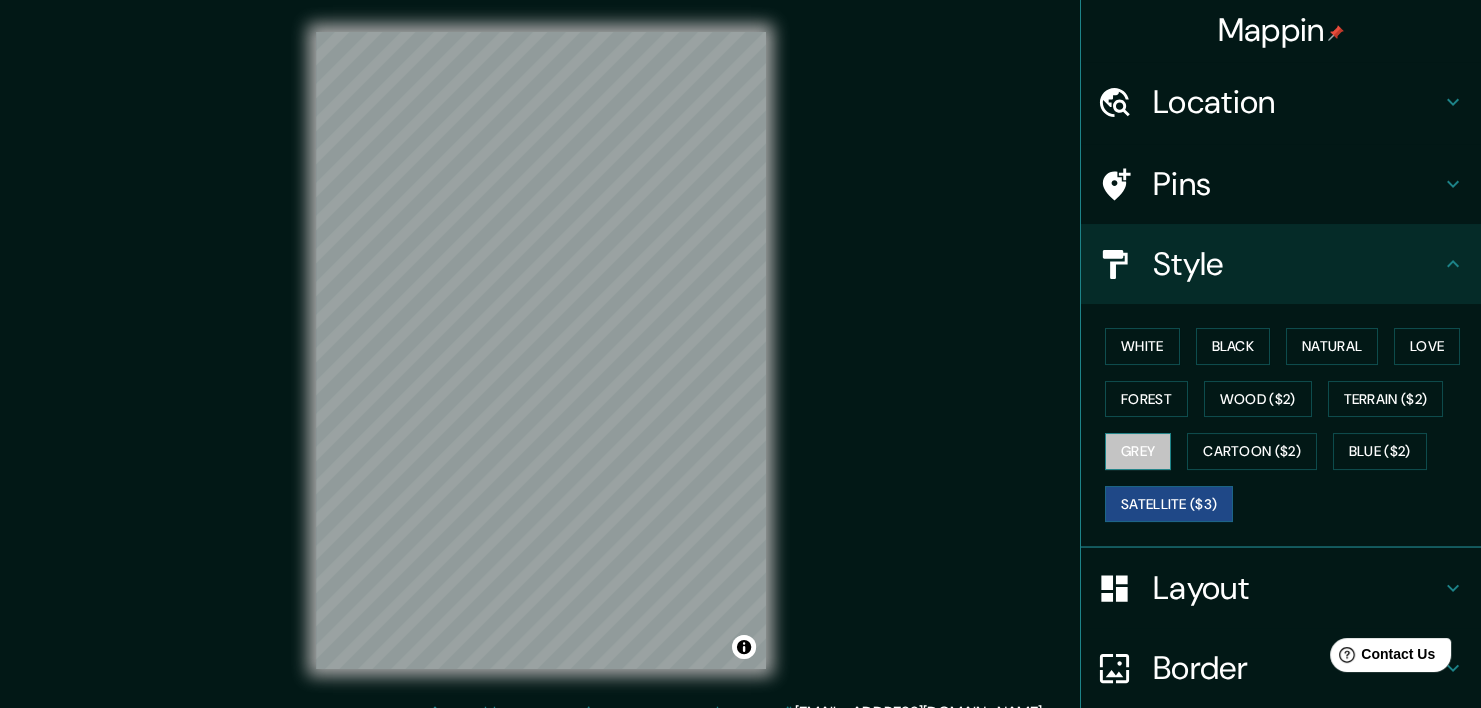 click on "Grey" at bounding box center [1138, 451] 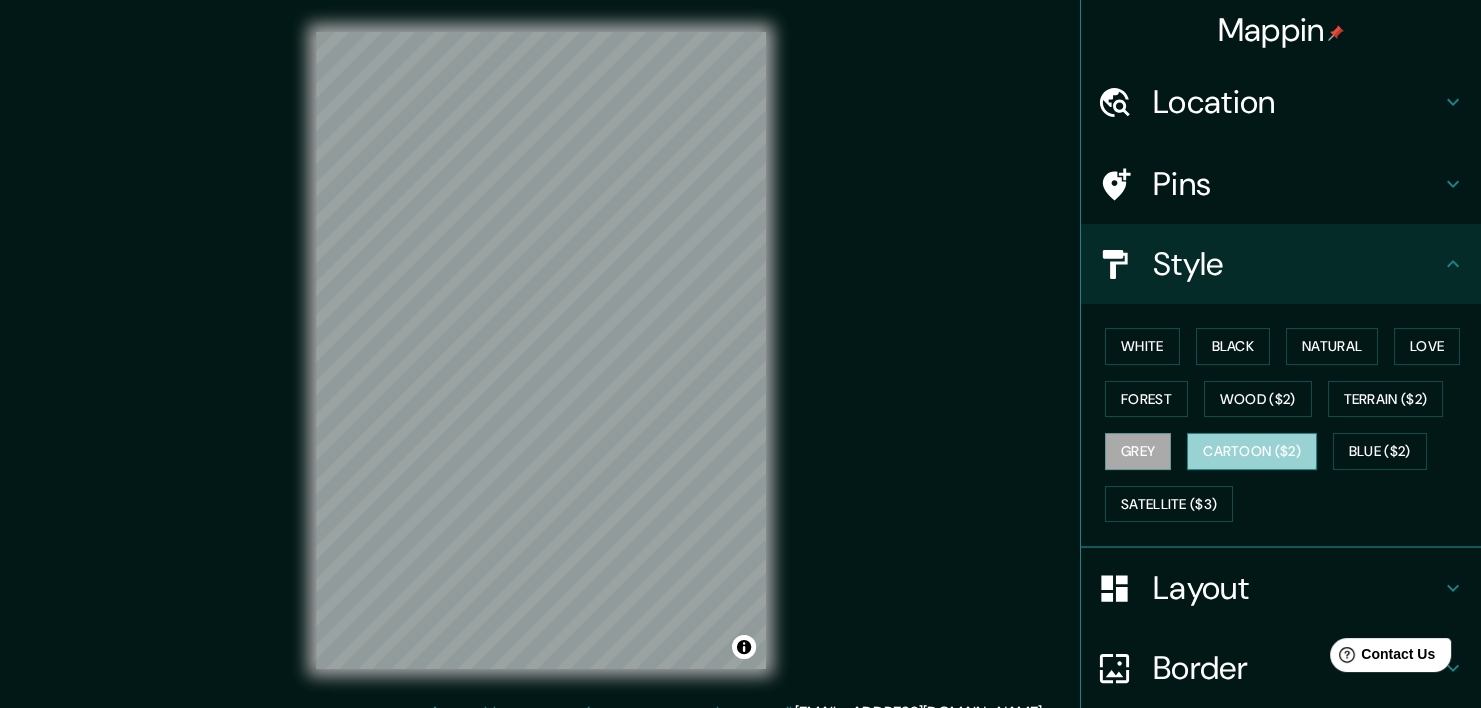 click on "Cartoon ($2)" at bounding box center (1252, 451) 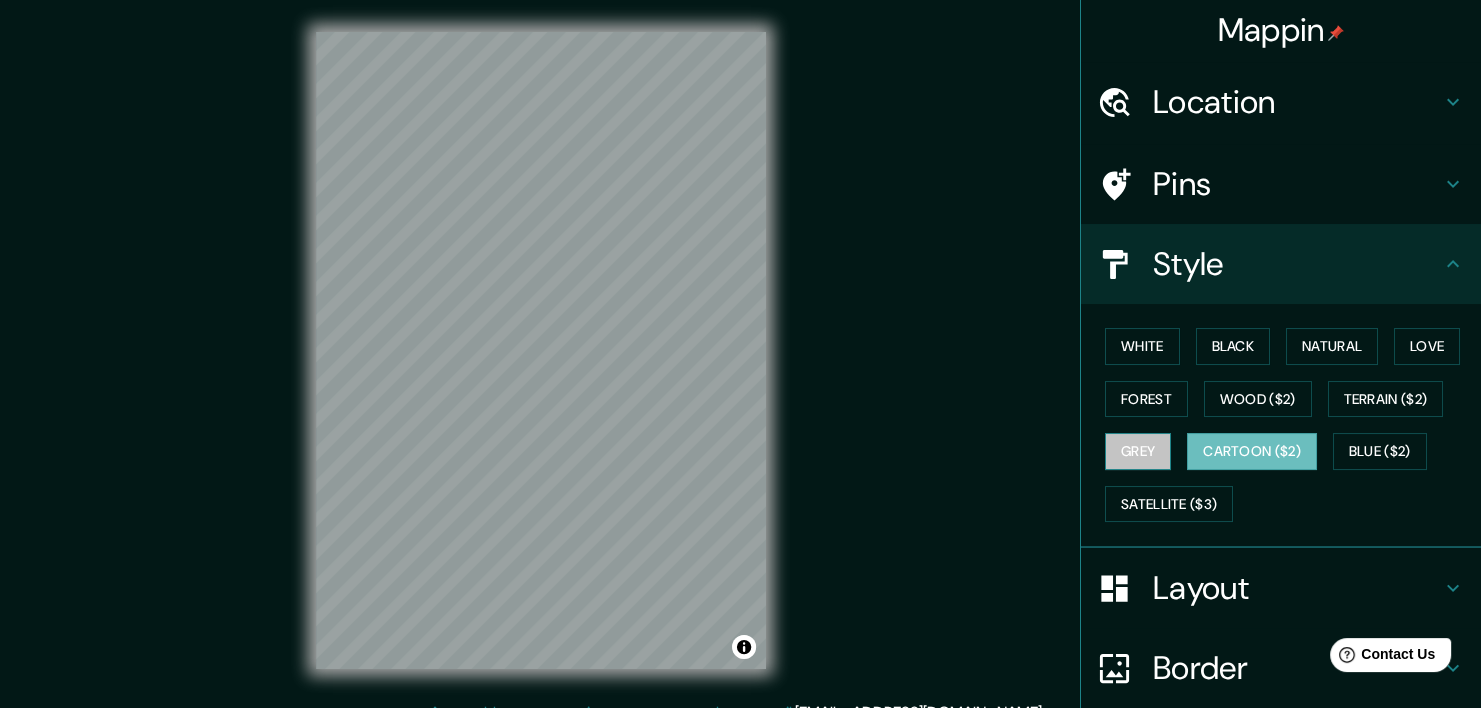 click on "Grey" at bounding box center (1138, 451) 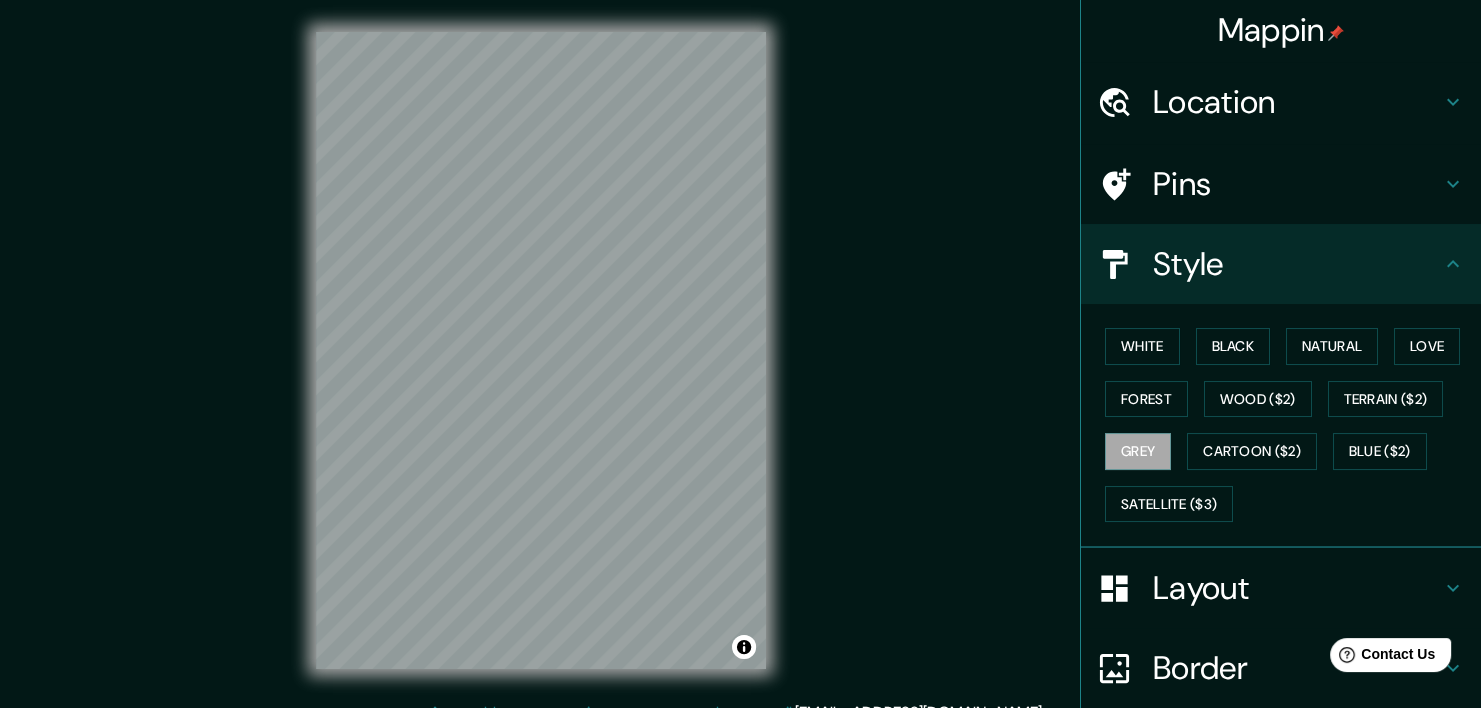 scroll, scrollTop: 112, scrollLeft: 0, axis: vertical 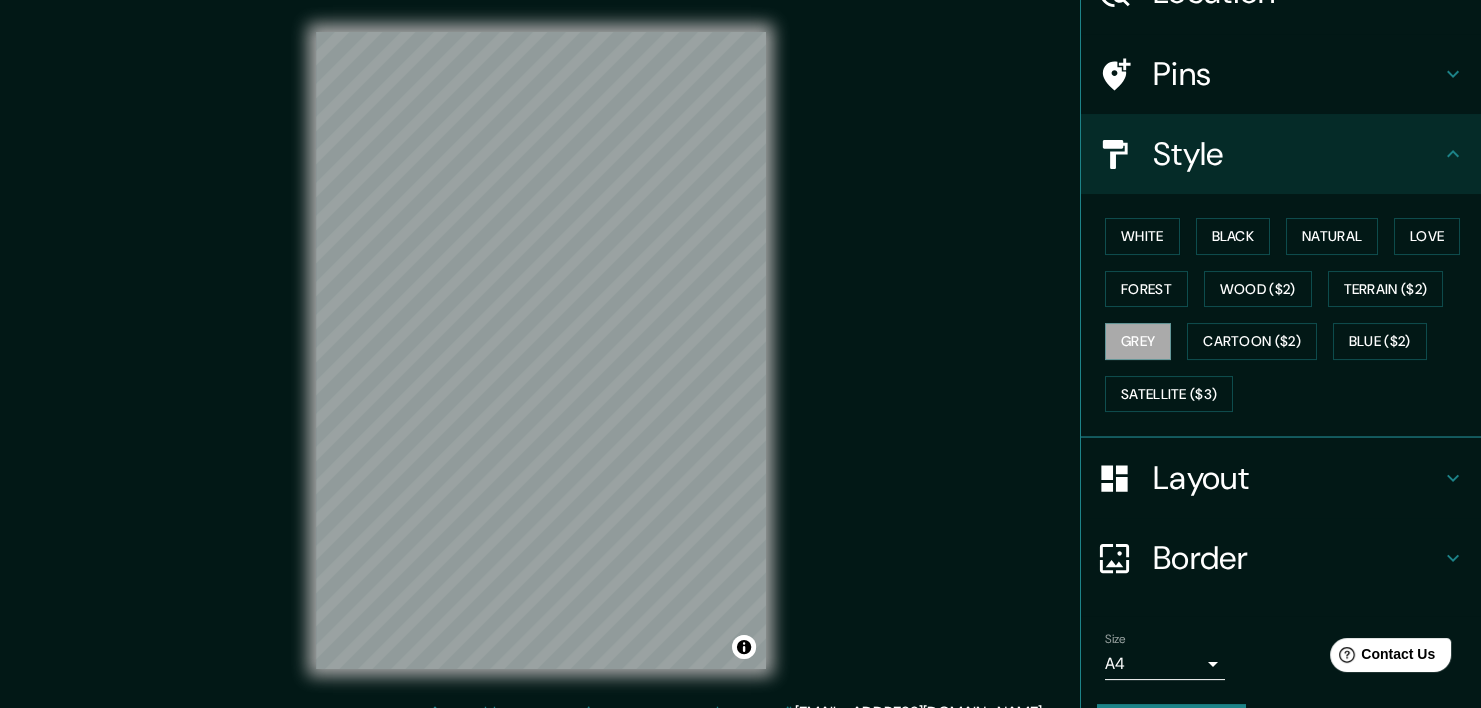 click on "Layout" at bounding box center [1297, 478] 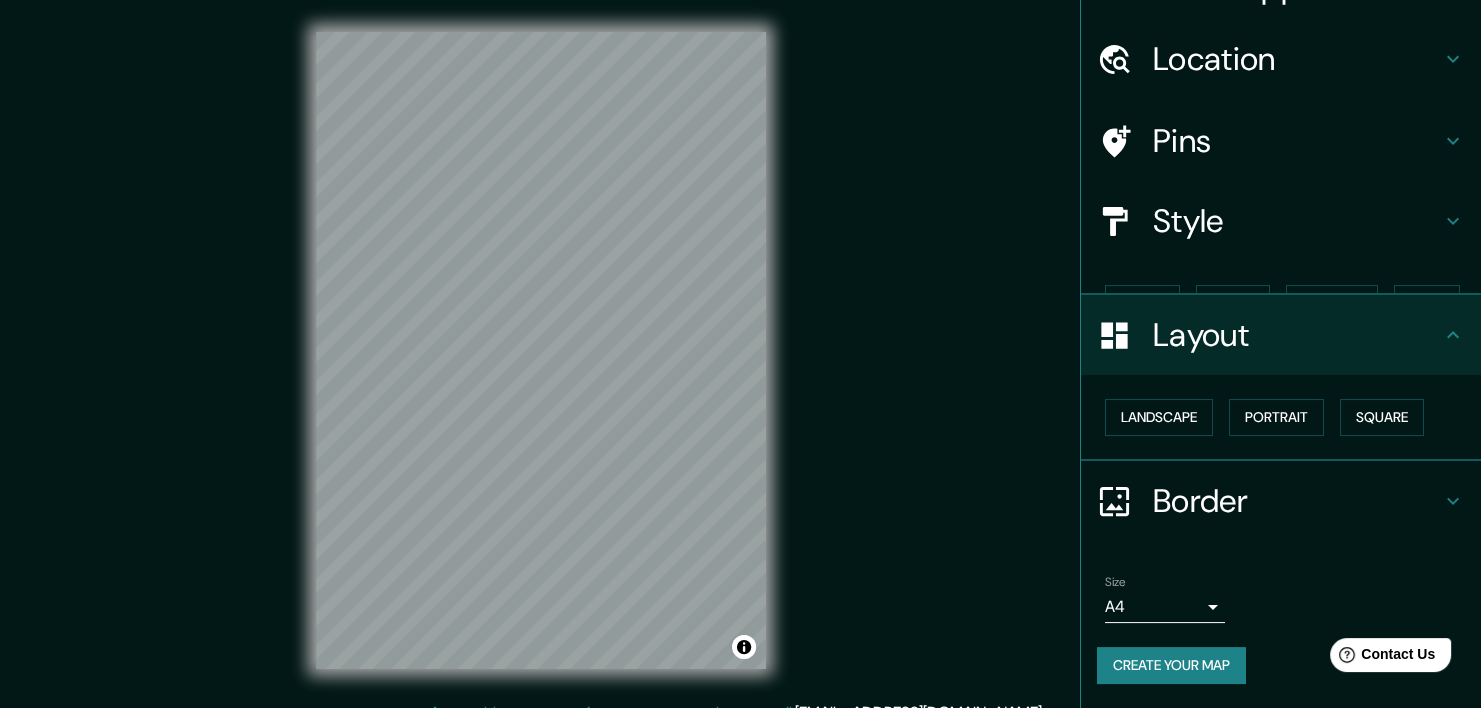 scroll, scrollTop: 9, scrollLeft: 0, axis: vertical 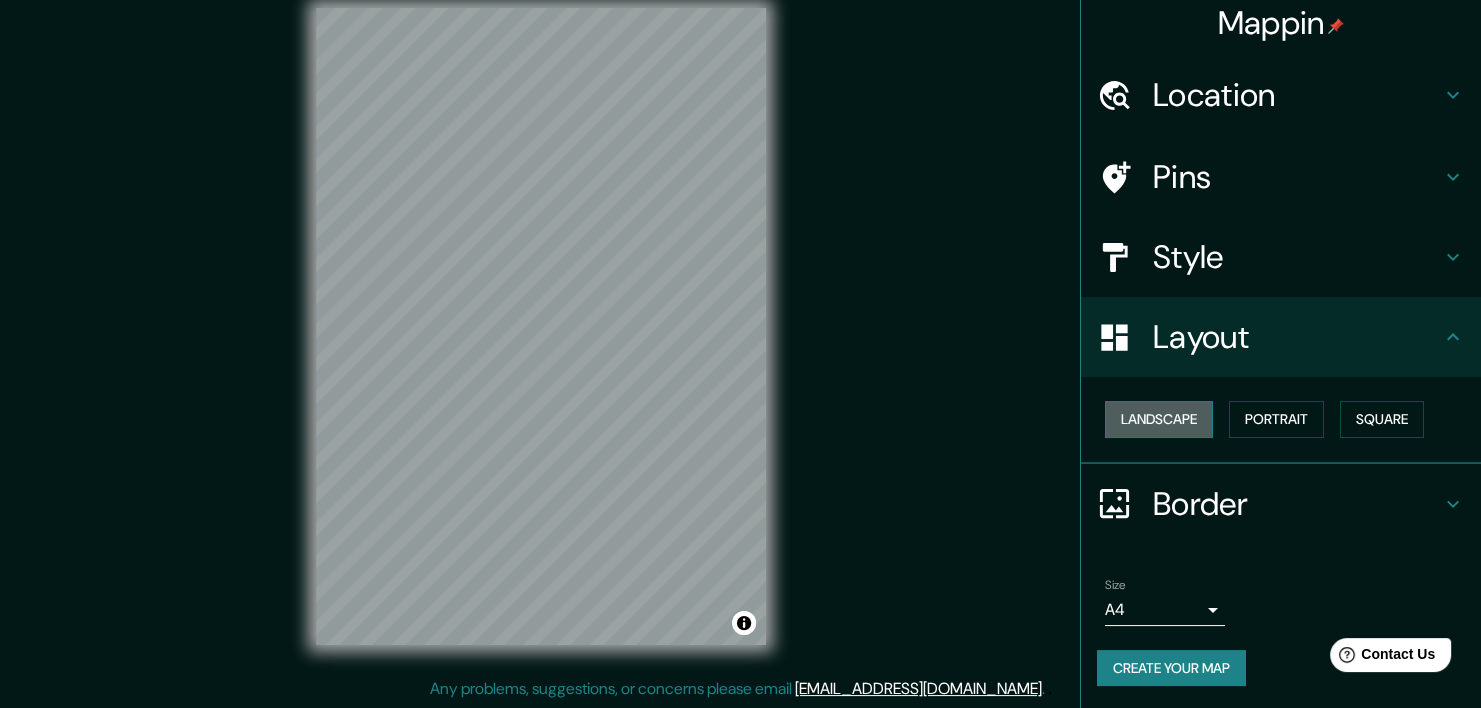 click on "Landscape" at bounding box center [1159, 419] 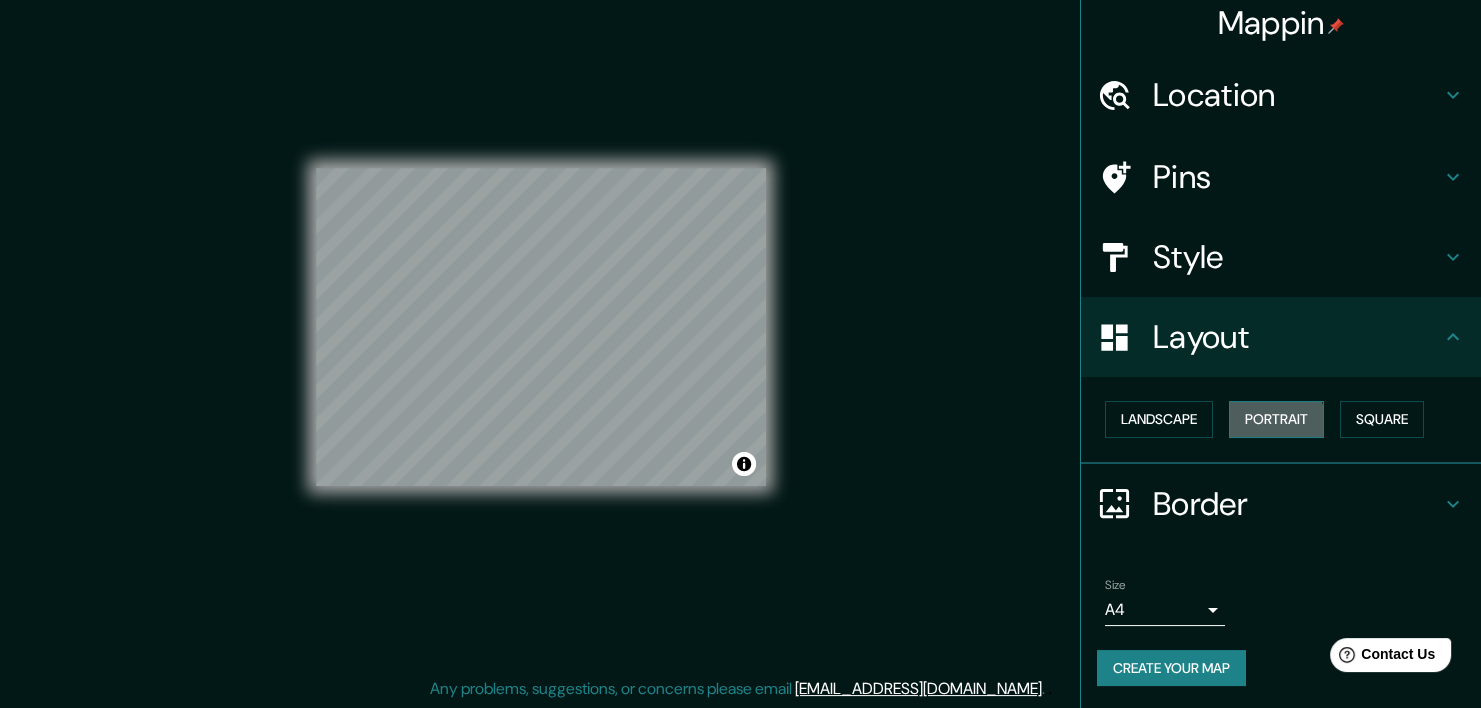 click on "Portrait" at bounding box center [1276, 419] 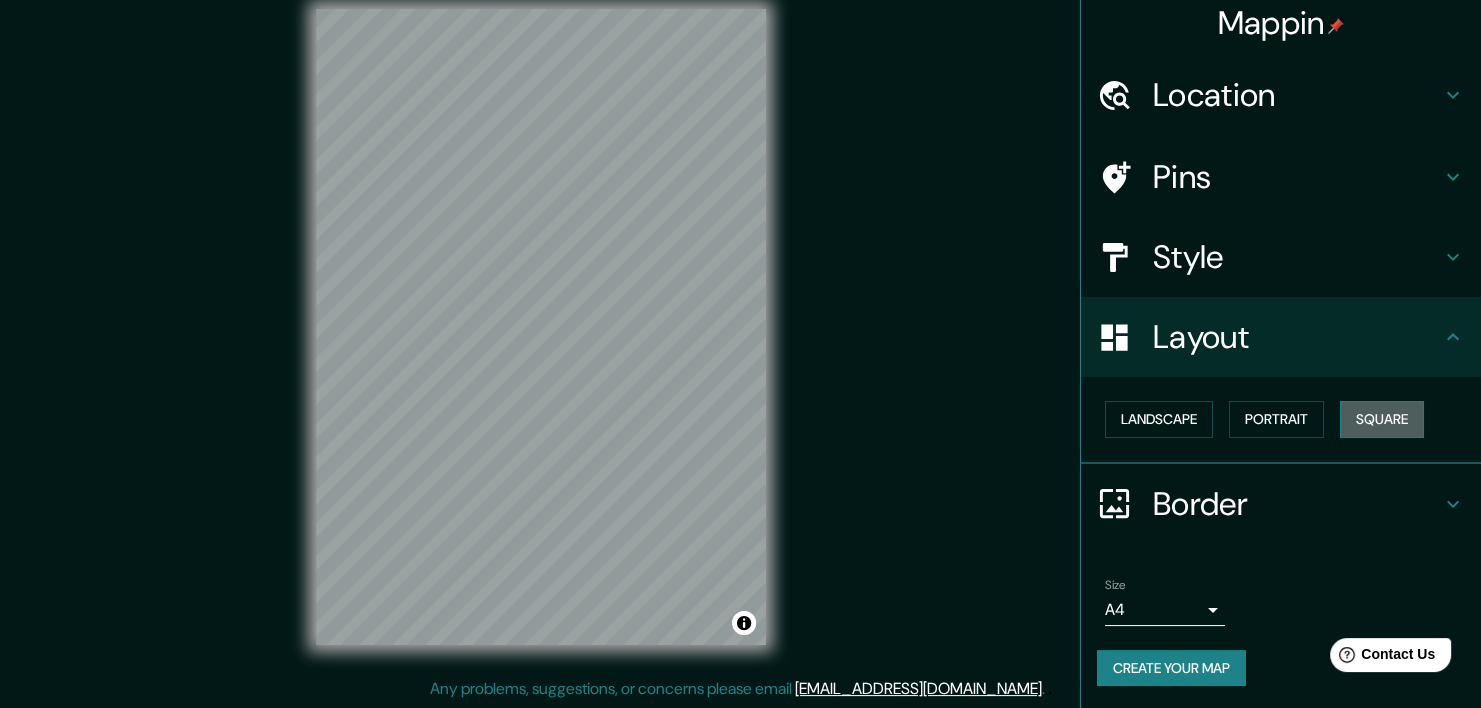 click on "Square" at bounding box center [1382, 419] 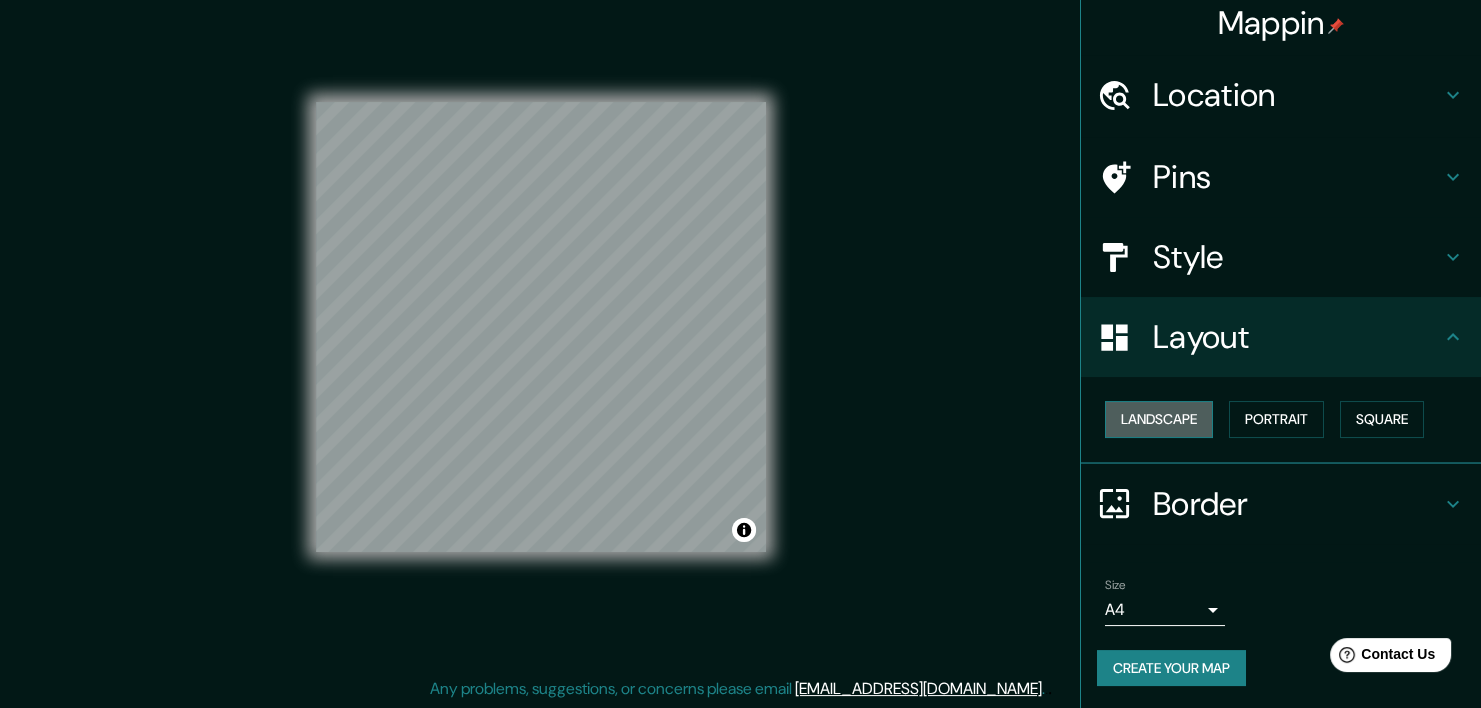 click on "Landscape" at bounding box center (1159, 419) 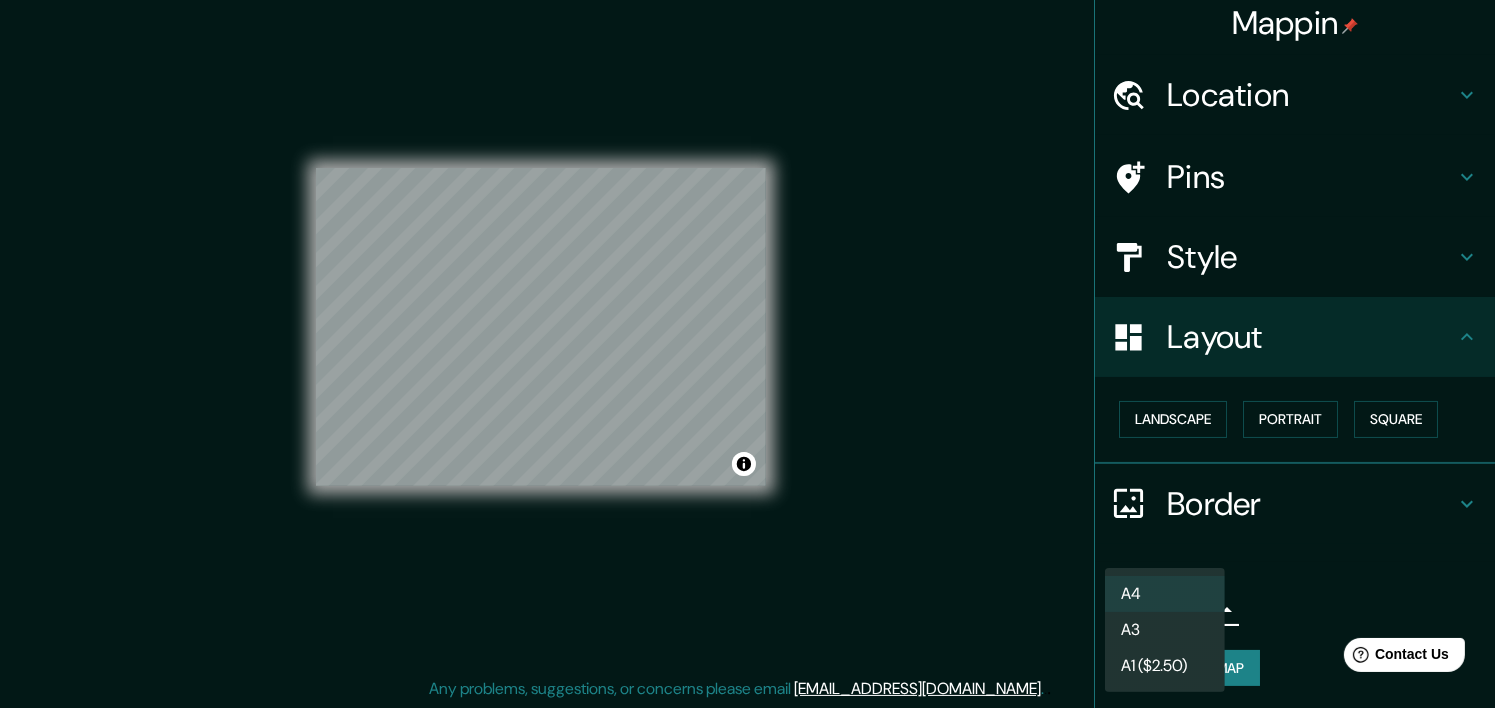 click on "Mappin Location San Lucas Sacatepéquez, Departamento de Sacatepéquez, Guatemala Pins Style Layout Landscape Portrait Square Border Choose a border.  Hint : you can make layers of the frame opaque to create some cool effects. None Simple Transparent Fancy Size A4 single Create your map © Mapbox   © OpenStreetMap   Improve this map Any problems, suggestions, or concerns please email    help@mappin.pro . . . A4 A3 A1 ($2.50)" at bounding box center (747, 330) 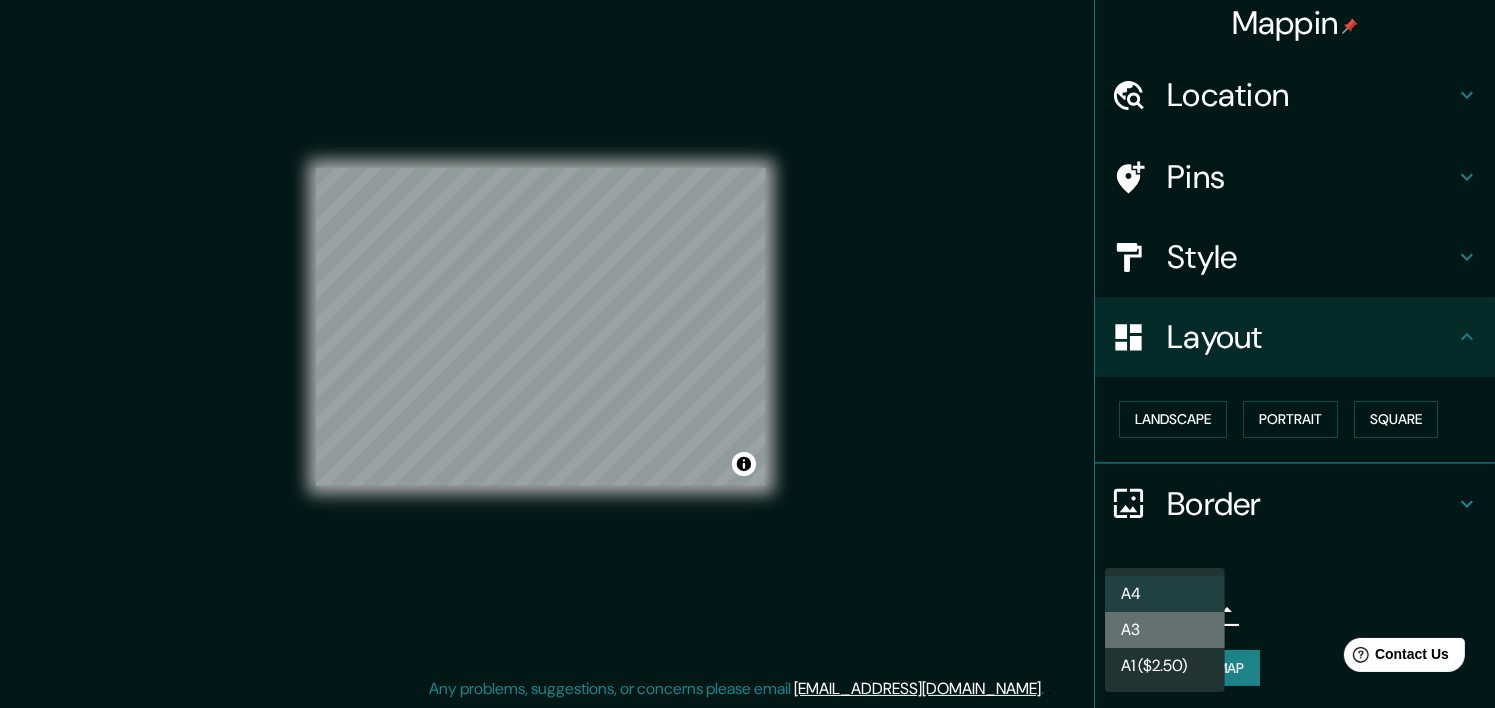click on "A3" at bounding box center (1165, 630) 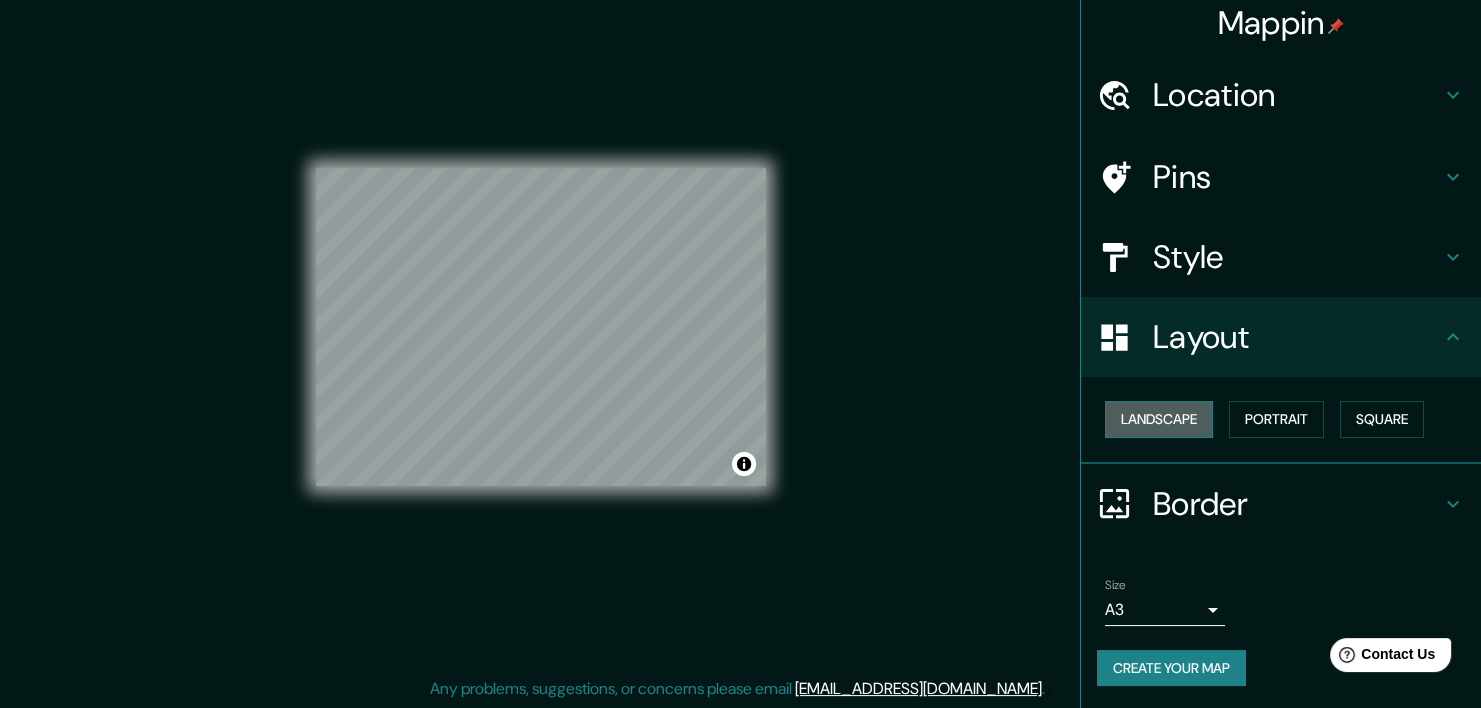 click on "Landscape" at bounding box center (1159, 419) 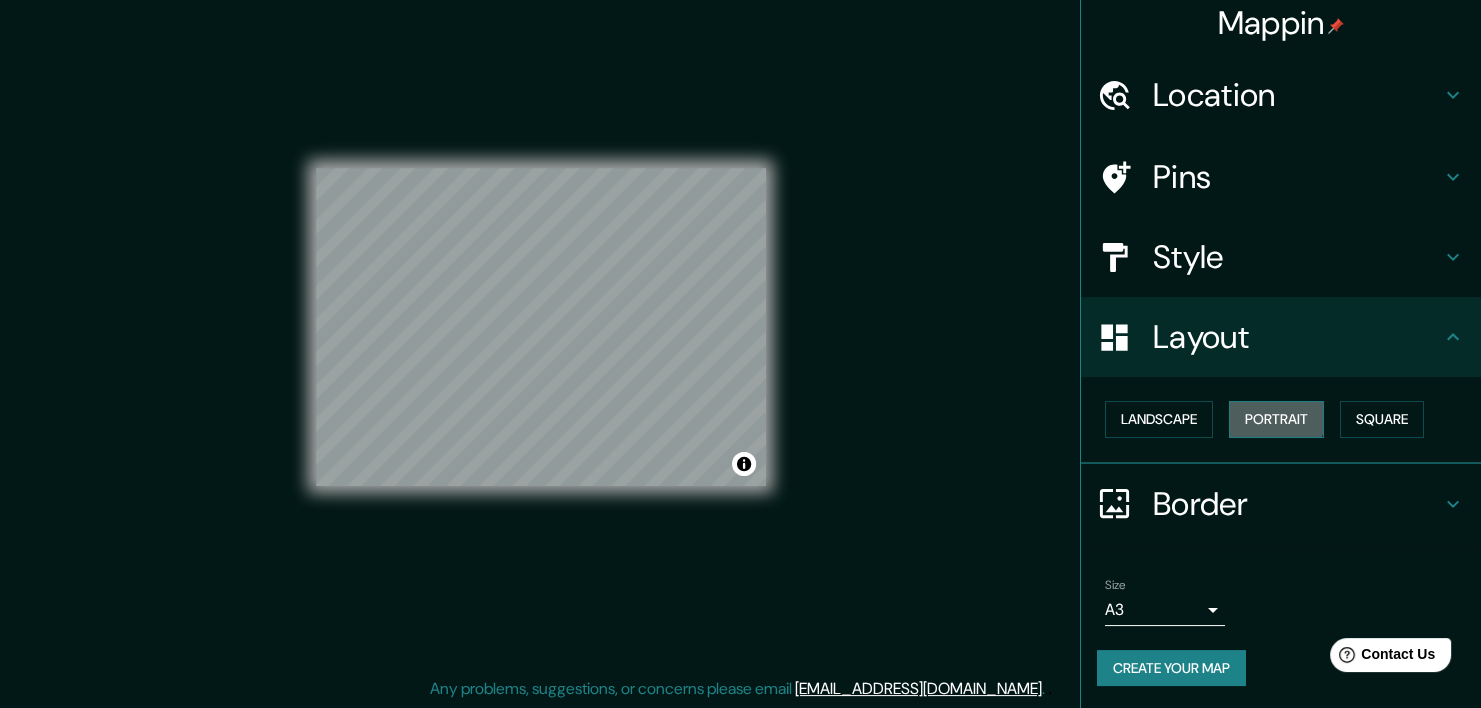 click on "Portrait" at bounding box center (1276, 419) 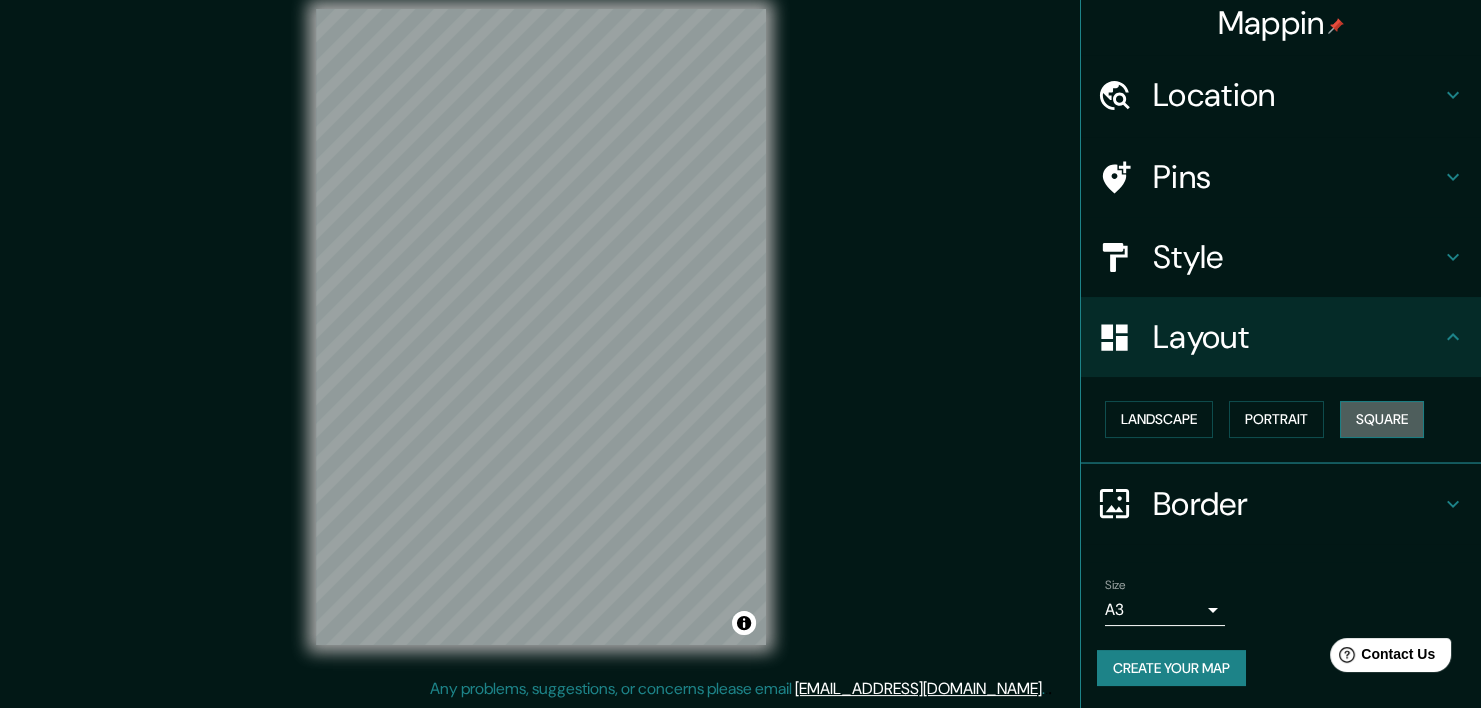click on "Square" at bounding box center [1382, 419] 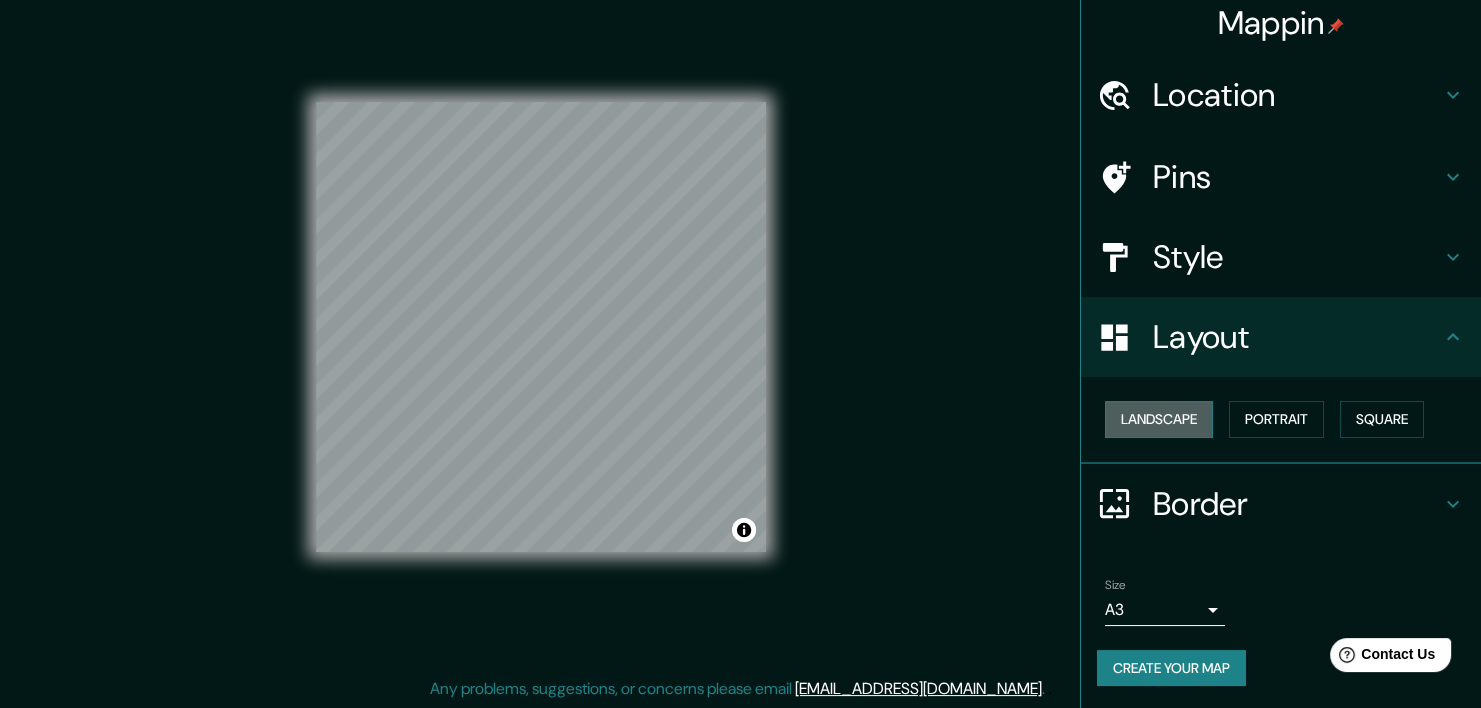 click on "Landscape" at bounding box center (1159, 419) 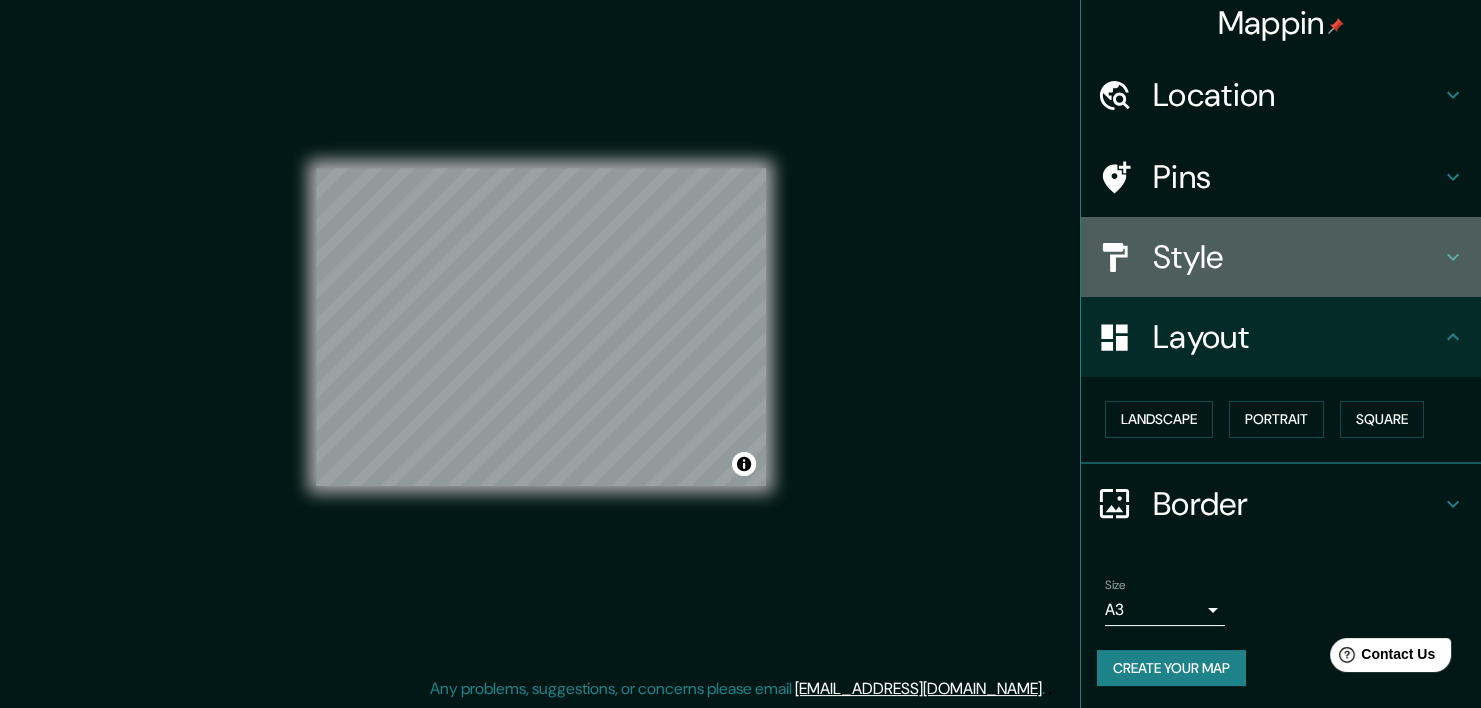 click on "Style" at bounding box center (1297, 257) 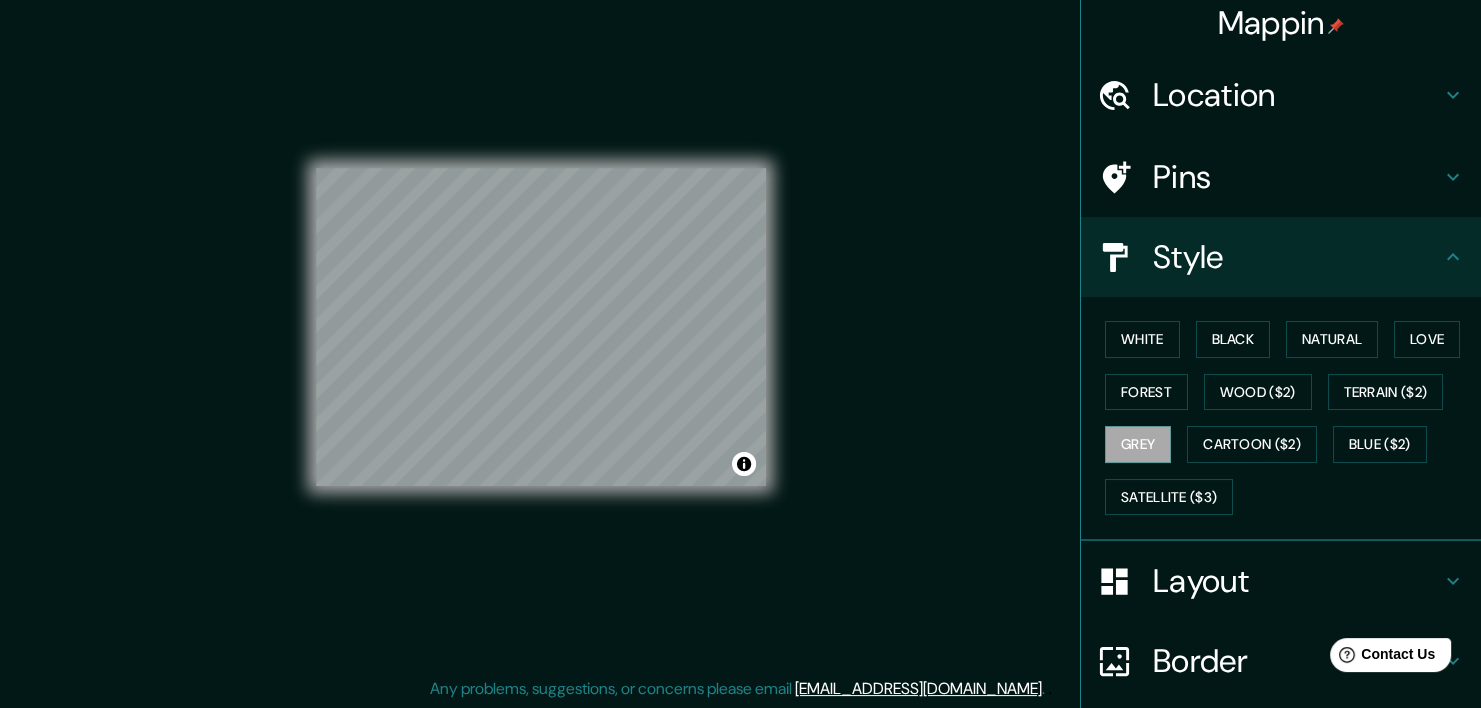 click on "Pins" at bounding box center (1297, 177) 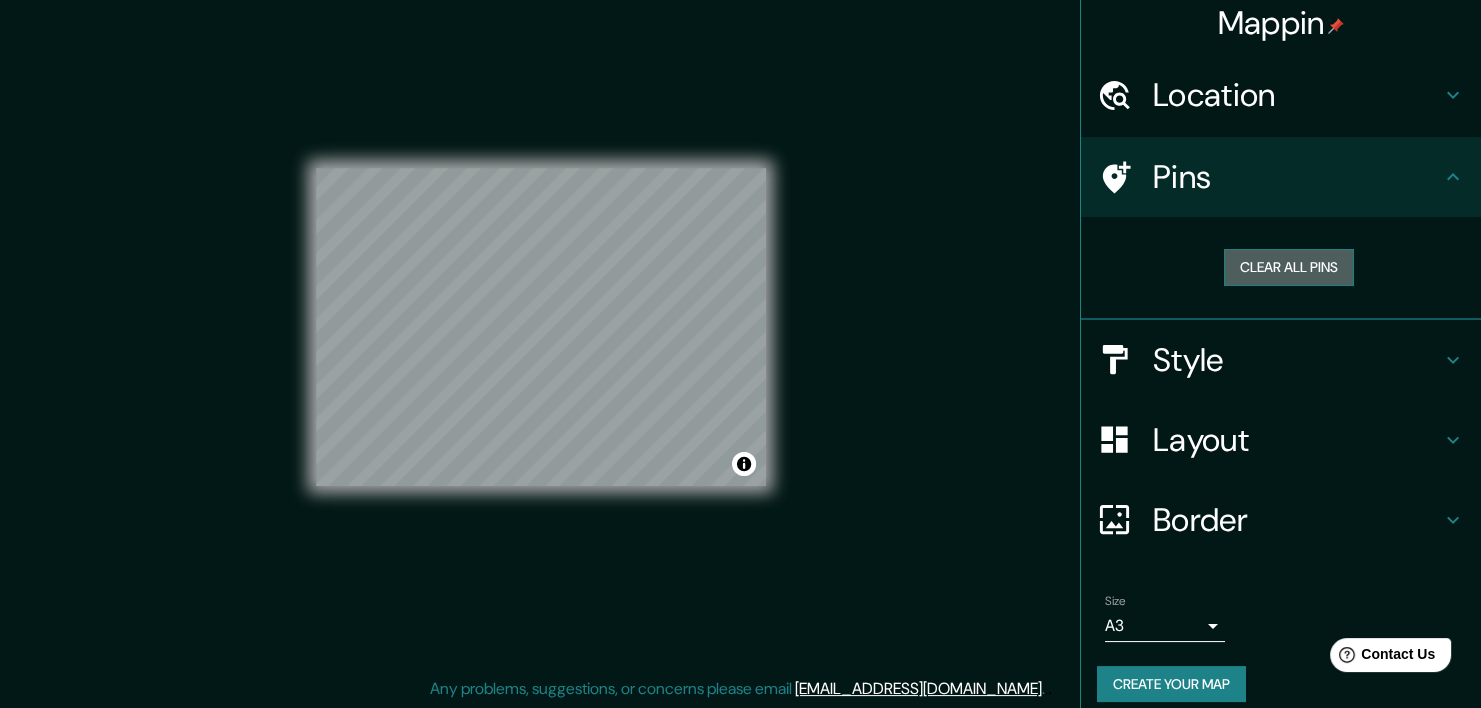 click on "Clear all pins" at bounding box center (1289, 267) 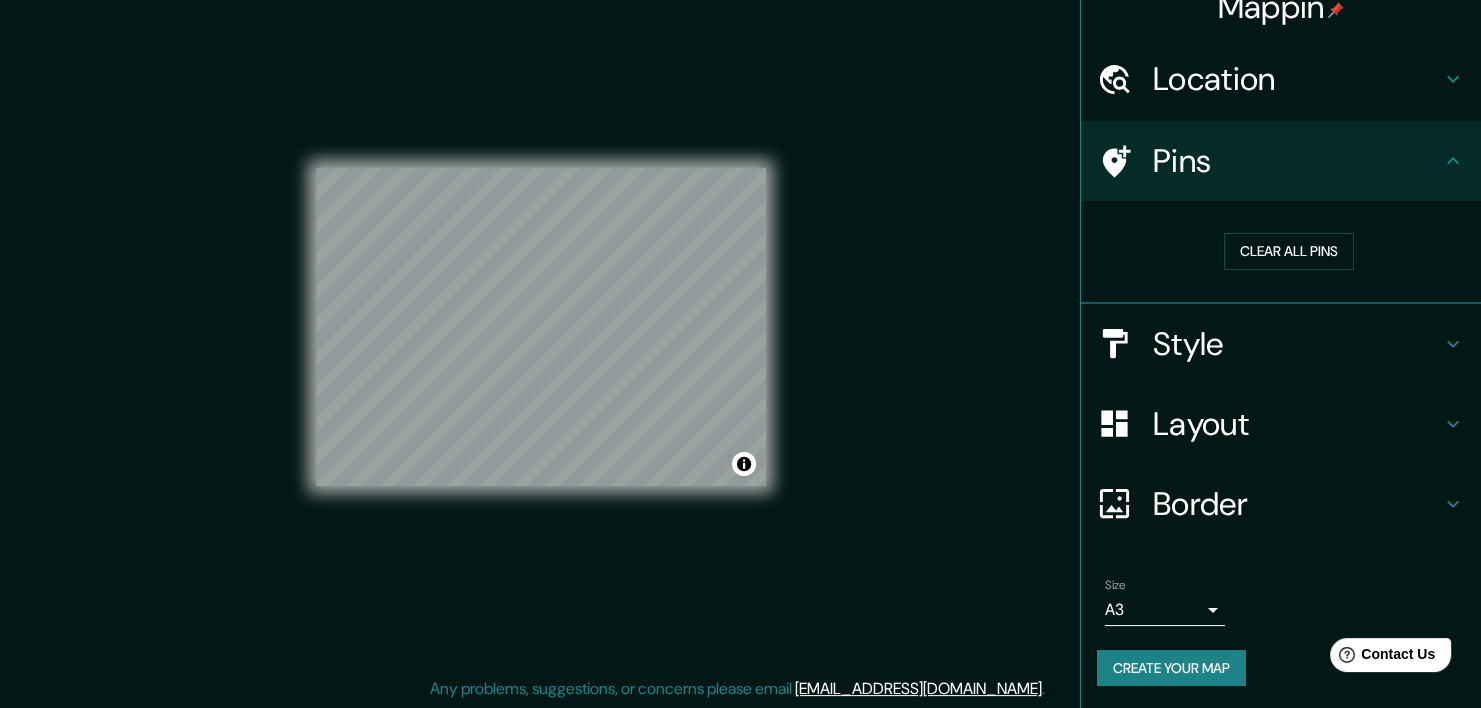 scroll, scrollTop: 0, scrollLeft: 0, axis: both 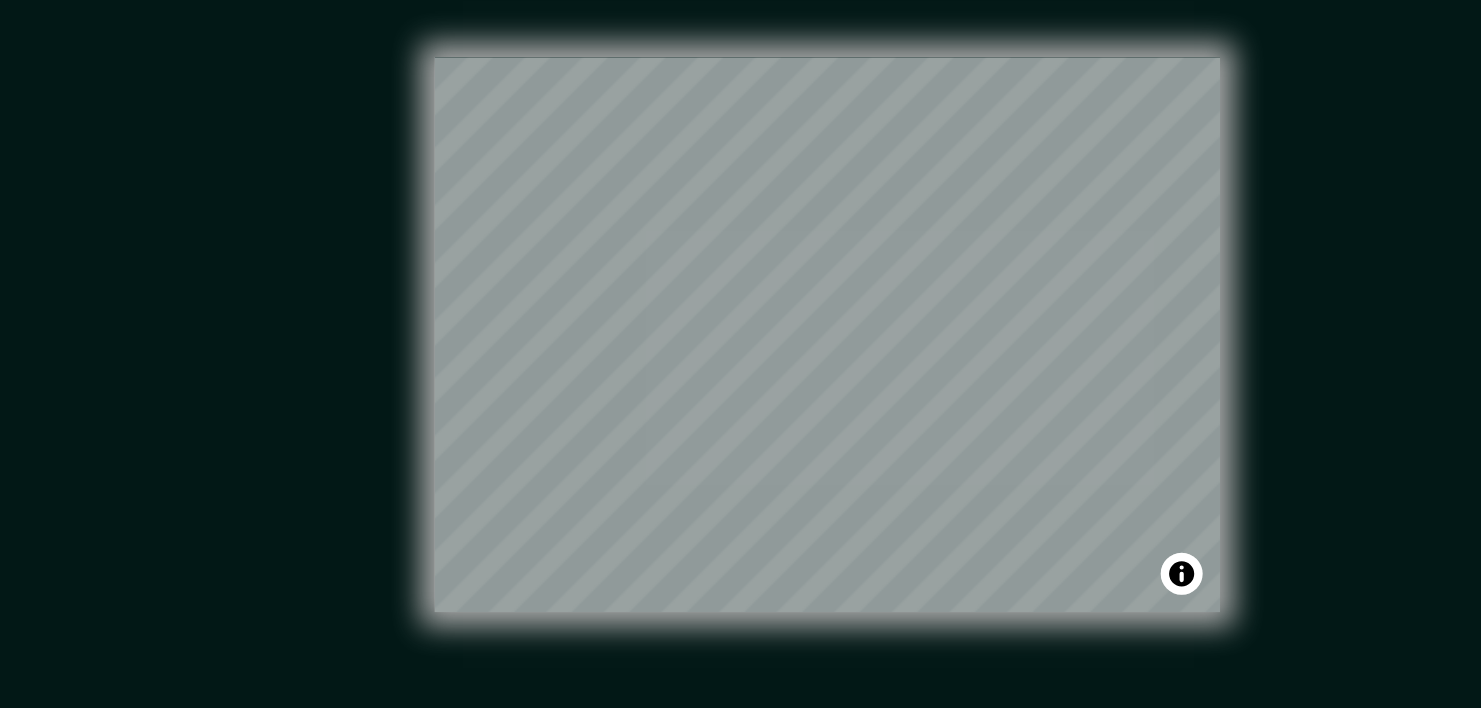 click on "Mappin Location San Lucas Sacatepéquez, Departamento de Sacatepéquez, Guatemala Pins Clear all pins Style Layout Border Choose a border.  Hint : you can make layers of the frame opaque to create some cool effects. None Simple Transparent Fancy Size A3 a4 Create your map © Mapbox   © OpenStreetMap   Improve this map Any problems, suggestions, or concerns please email    help@mappin.pro . . ." at bounding box center [740, 362] 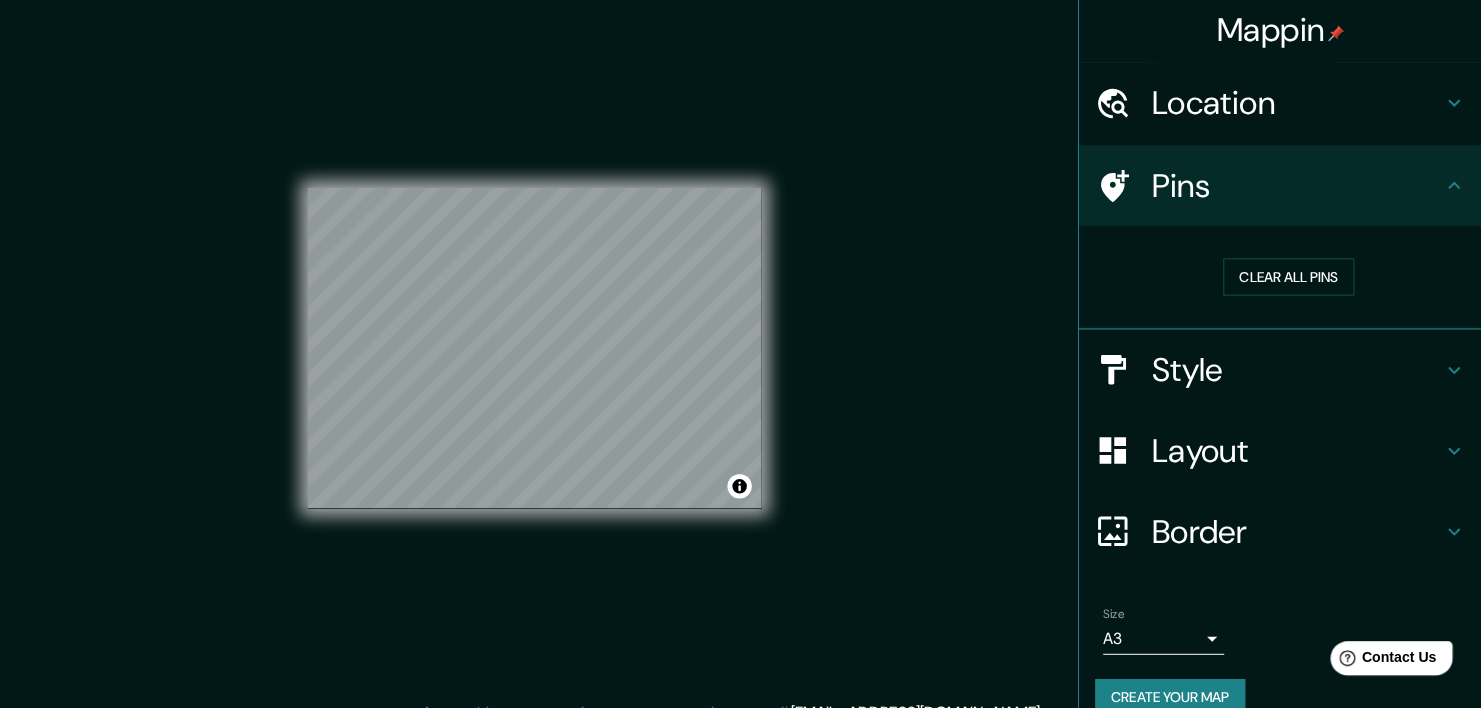 scroll, scrollTop: 4, scrollLeft: 0, axis: vertical 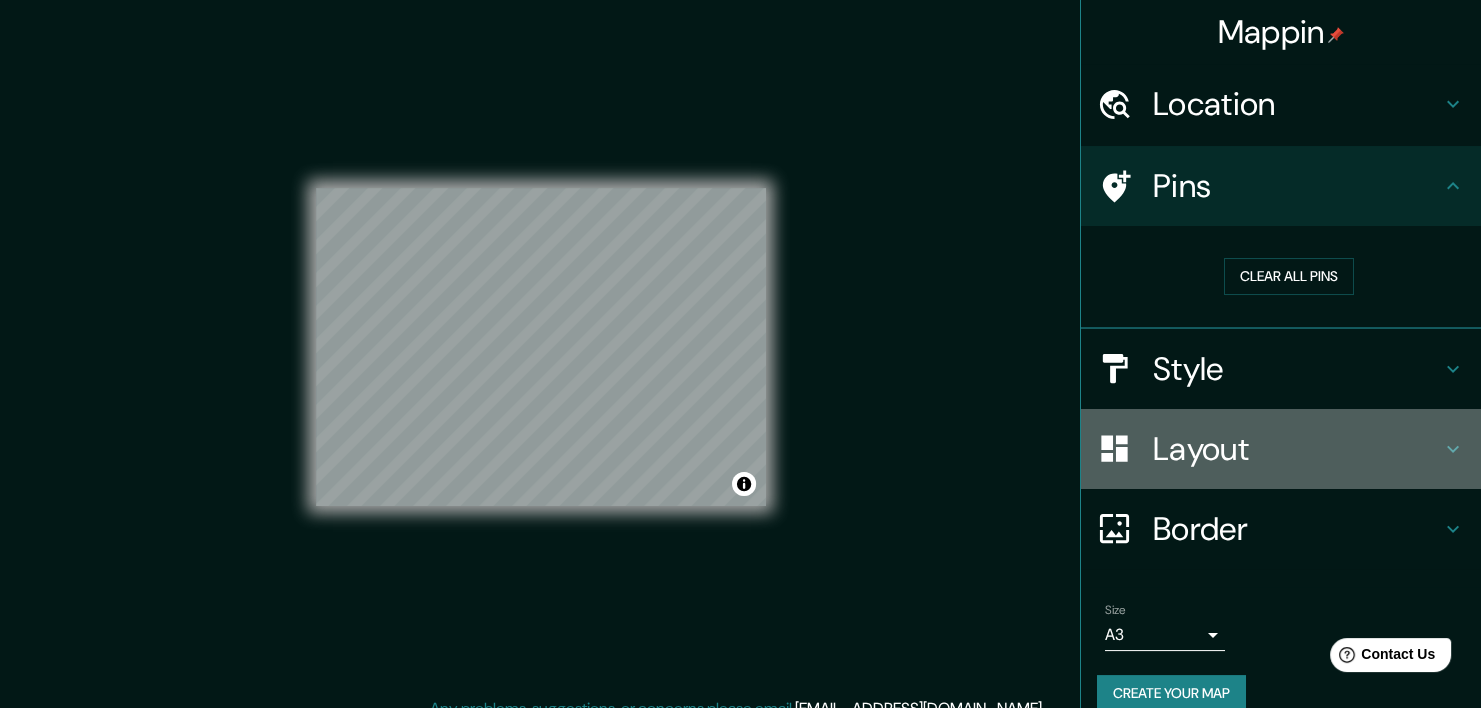 click on "Layout" at bounding box center (1297, 449) 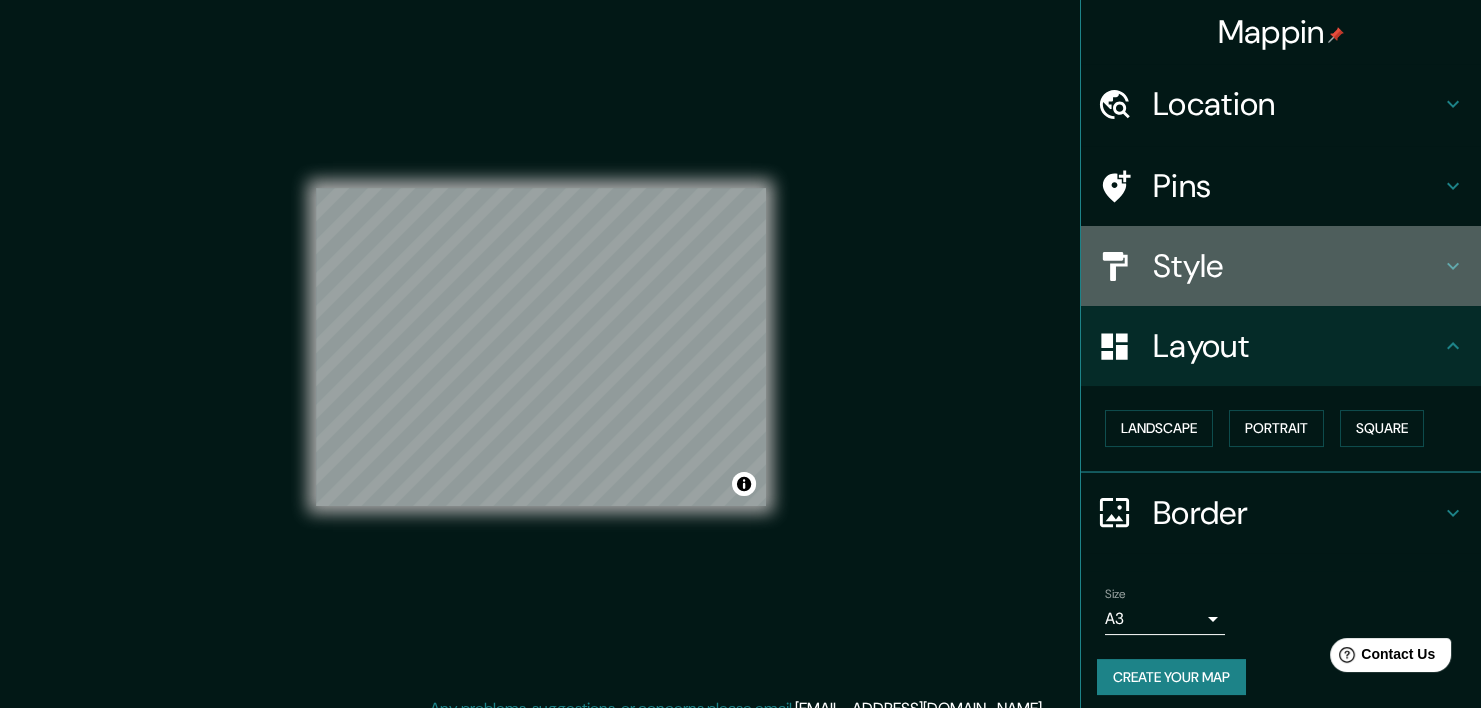 click on "Style" at bounding box center (1297, 266) 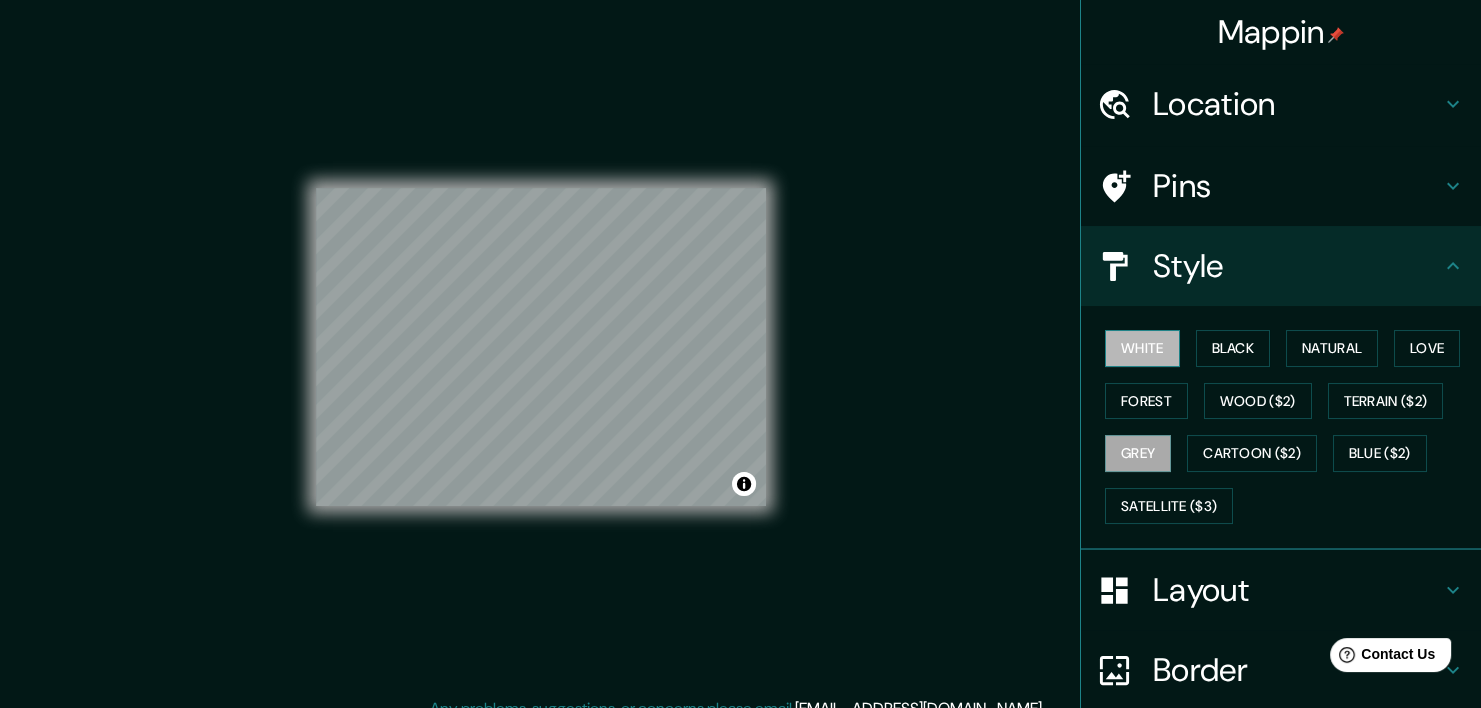 click on "White" at bounding box center [1142, 348] 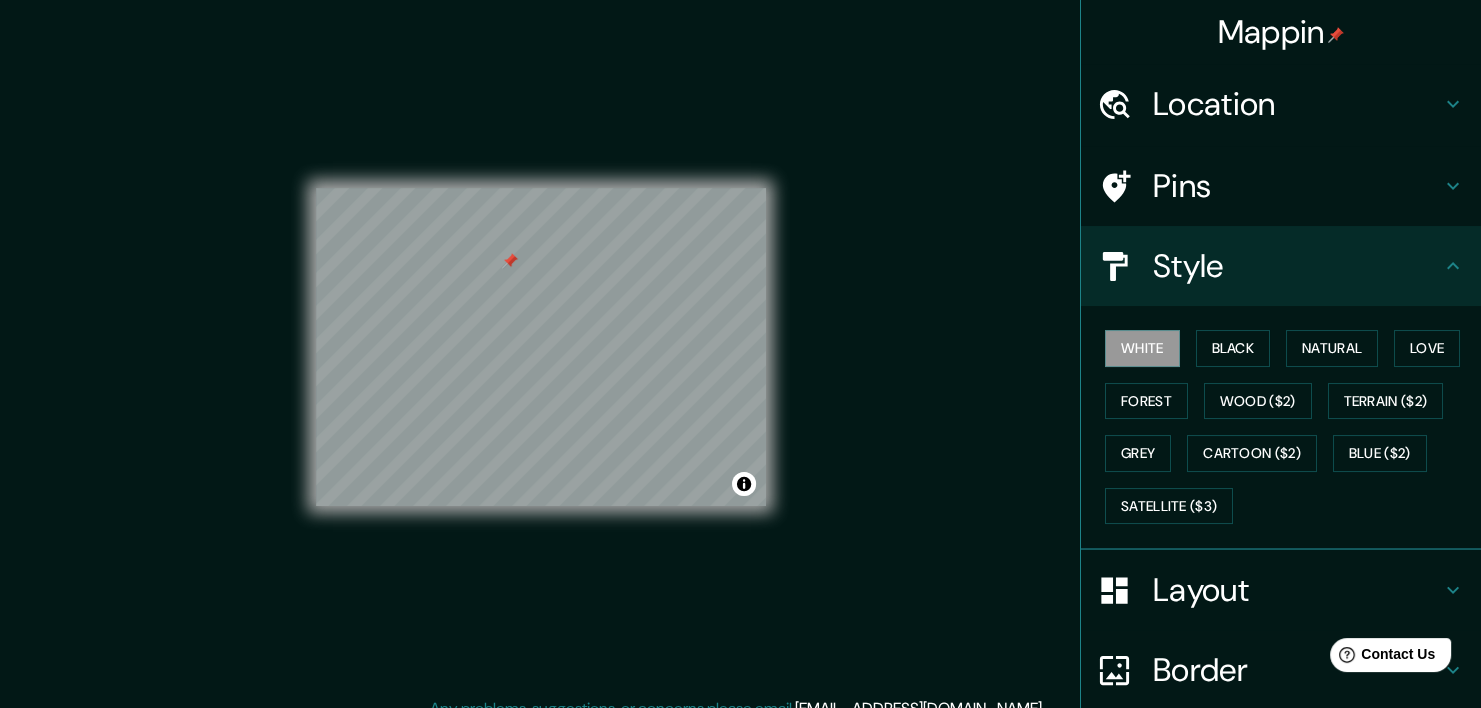 click on "Pins" at bounding box center [1297, 186] 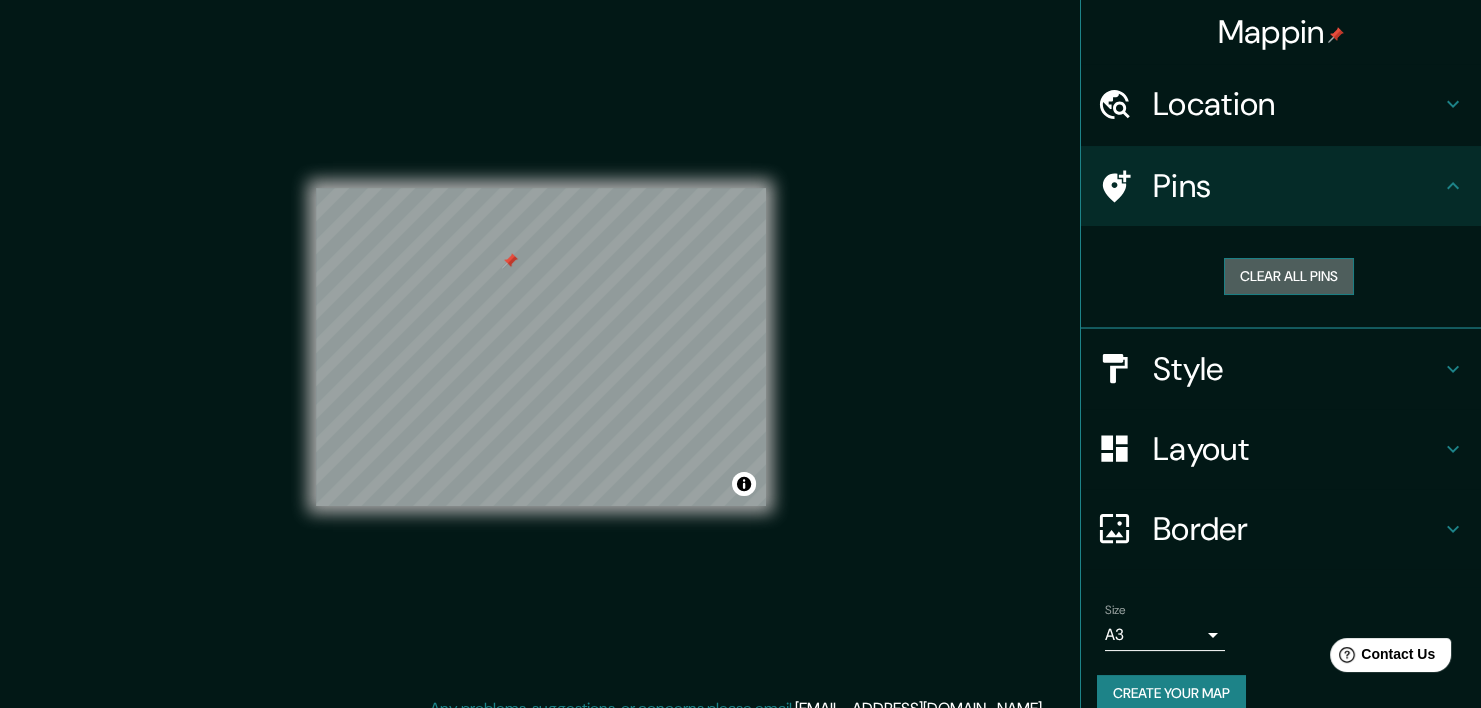 click on "Clear all pins" at bounding box center [1289, 276] 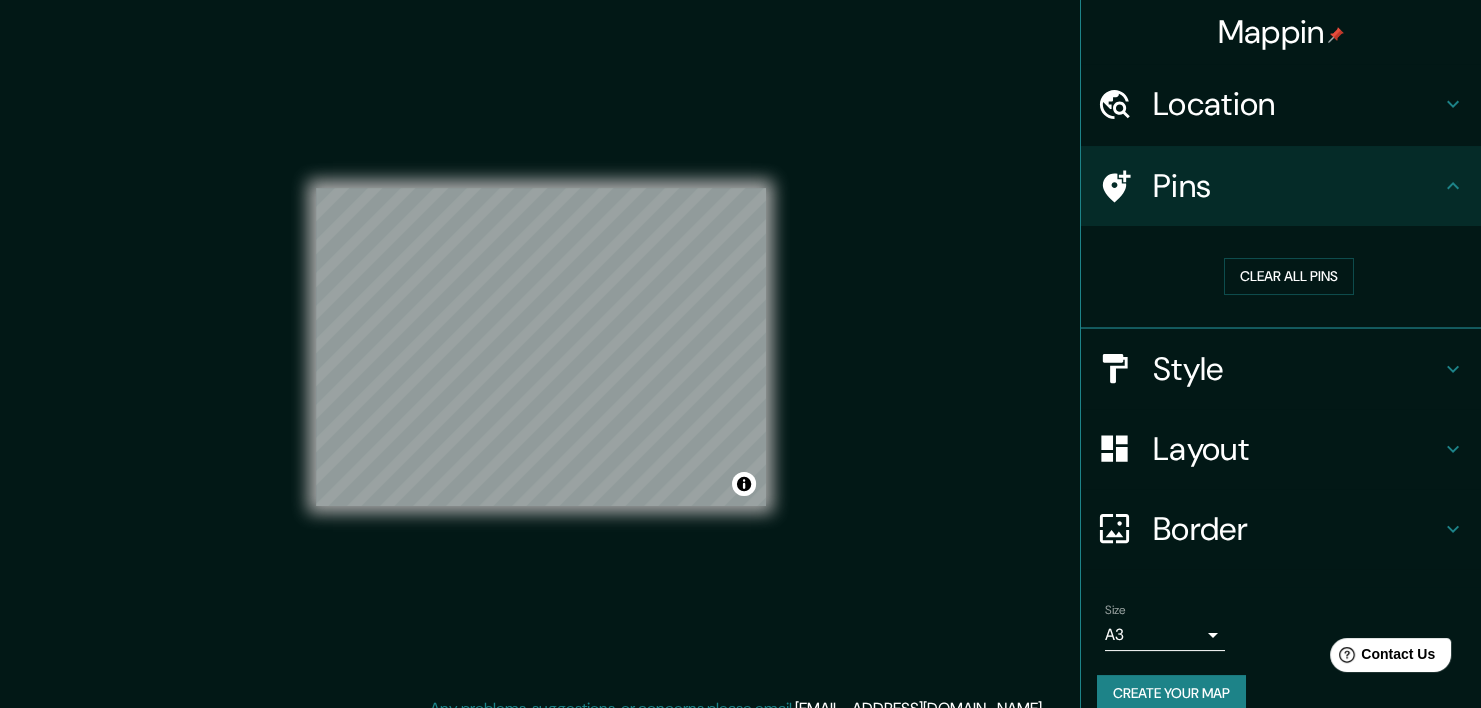 scroll, scrollTop: 25, scrollLeft: 0, axis: vertical 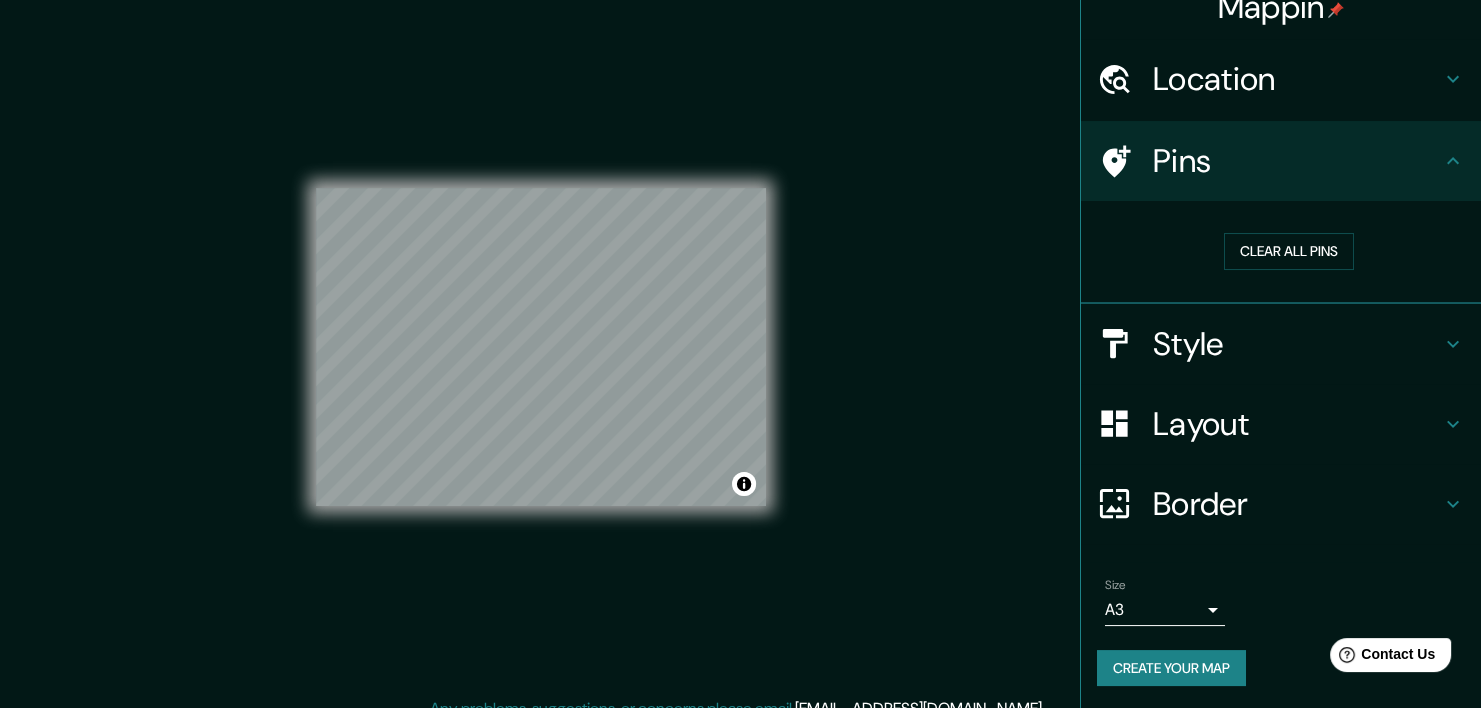 click on "Border" at bounding box center [1297, 504] 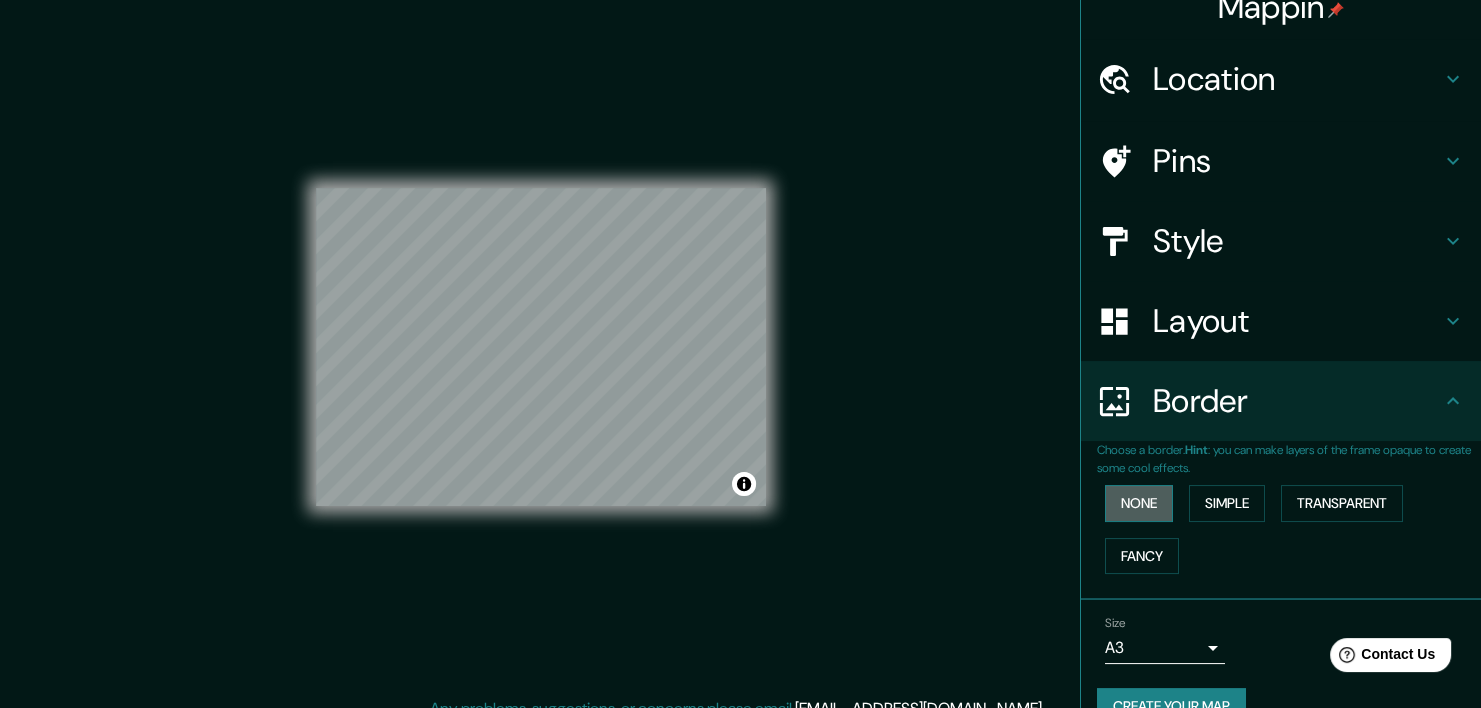 click on "None" at bounding box center (1139, 503) 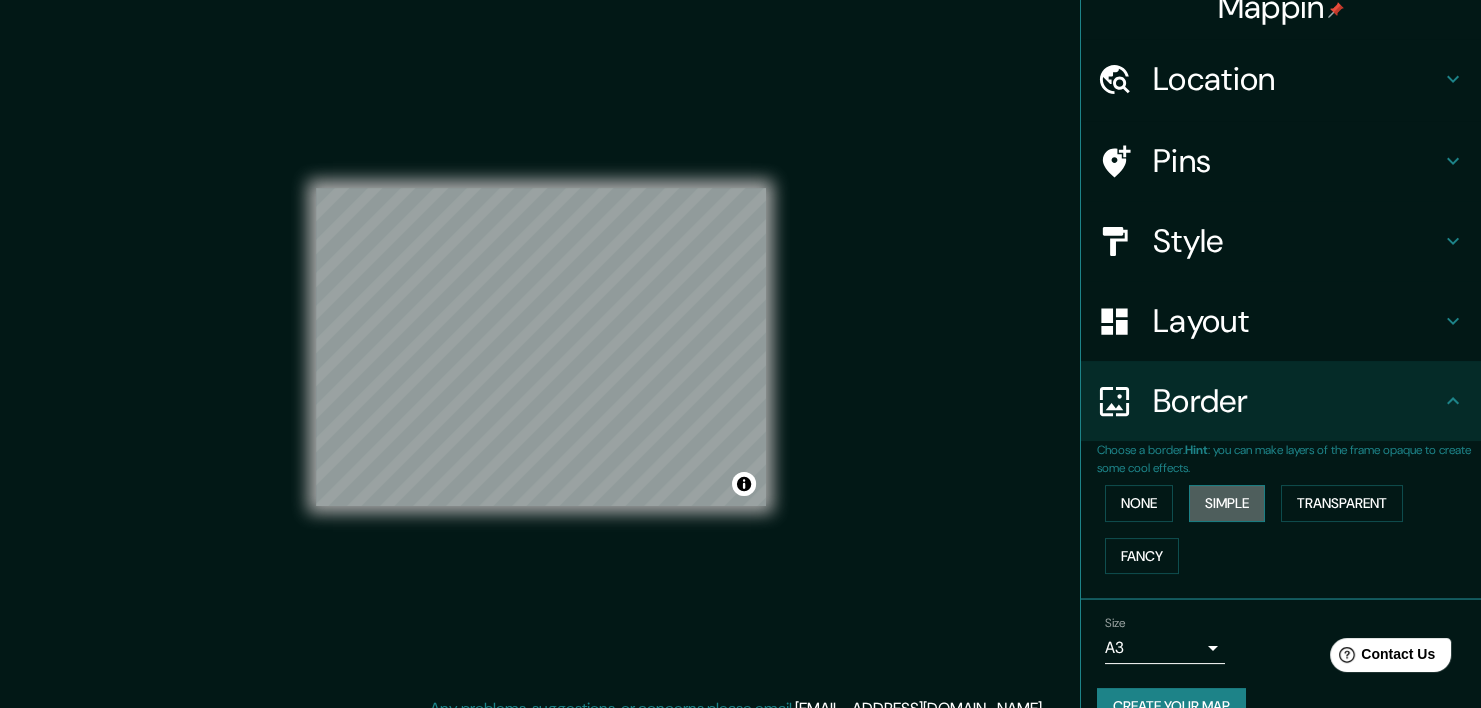 click on "Simple" at bounding box center [1227, 503] 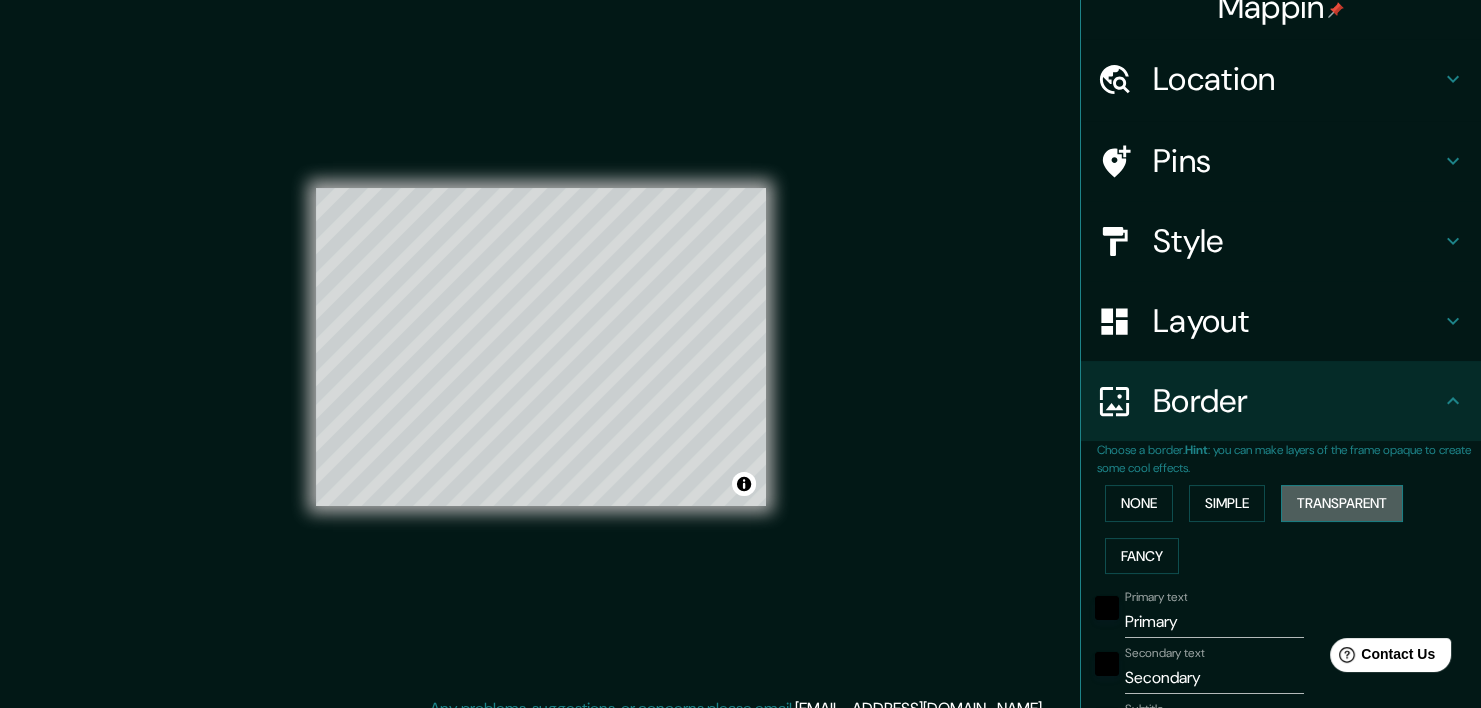 click on "Transparent" at bounding box center [1342, 503] 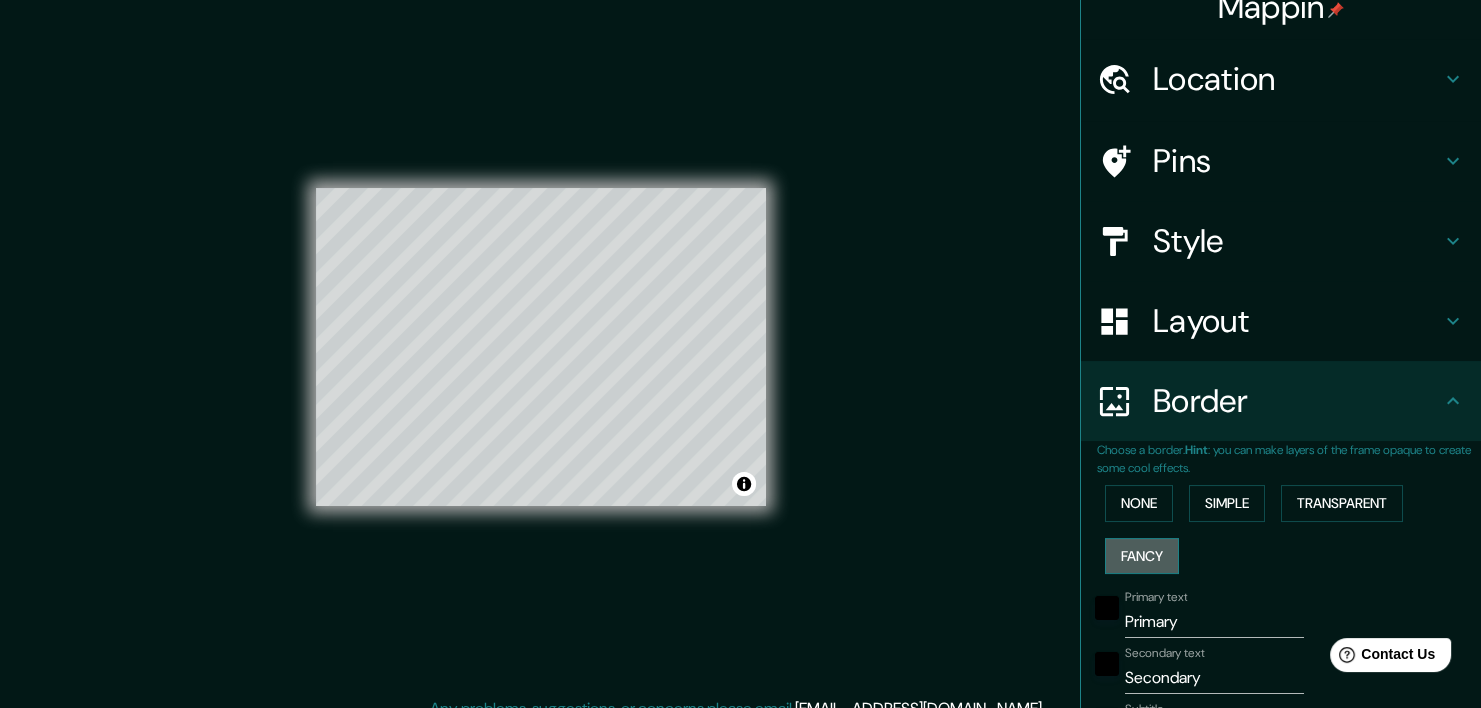 click on "Fancy" at bounding box center (1142, 556) 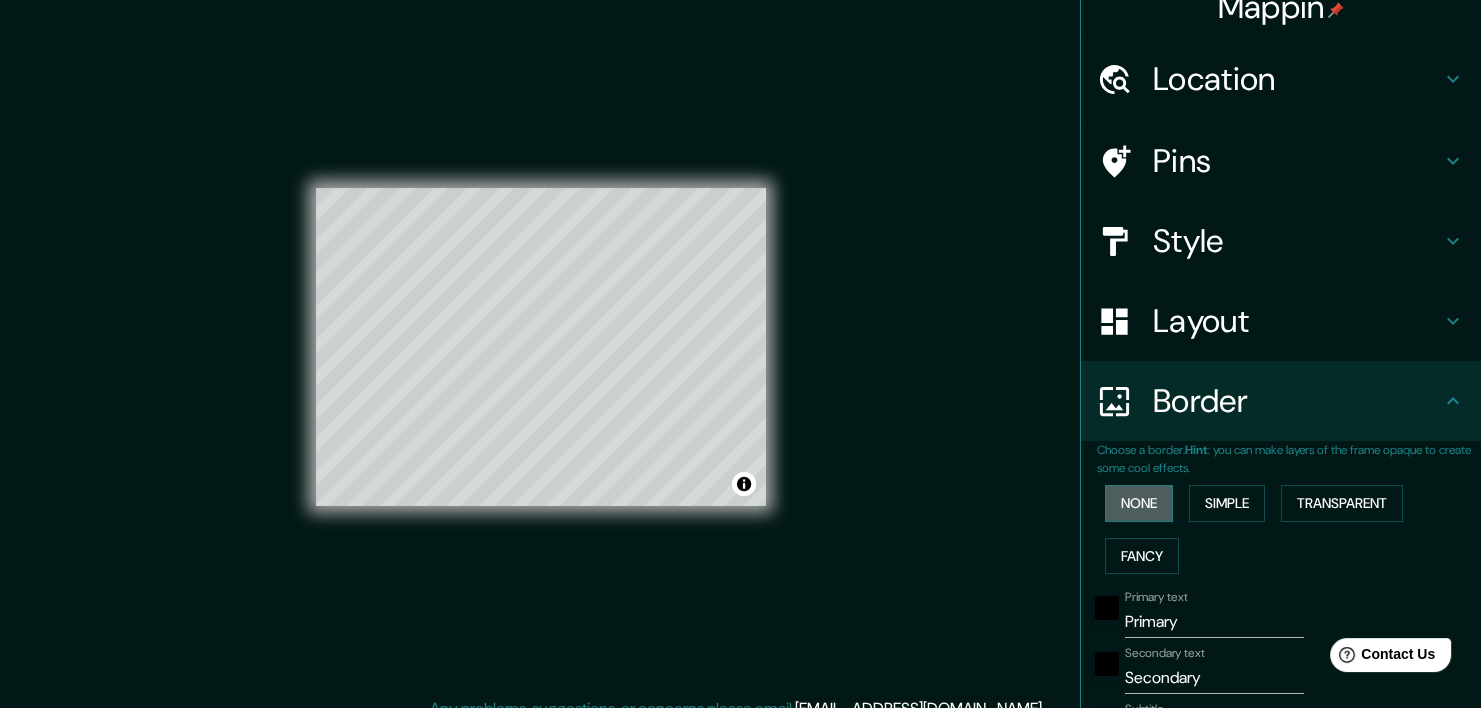 click on "None" at bounding box center [1139, 503] 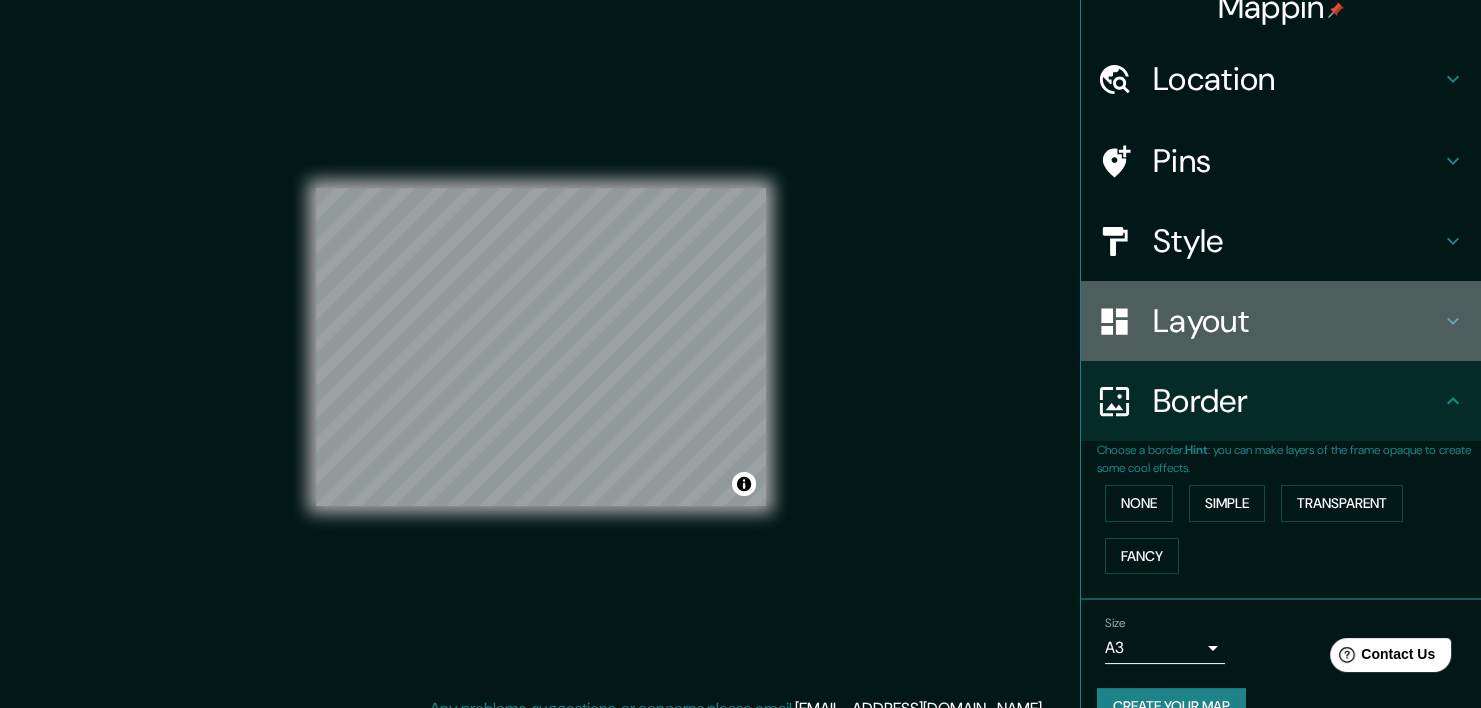 click on "Layout" at bounding box center [1297, 321] 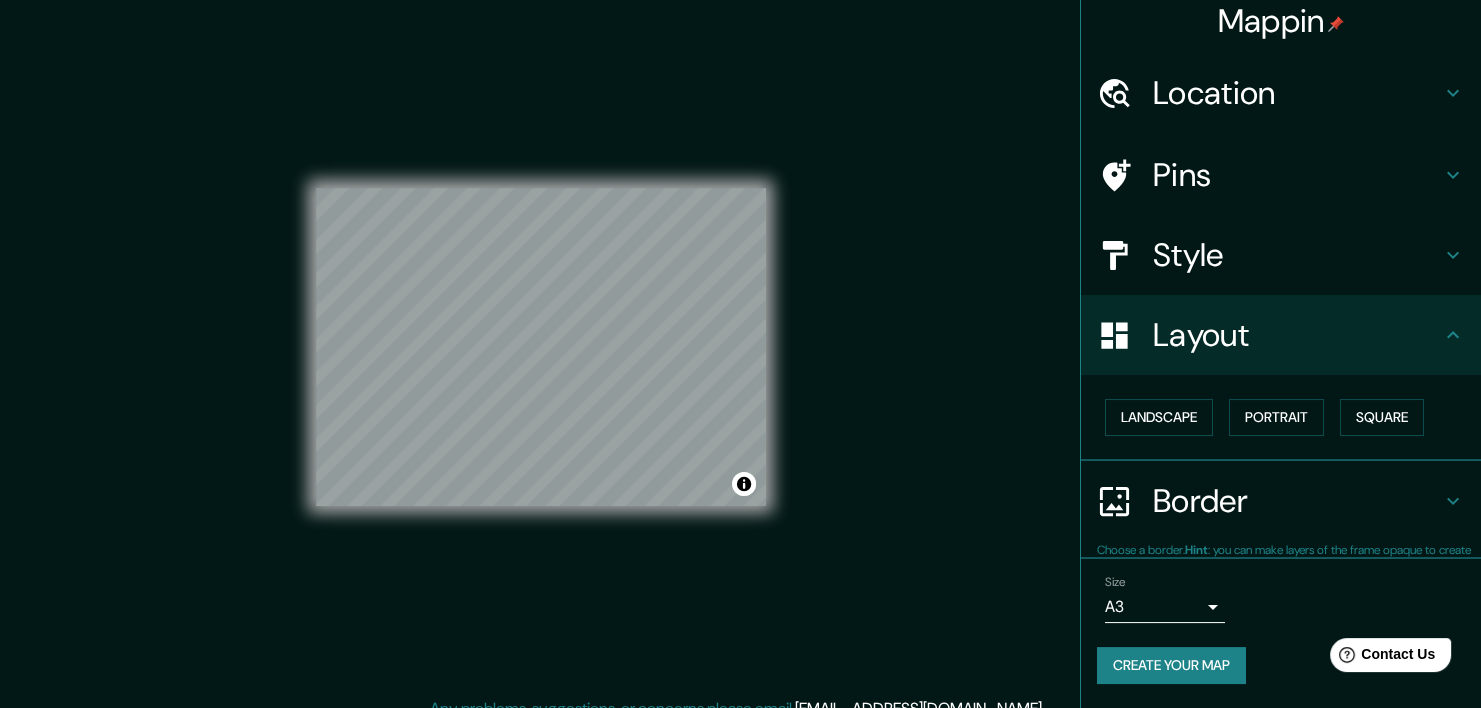 scroll, scrollTop: 9, scrollLeft: 0, axis: vertical 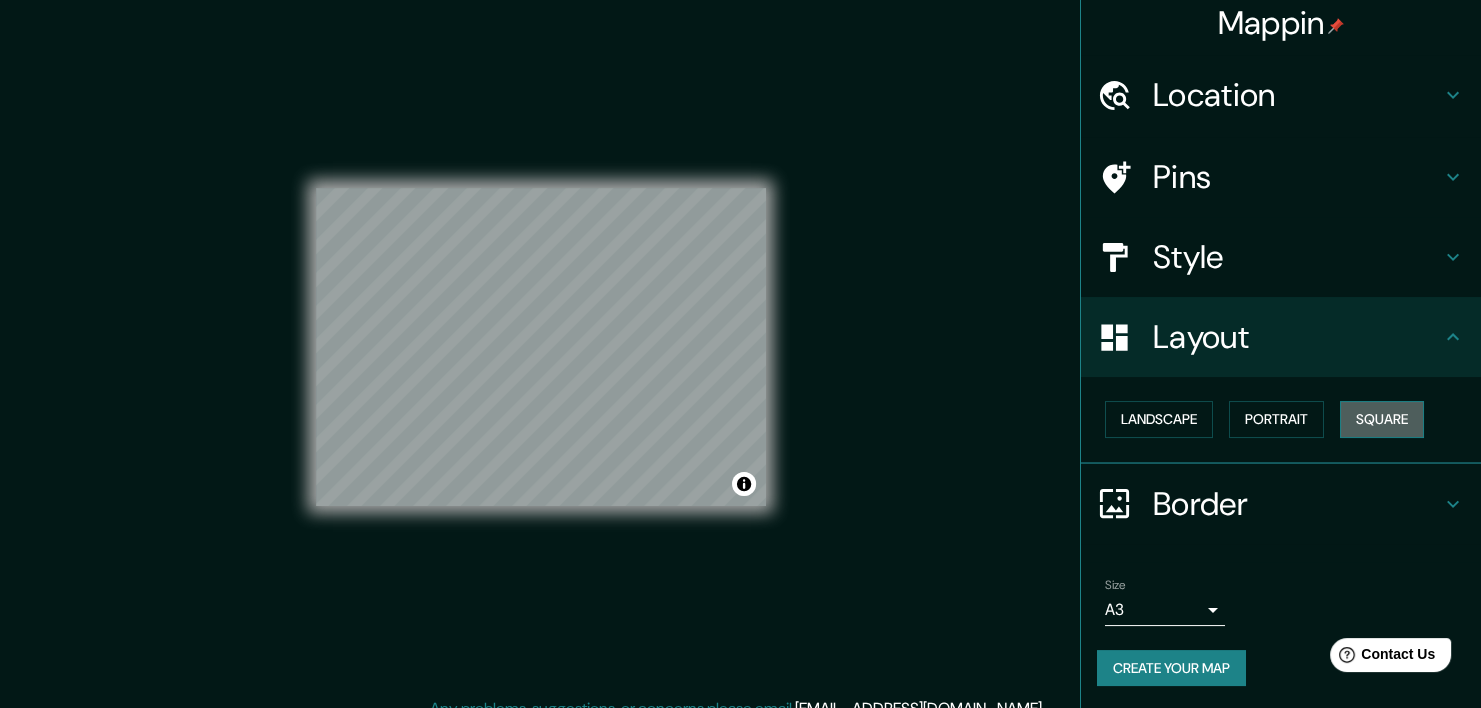 click on "Square" at bounding box center (1382, 419) 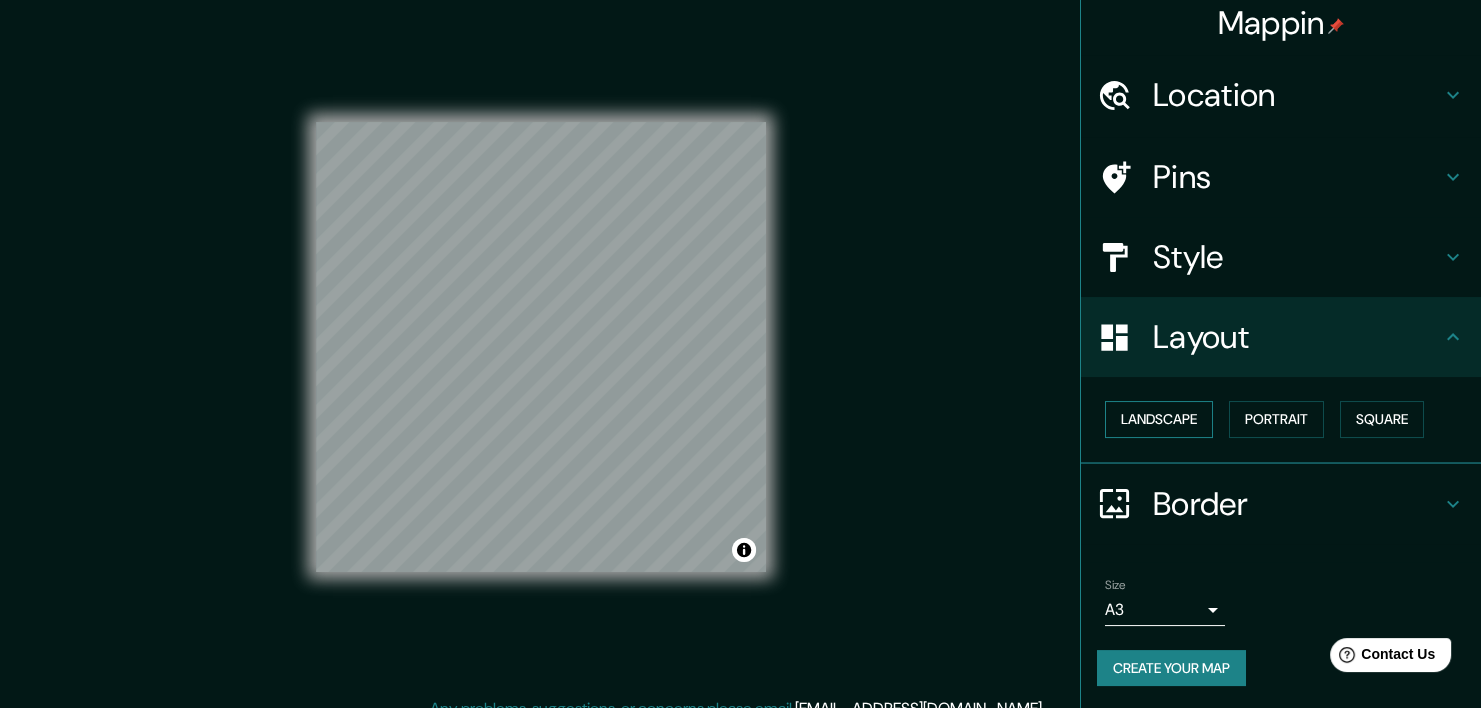 click on "Landscape" at bounding box center [1159, 419] 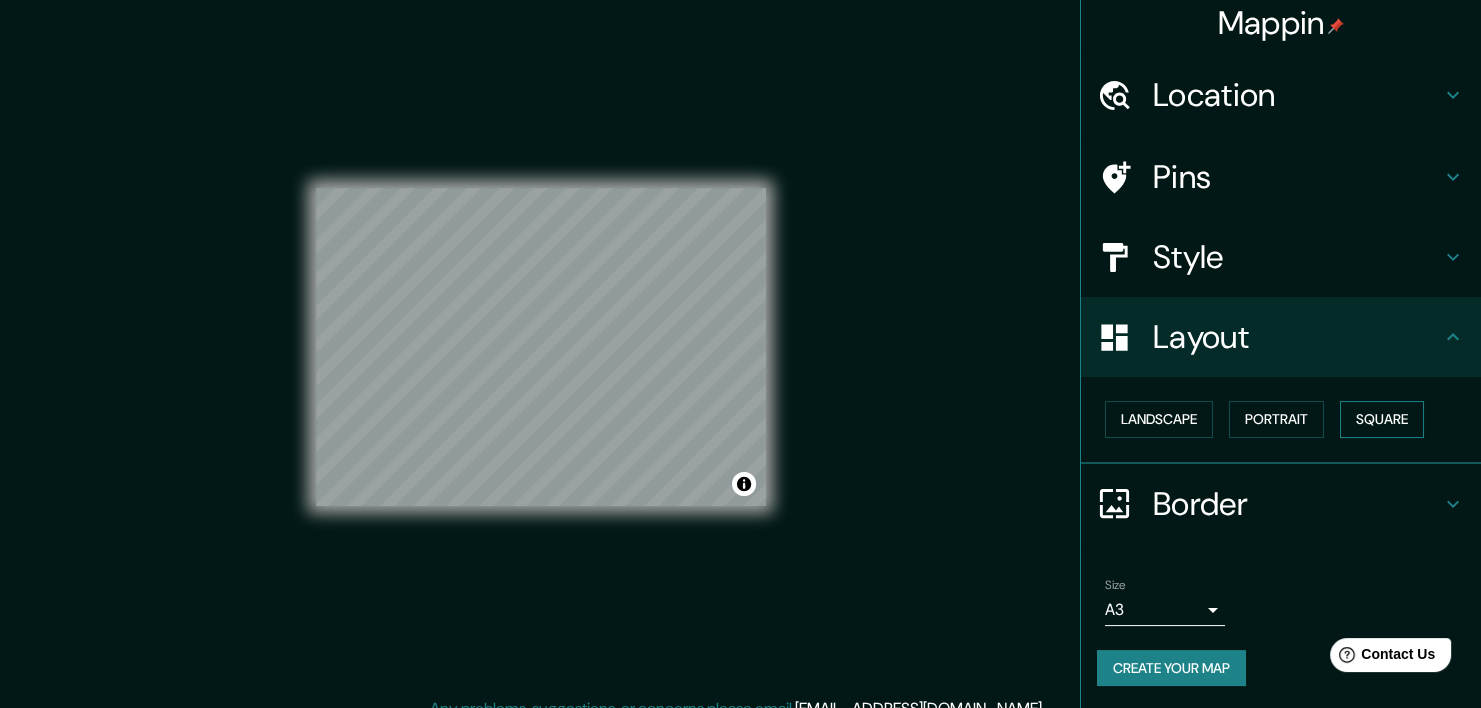 click on "Square" at bounding box center (1382, 419) 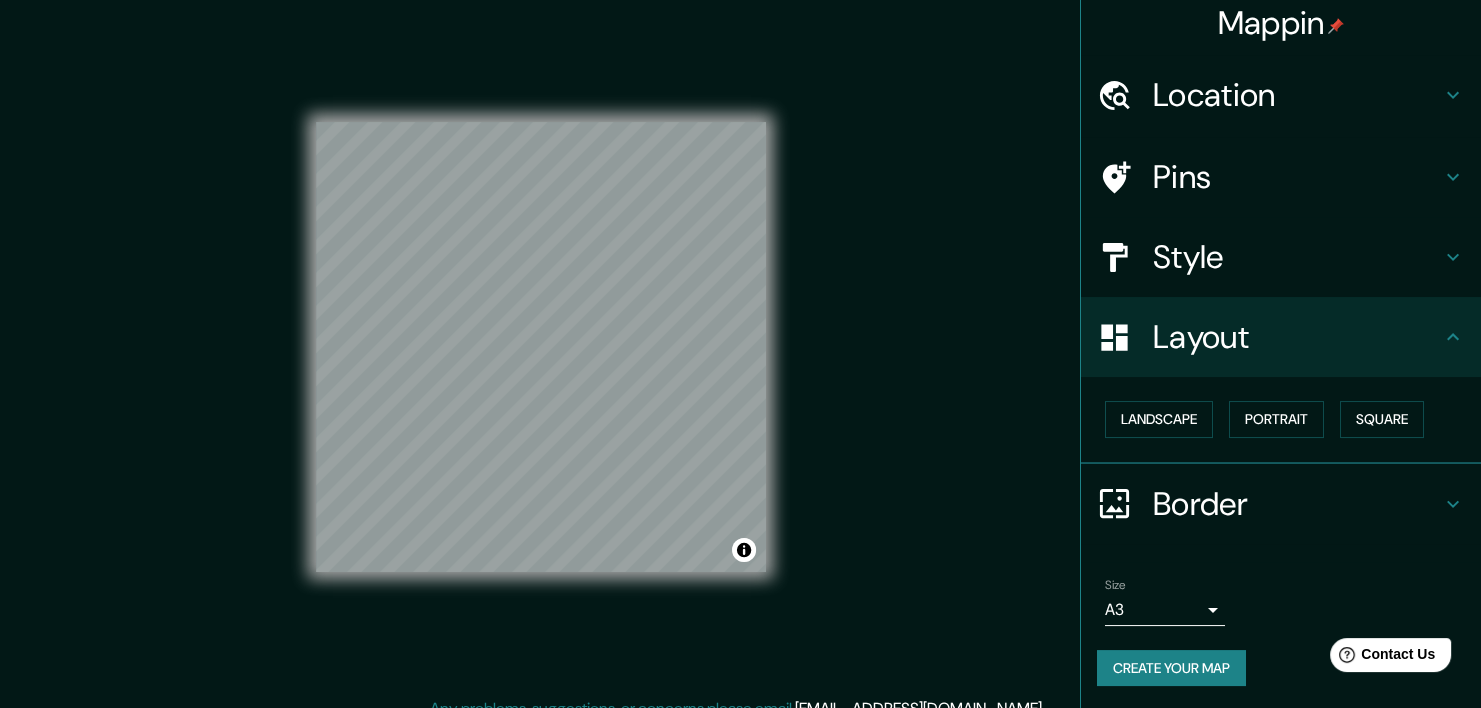 click on "Create your map" at bounding box center (1171, 668) 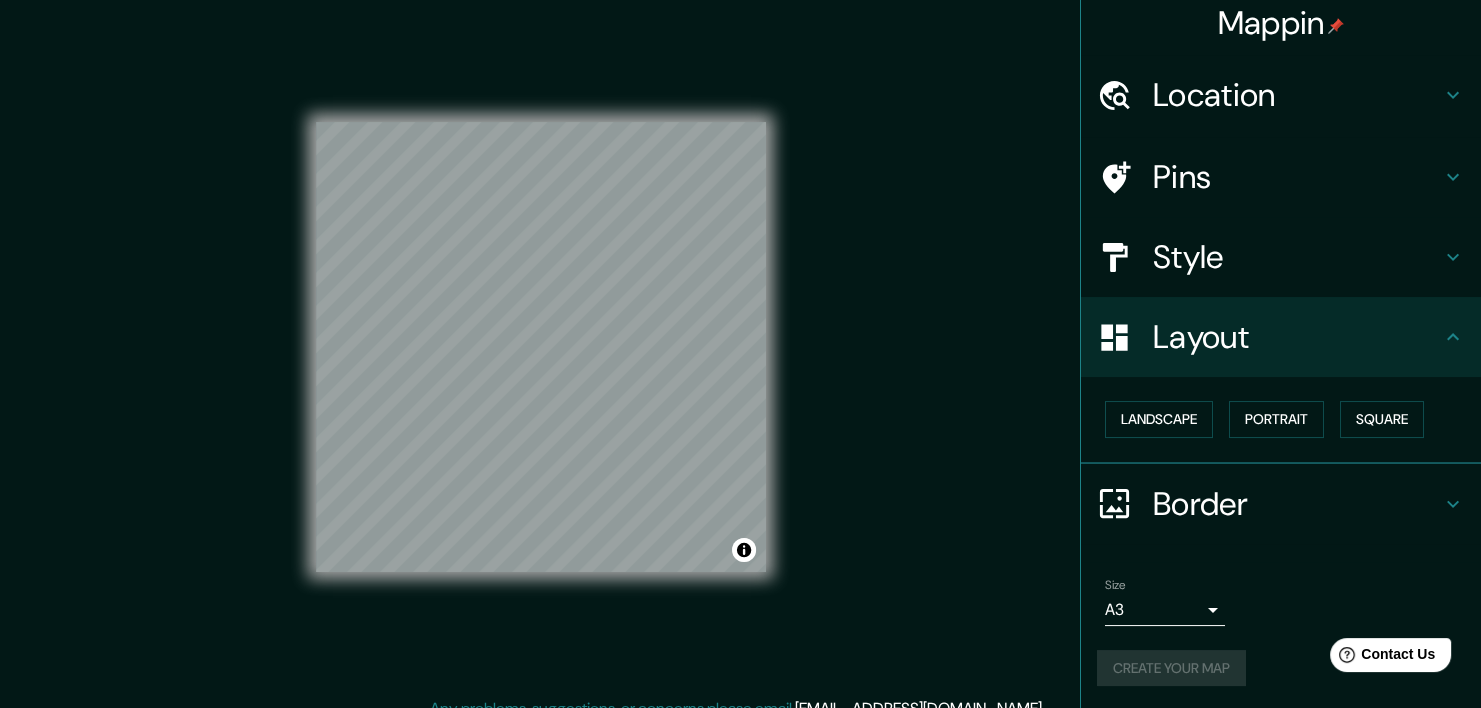 scroll, scrollTop: 25, scrollLeft: 0, axis: vertical 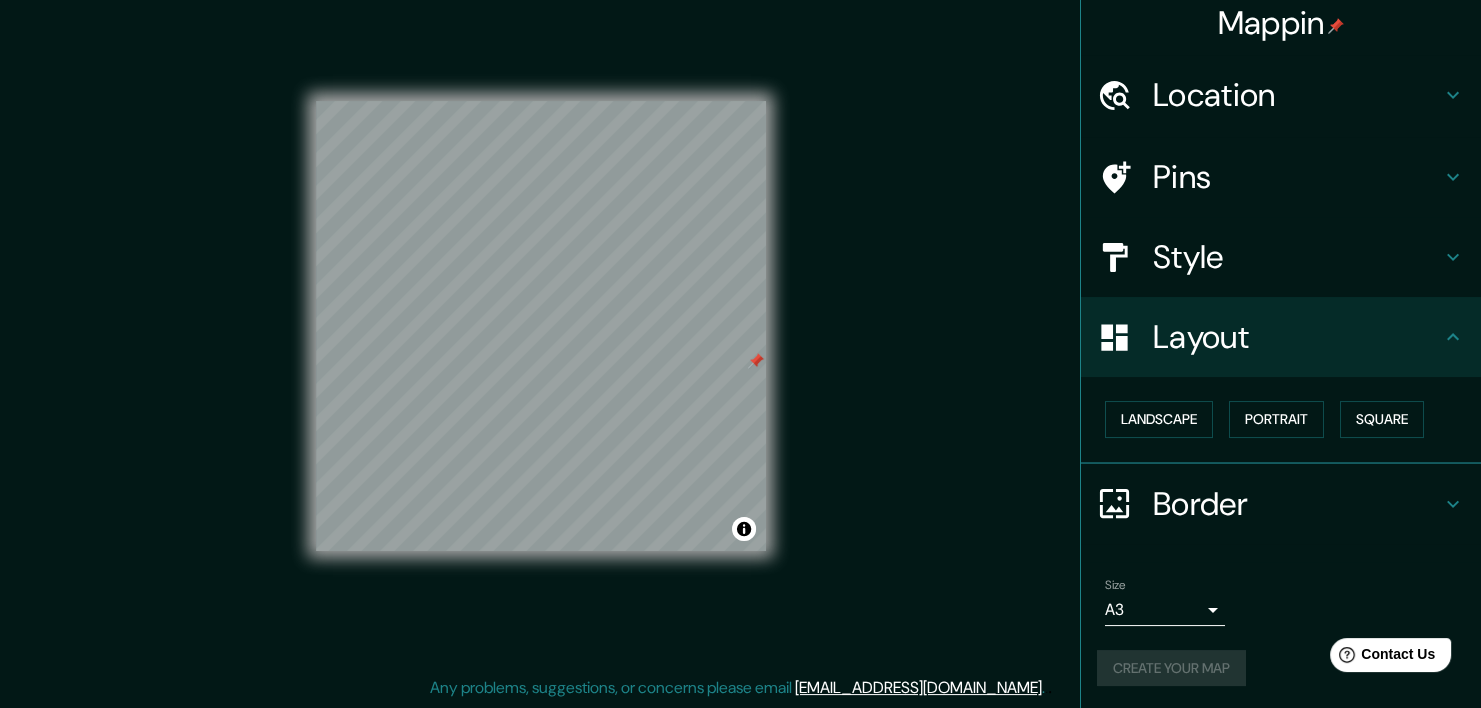 click on "Pins" at bounding box center [1297, 177] 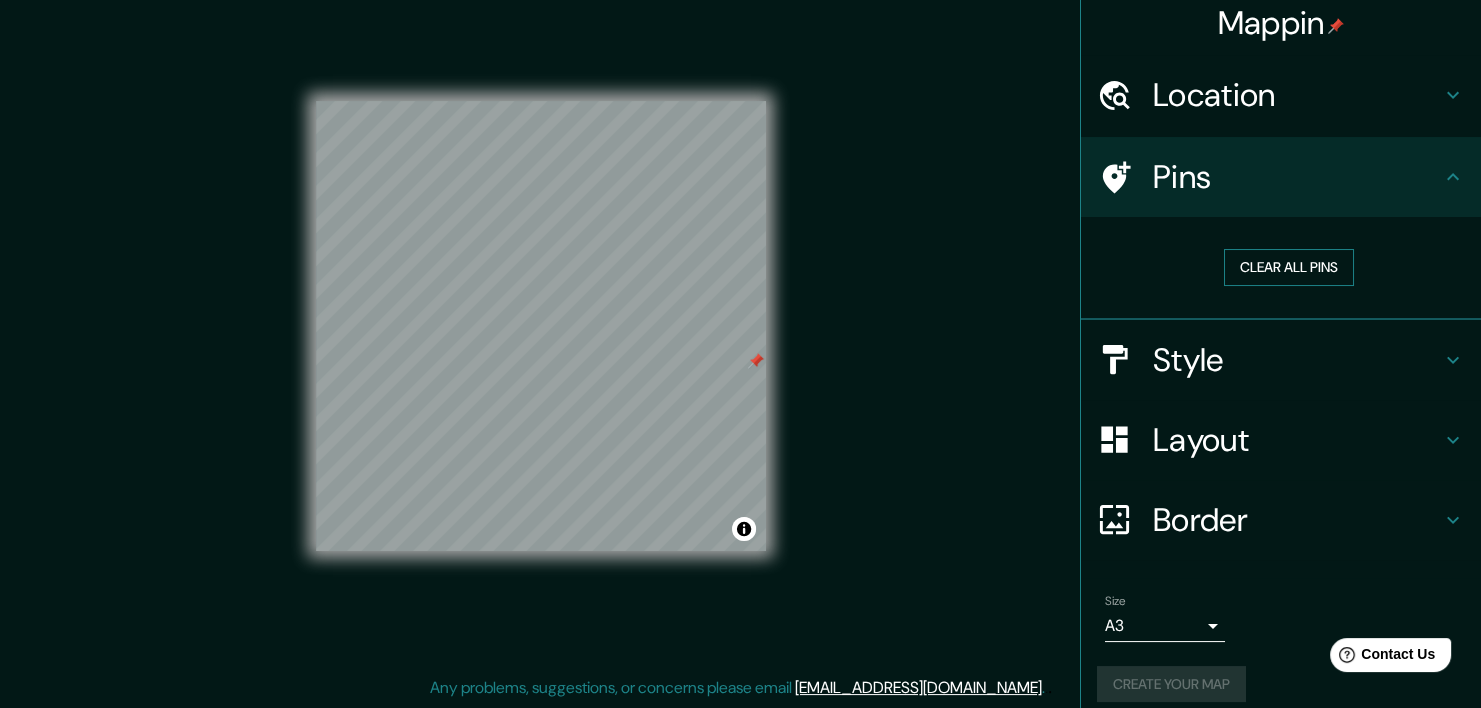 click on "Clear all pins" at bounding box center (1289, 267) 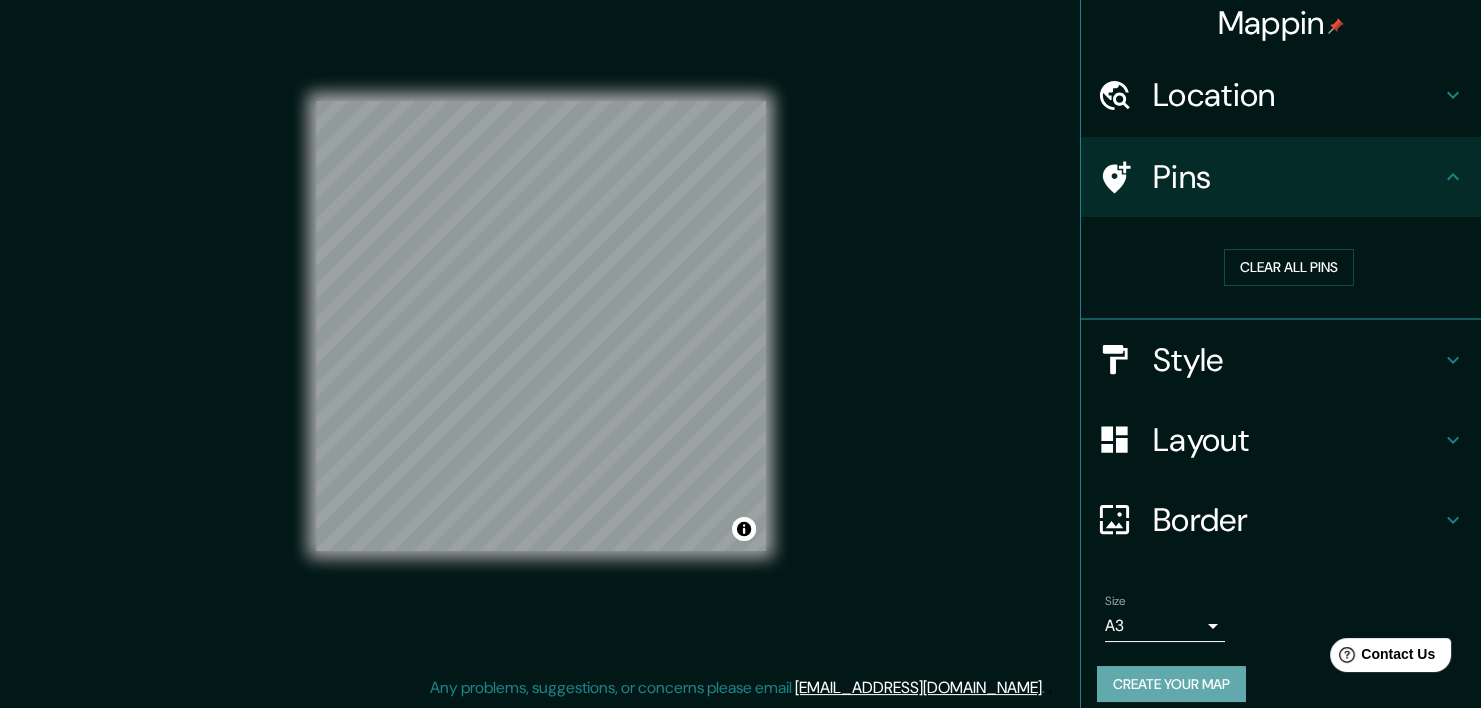 click on "Create your map" at bounding box center (1171, 684) 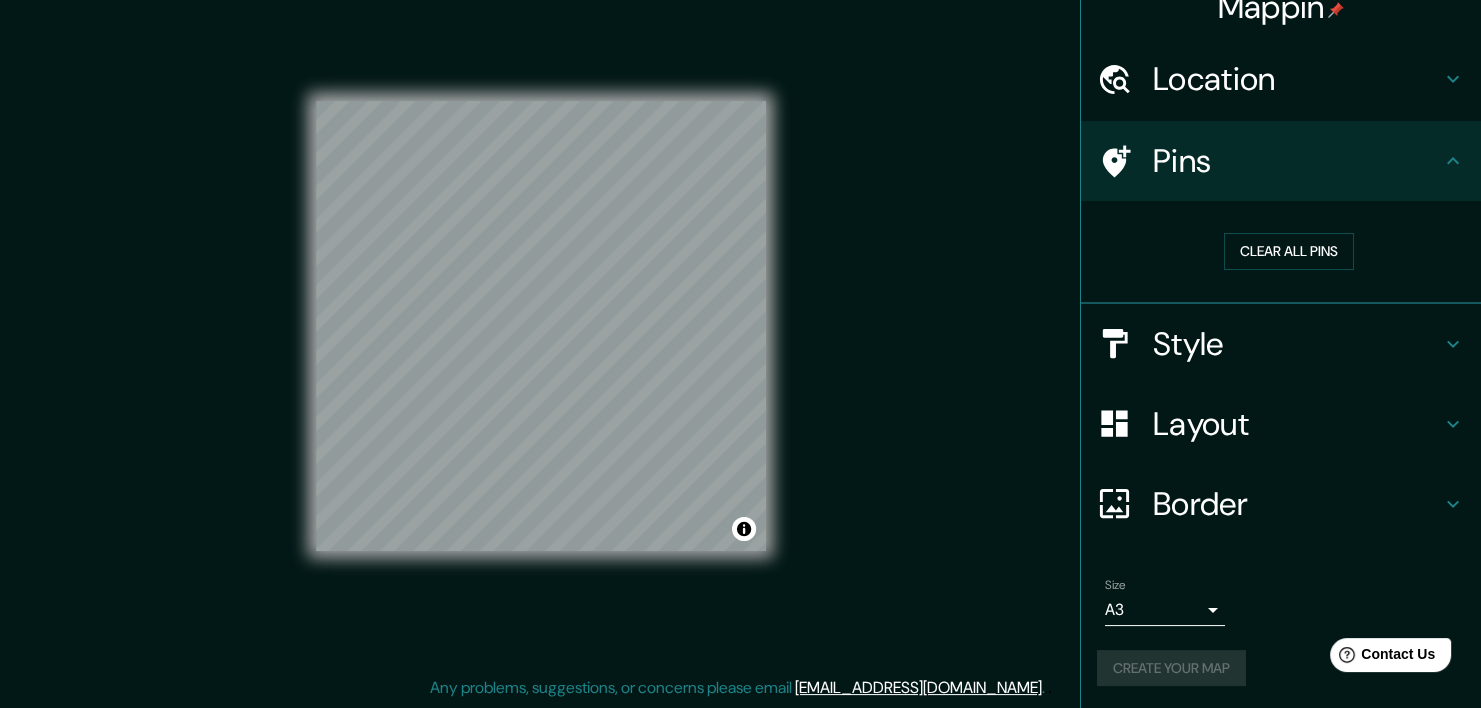 scroll, scrollTop: 0, scrollLeft: 0, axis: both 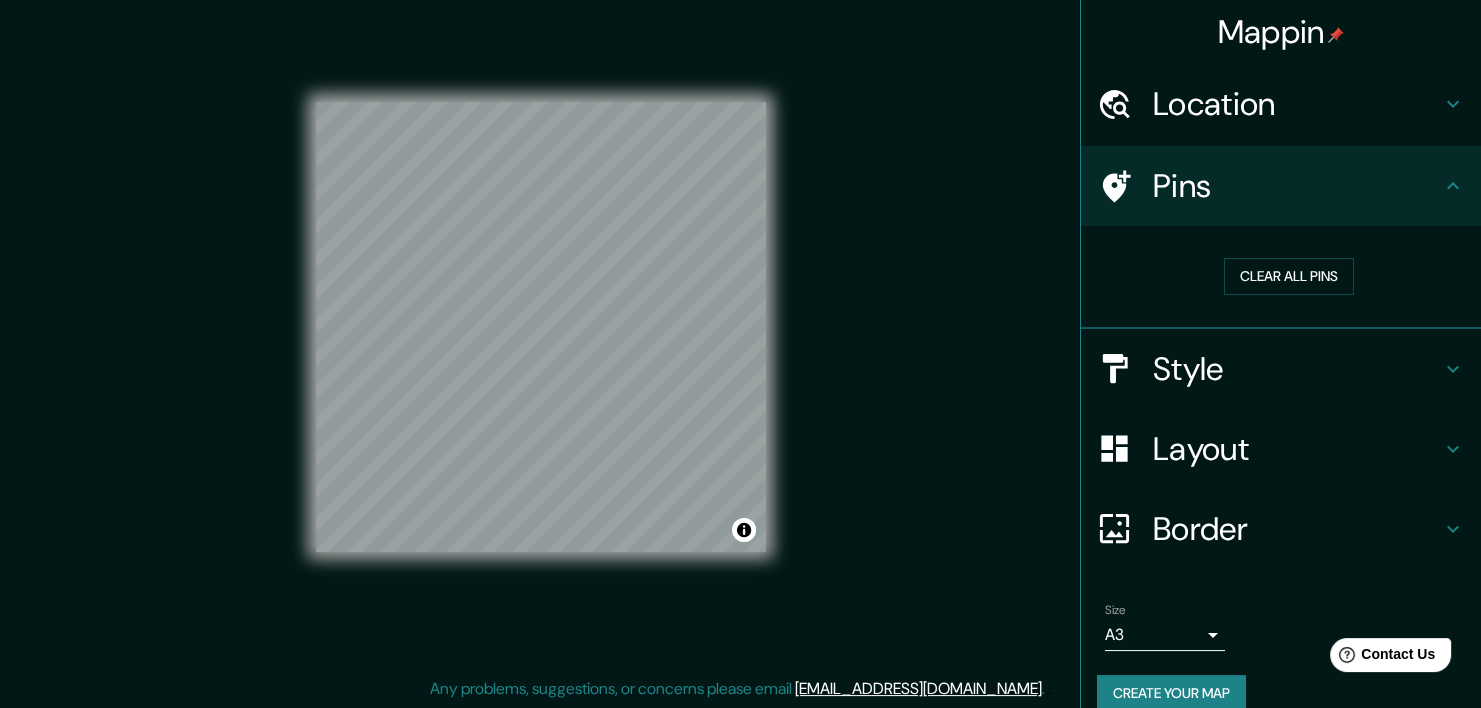 click on "Layout" at bounding box center (1297, 449) 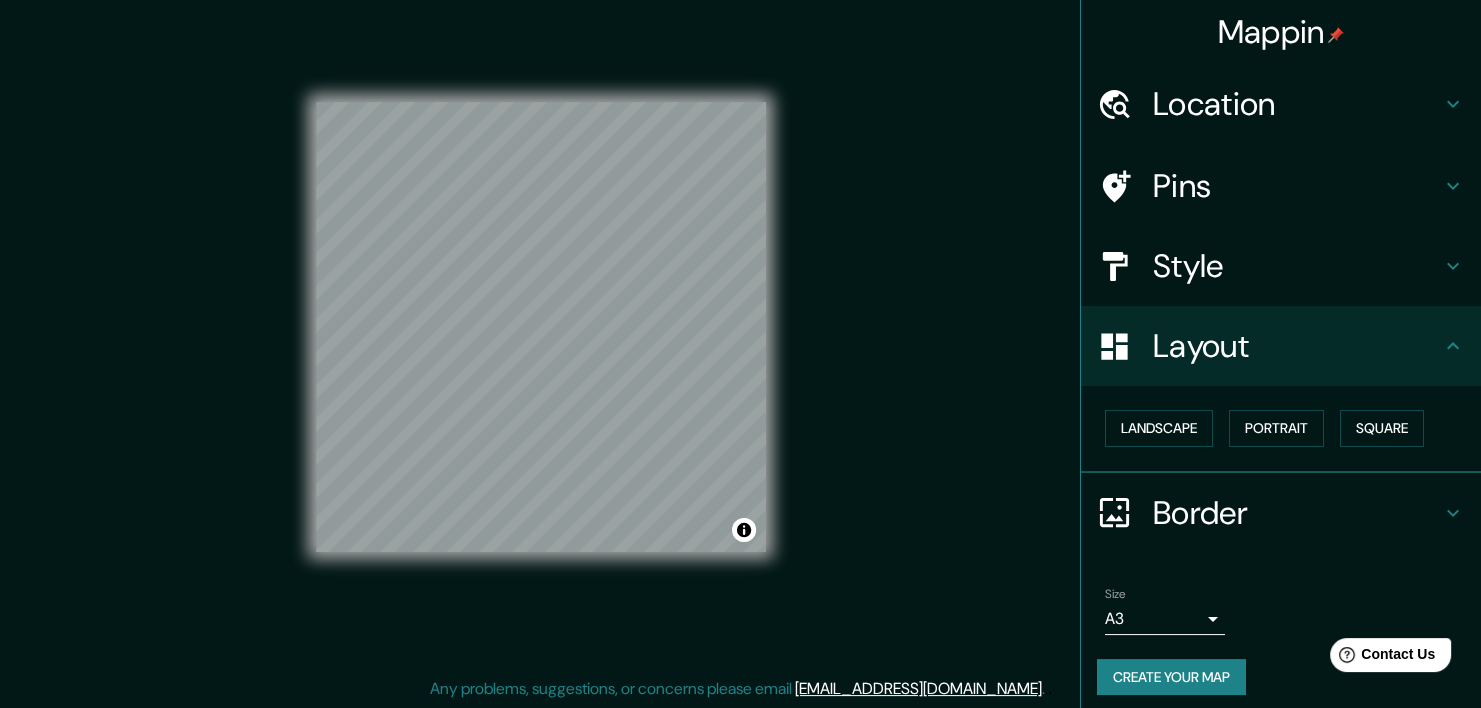 click on "Style" at bounding box center (1297, 266) 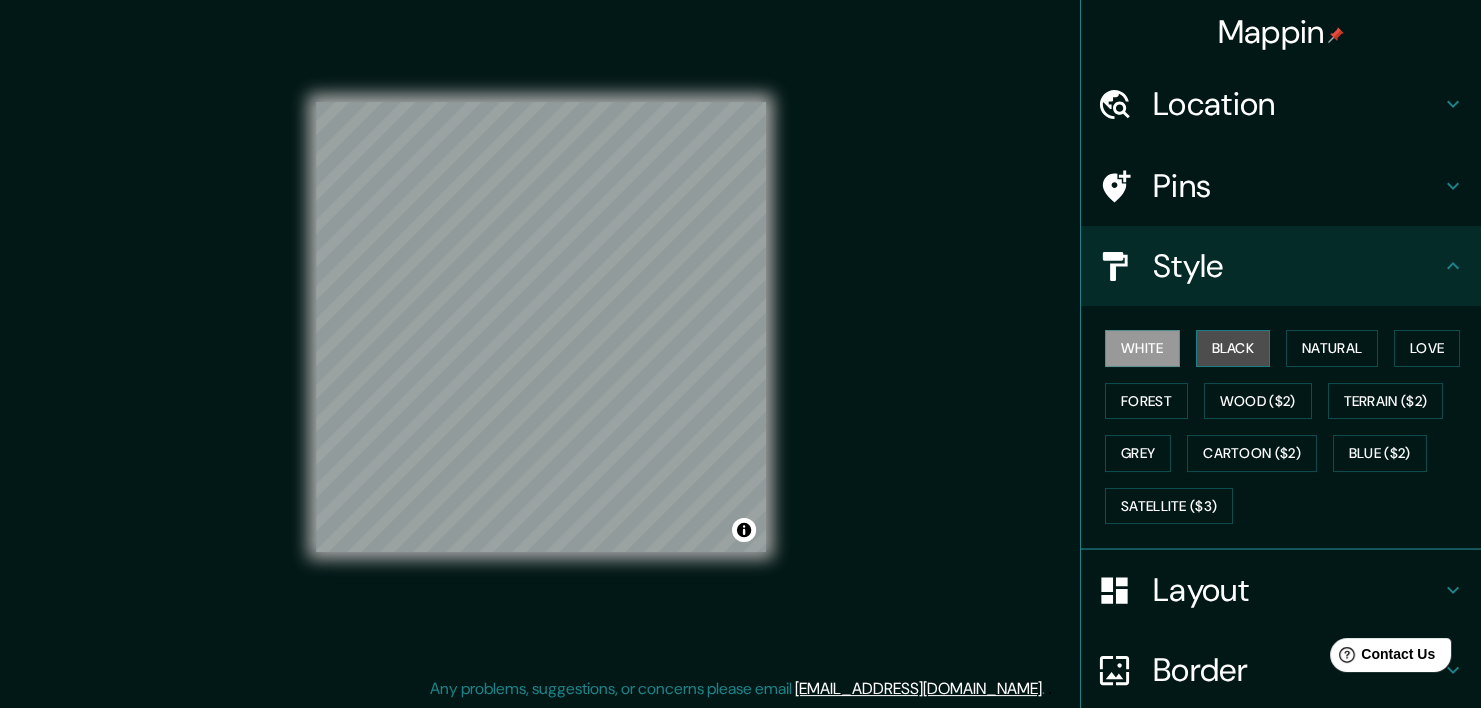 click on "Black" at bounding box center (1233, 348) 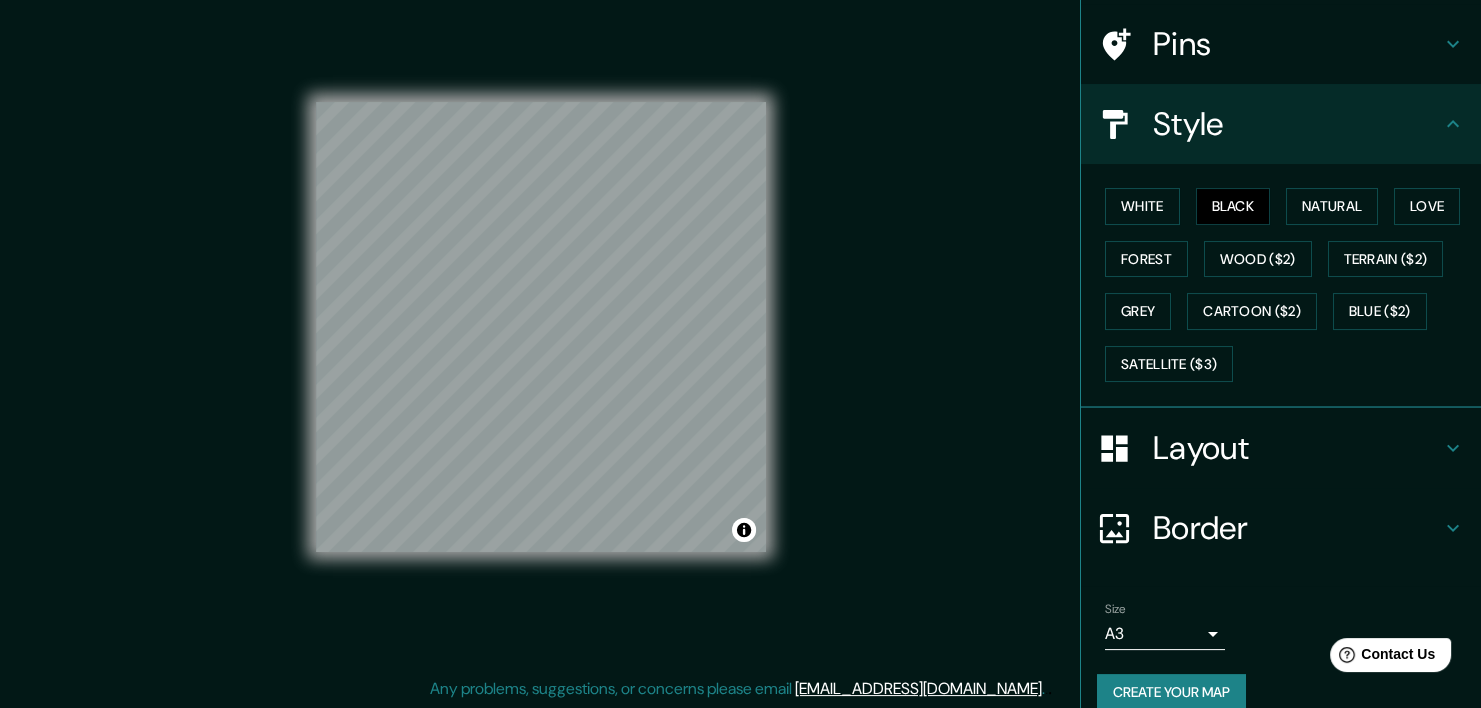 scroll, scrollTop: 165, scrollLeft: 0, axis: vertical 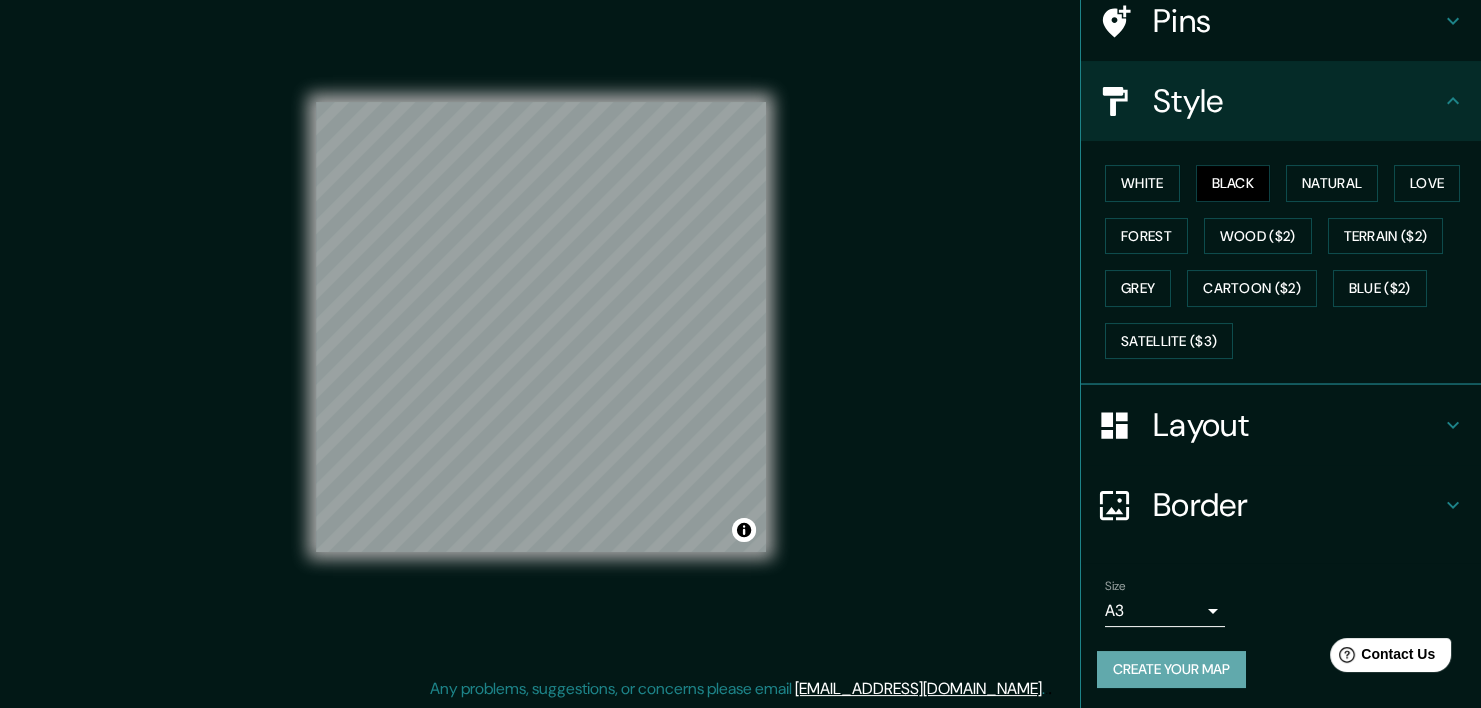 click on "Create your map" at bounding box center (1171, 669) 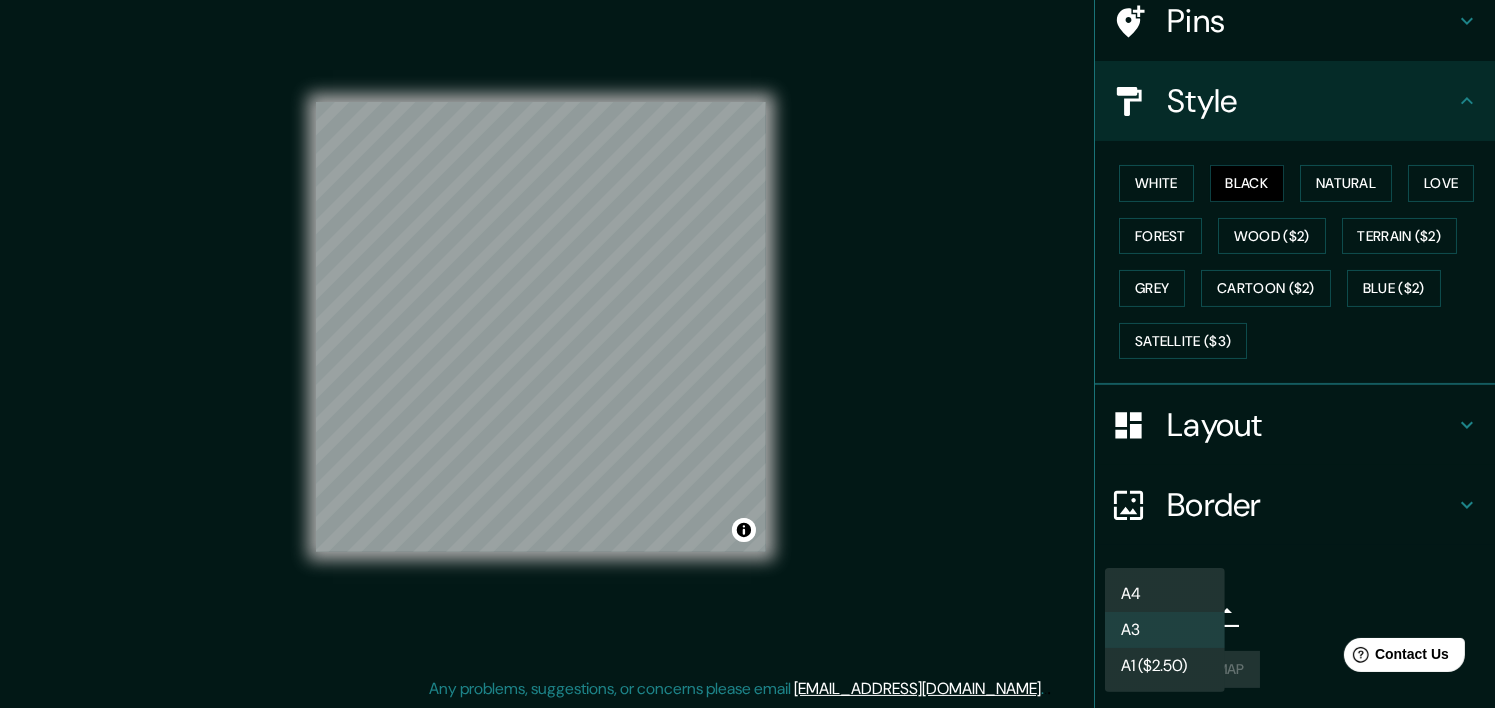 click on "Mappin Location San Lucas Sacatepéquez, Departamento de Sacatepéquez, Guatemala Pins Style White Black Natural Love Forest Wood ($2) Terrain ($2) Grey Cartoon ($2) Blue ($2) Satellite ($3) Layout Border Choose a border.  Hint : you can make layers of the frame opaque to create some cool effects. None Simple Transparent Fancy Size A3 a4 Create your map © Mapbox   © OpenStreetMap   Improve this map Any problems, suggestions, or concerns please email    help@mappin.pro . . . A4 A3 A1 ($2.50)" at bounding box center (747, 330) 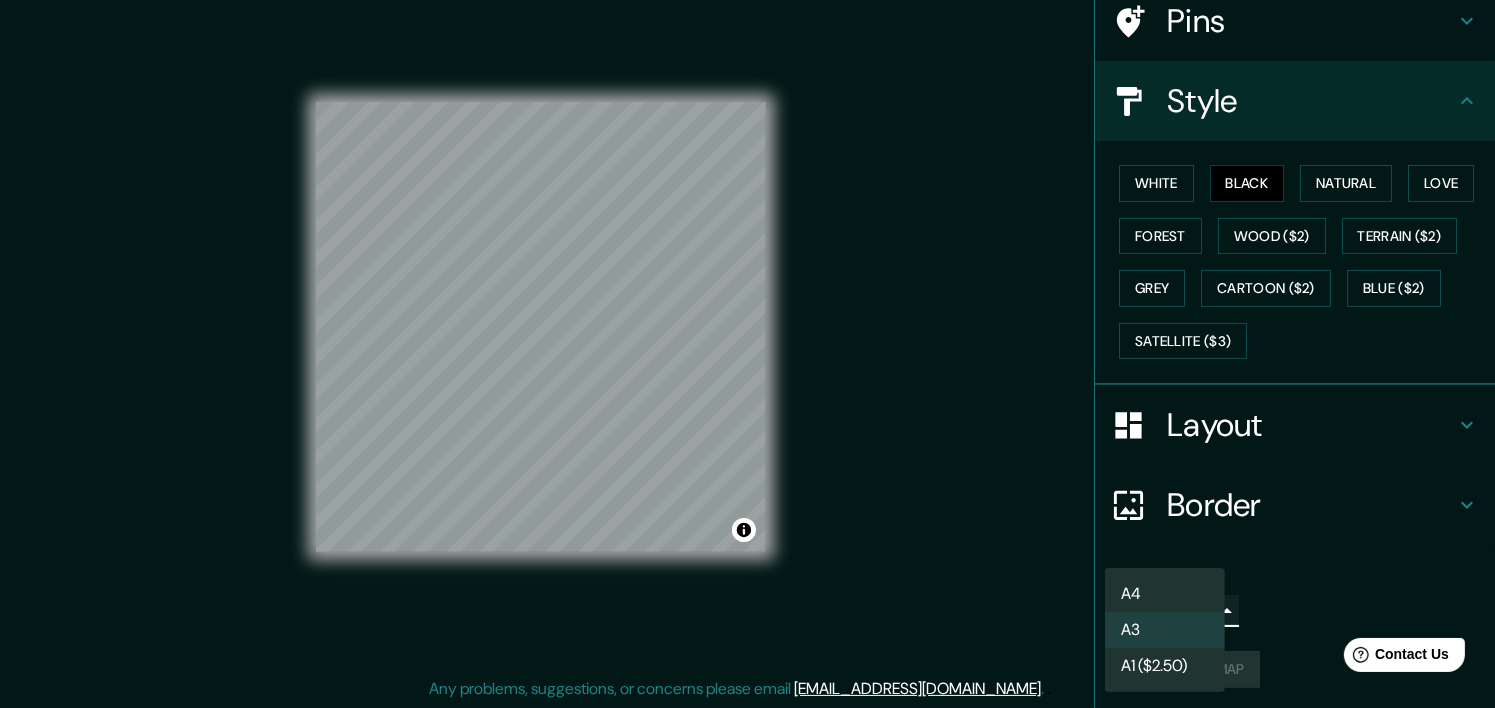 type on "single" 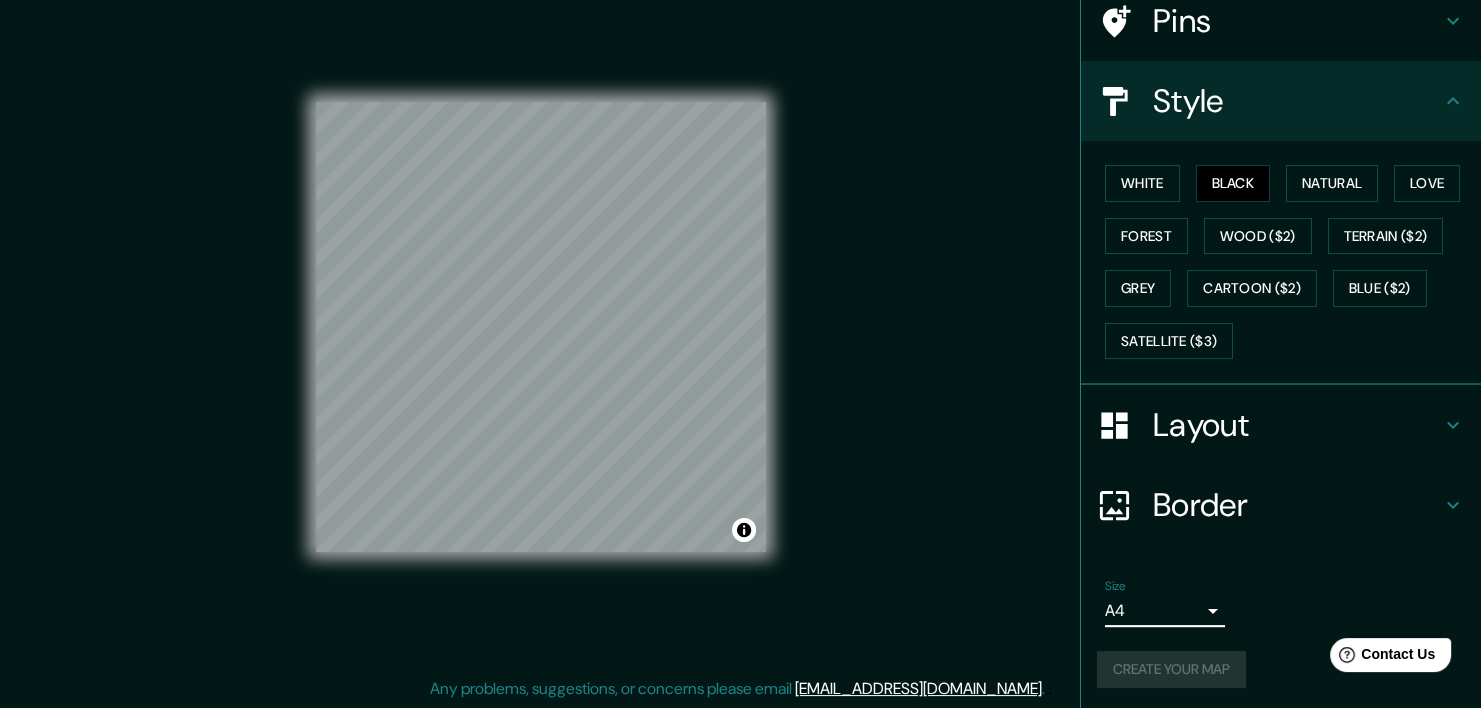 click on "Location San Lucas Sacatepéquez, Departamento de Sacatepéquez, Guatemala Pins Style White Black Natural Love Forest Wood ($2) Terrain ($2) Grey Cartoon ($2) Blue ($2) Satellite ($3) Layout Border Choose a border.  Hint : you can make layers of the frame opaque to create some cool effects. None Simple Transparent Fancy Size A4 single Create your map" at bounding box center (1281, 305) 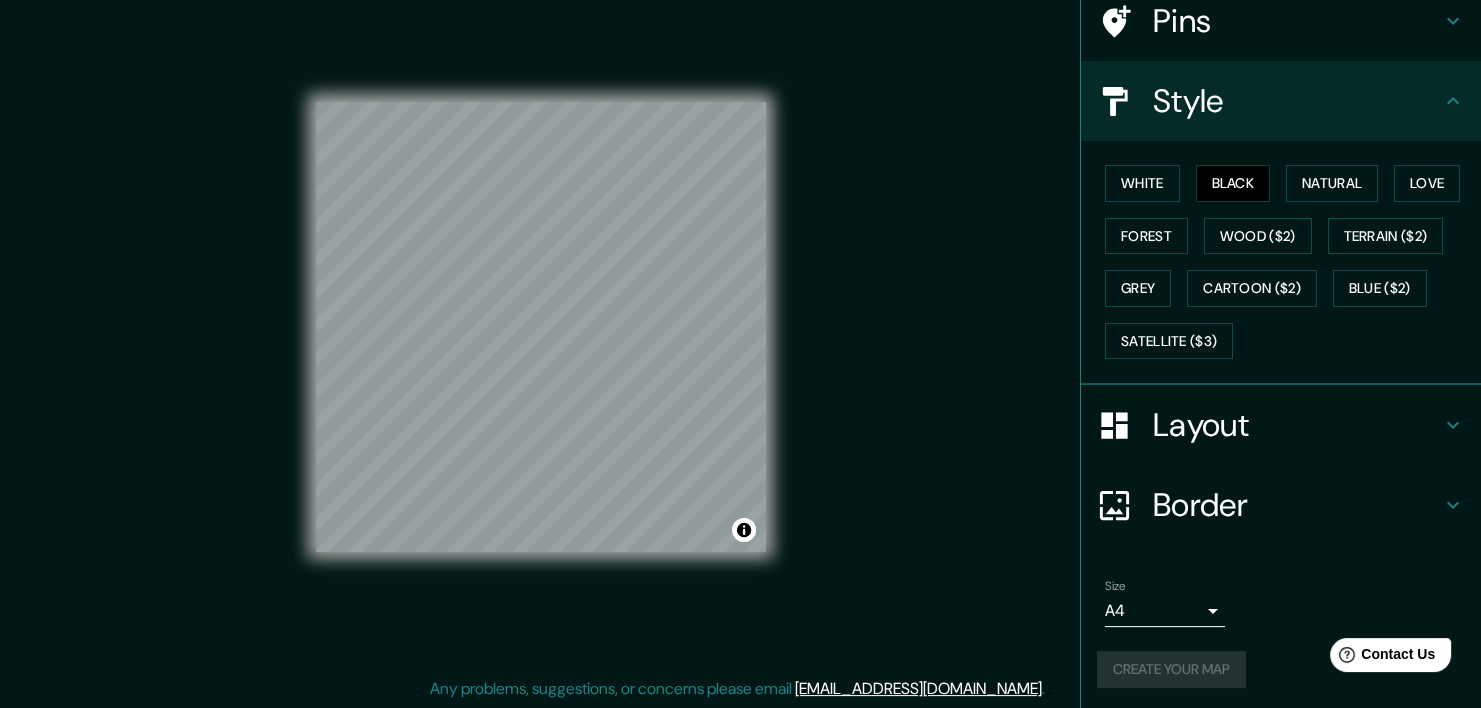 click on "Border" at bounding box center (1297, 505) 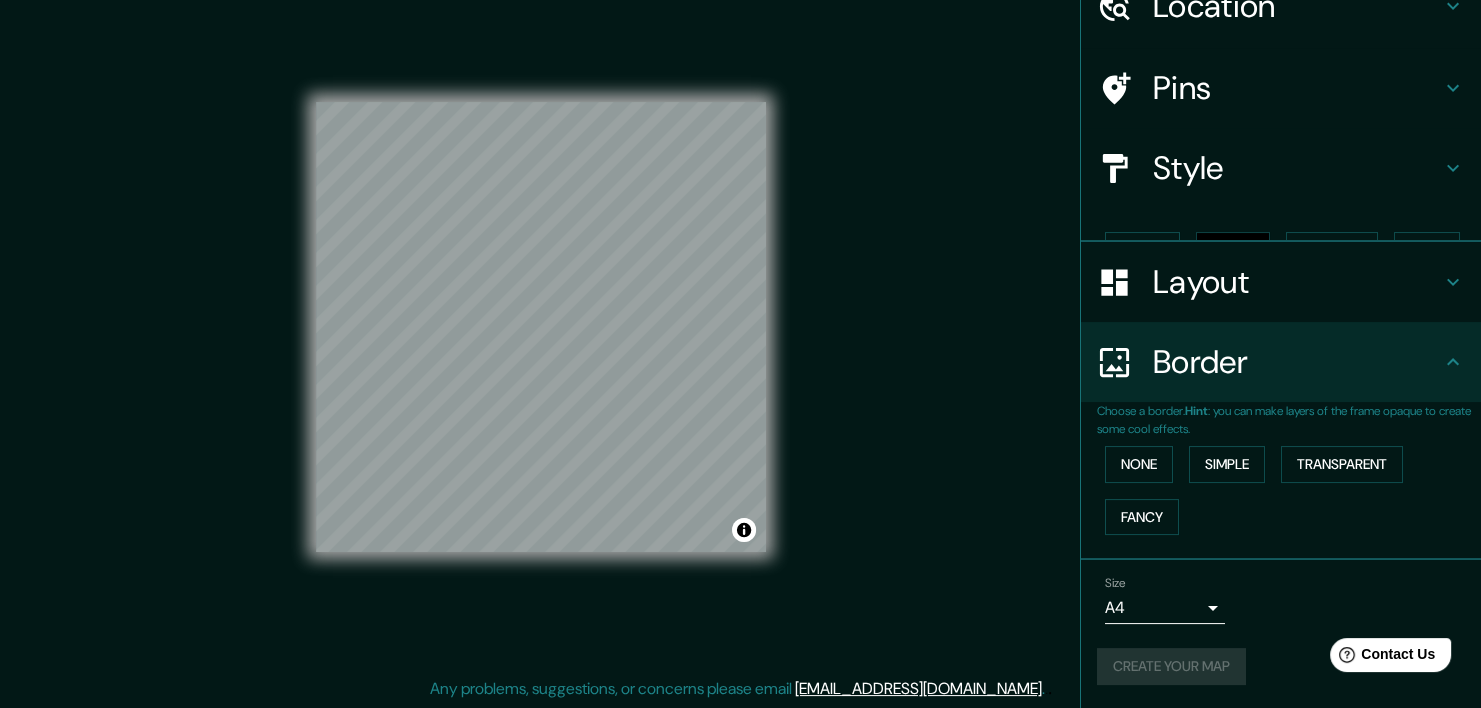 scroll, scrollTop: 64, scrollLeft: 0, axis: vertical 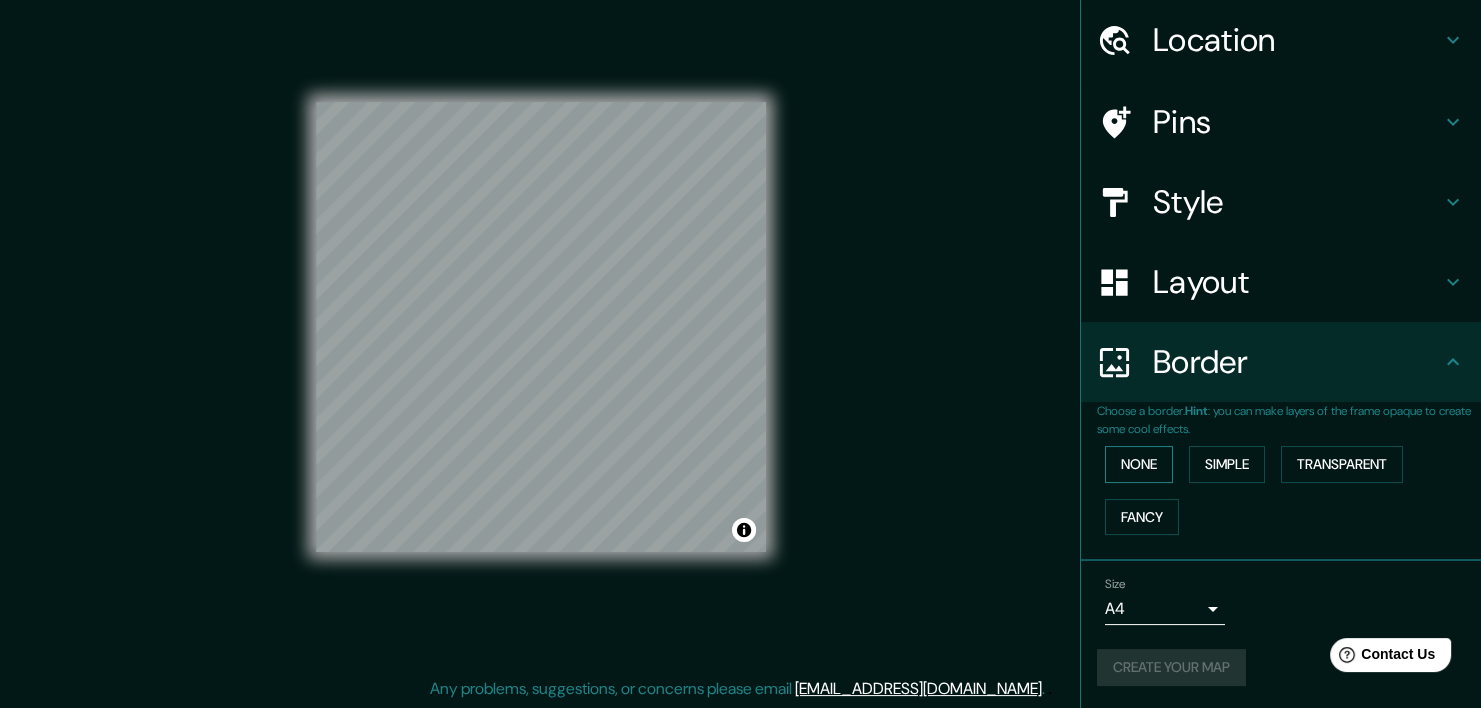 click on "None" at bounding box center [1139, 464] 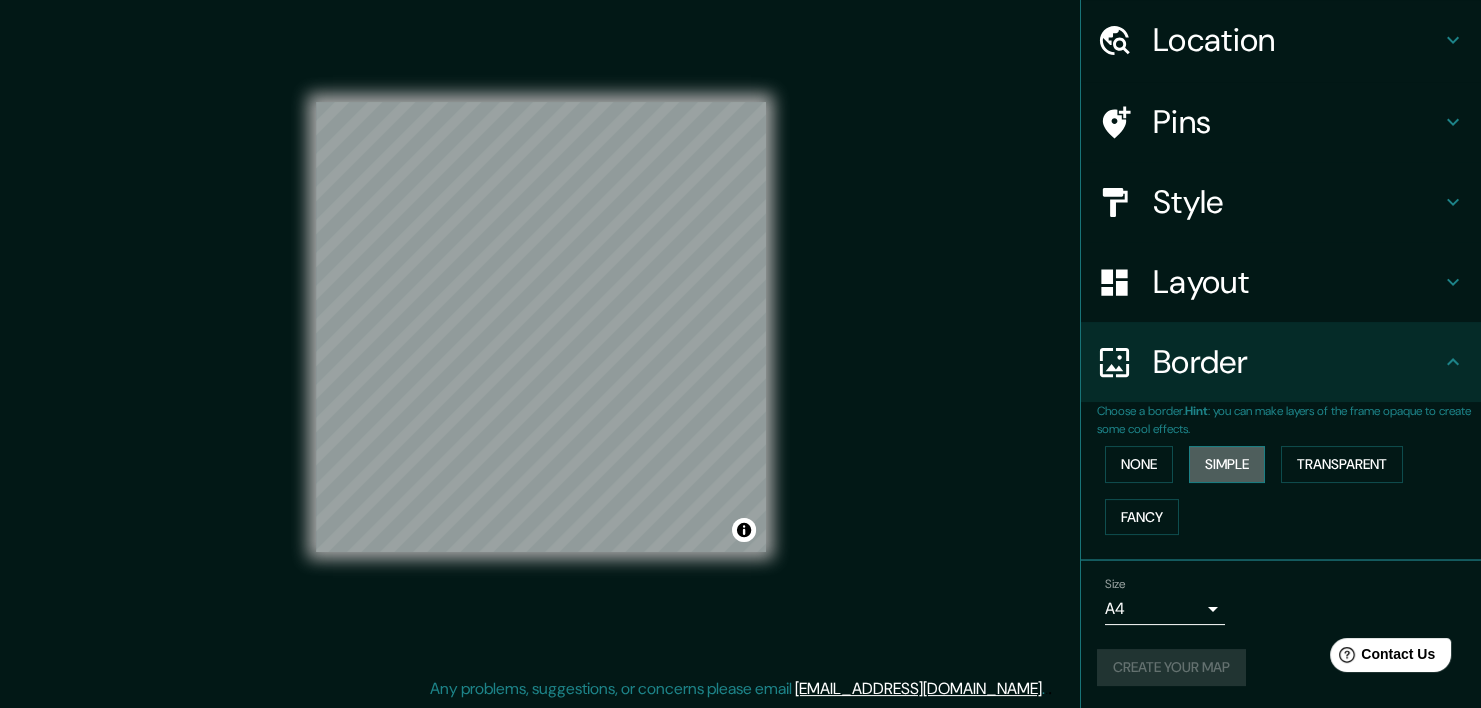 click on "Simple" at bounding box center (1227, 464) 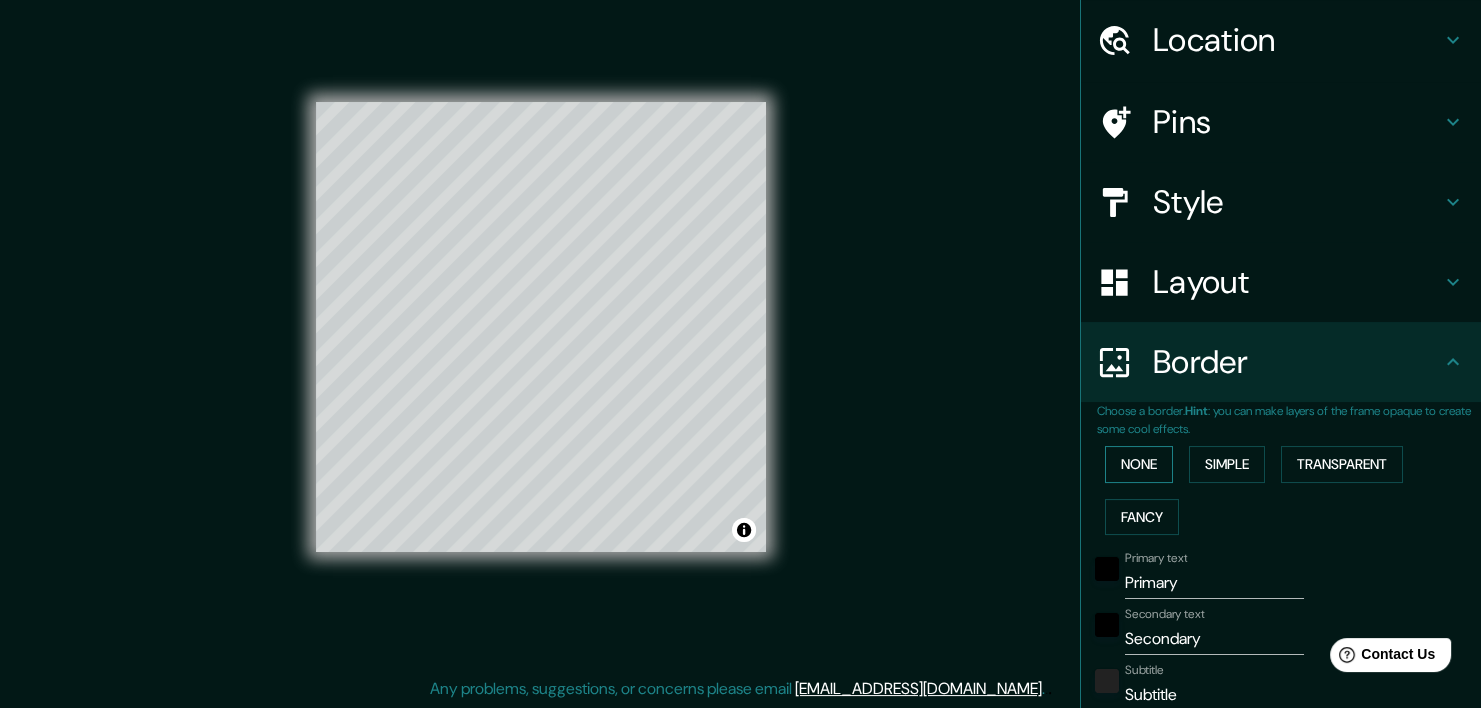 click on "None" at bounding box center [1139, 464] 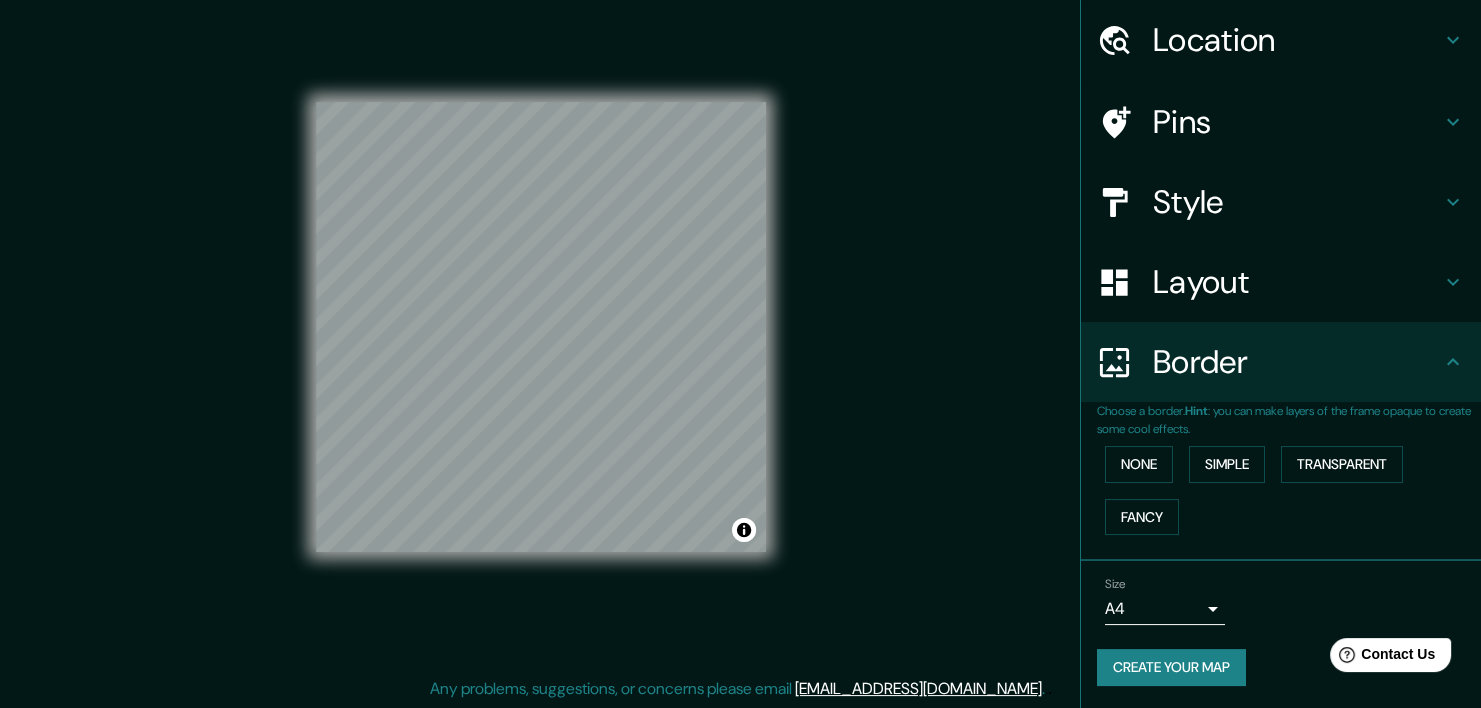 scroll, scrollTop: 25, scrollLeft: 0, axis: vertical 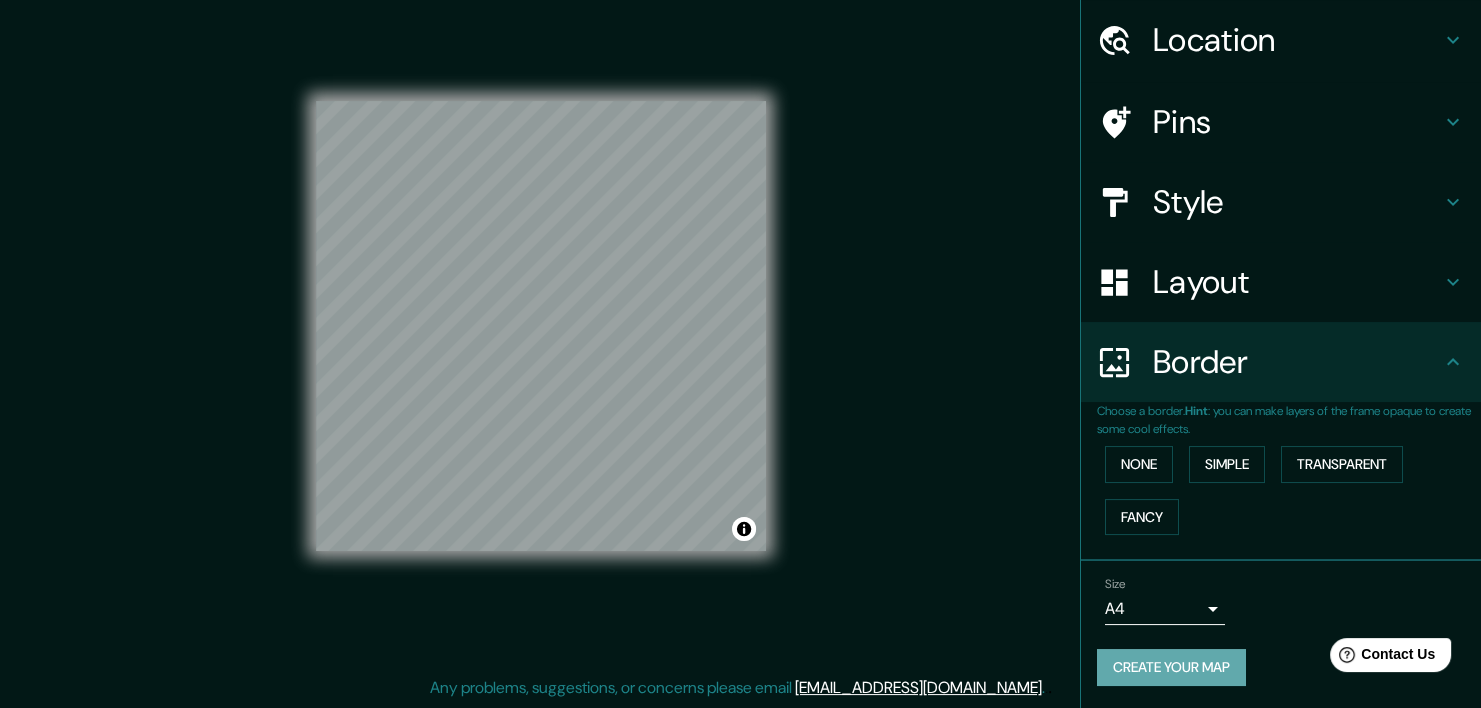 click on "Create your map" at bounding box center (1171, 667) 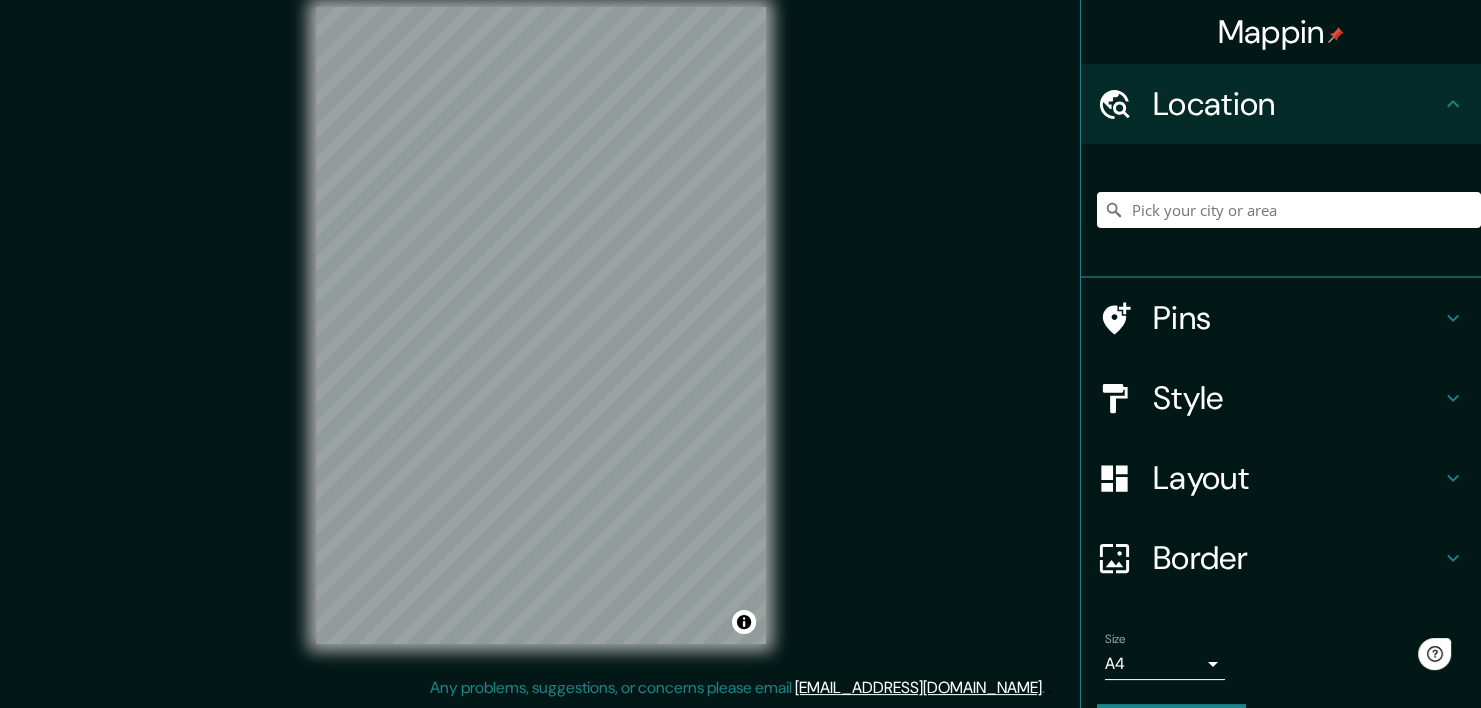 scroll, scrollTop: 0, scrollLeft: 0, axis: both 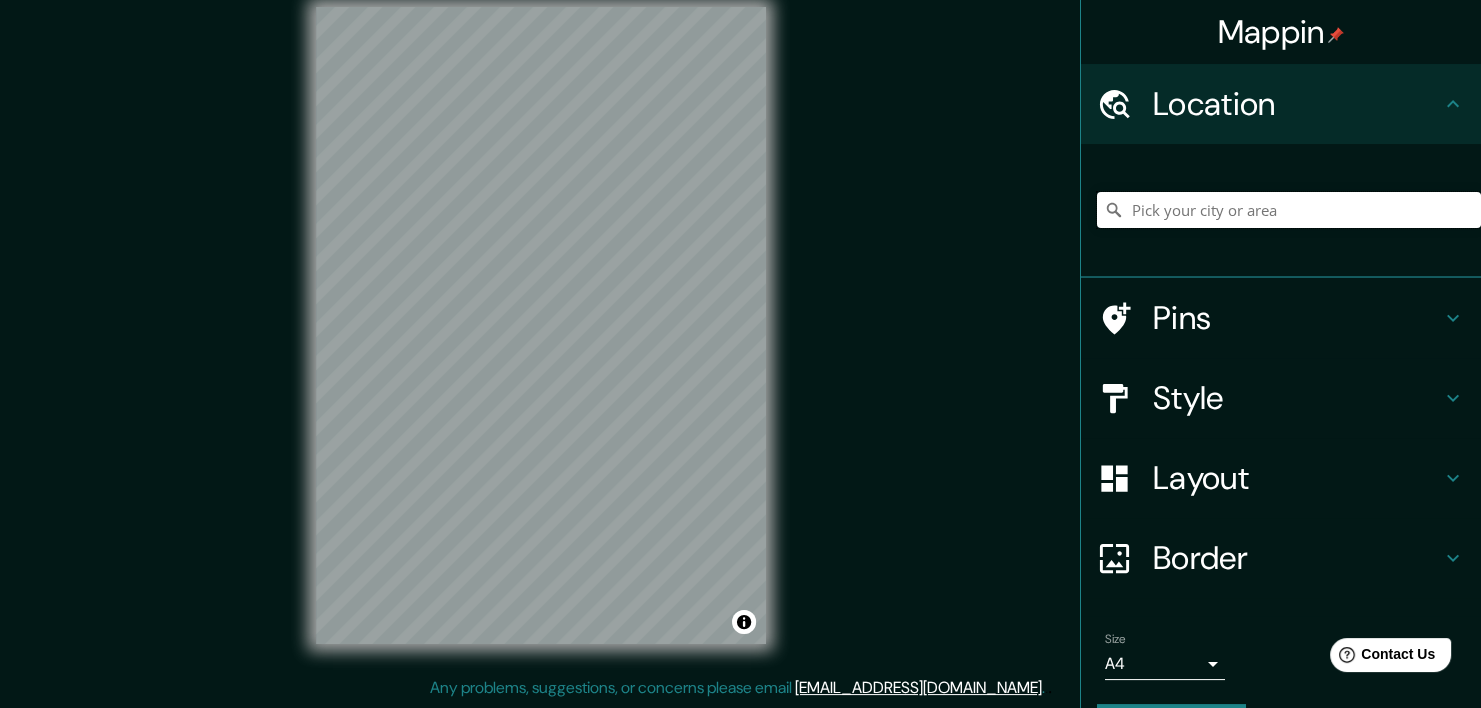 click at bounding box center [1289, 210] 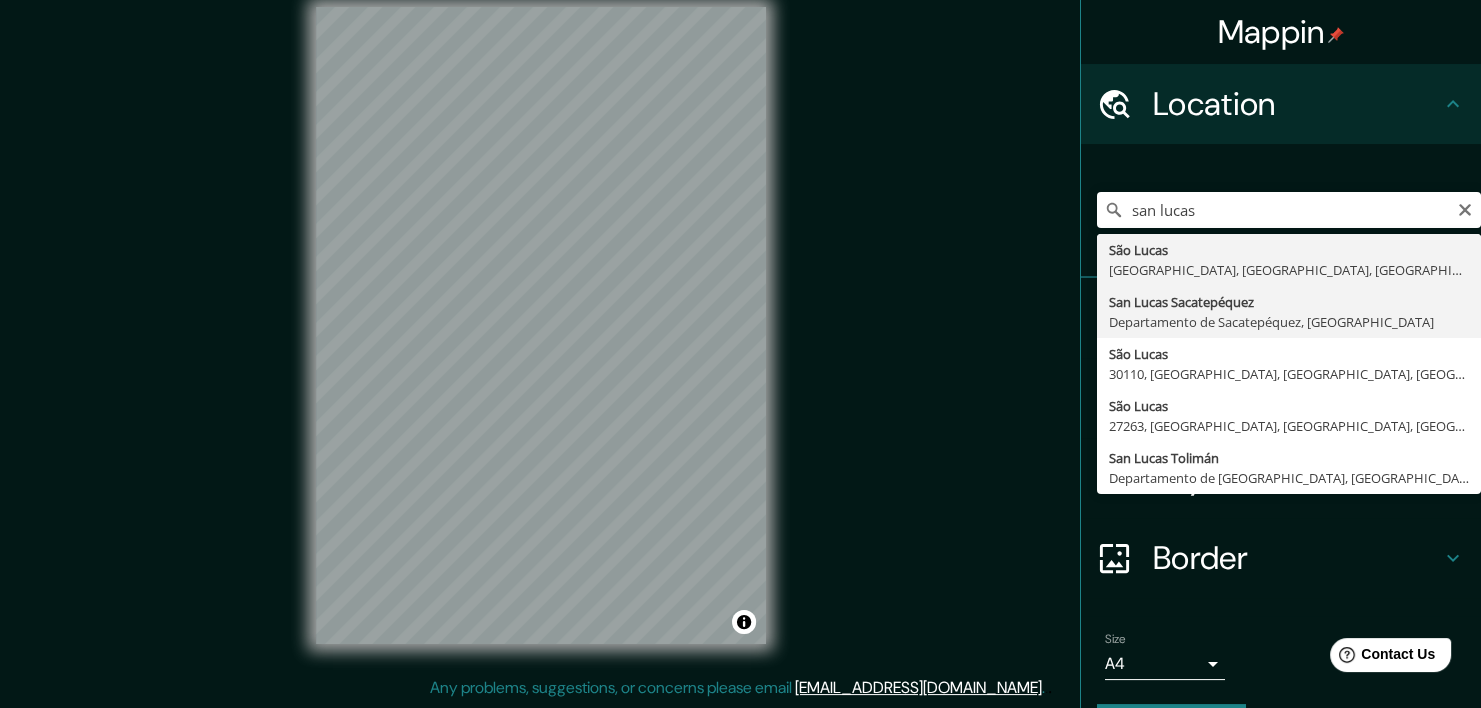 type on "San [PERSON_NAME] Sacatepéquez, Departamento de Sacatepéquez, [GEOGRAPHIC_DATA]" 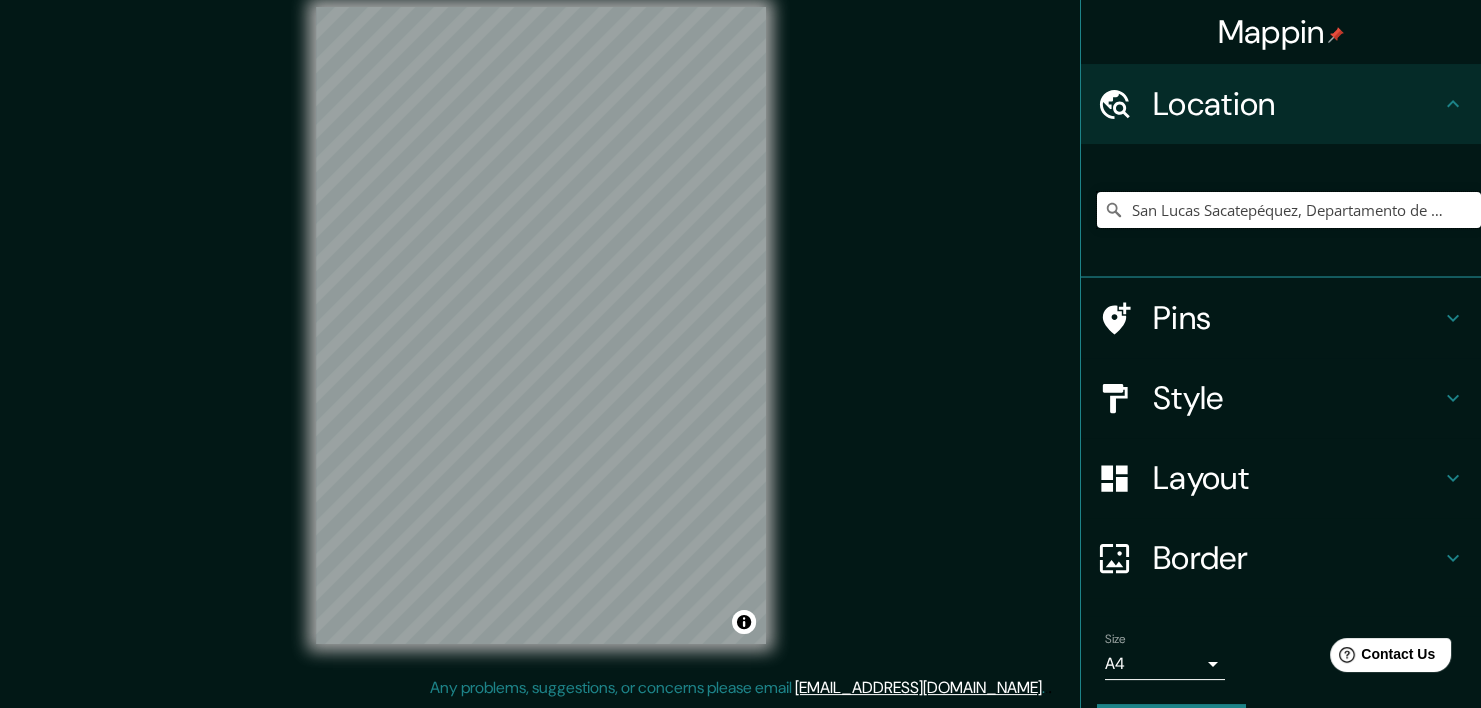 scroll, scrollTop: 0, scrollLeft: 0, axis: both 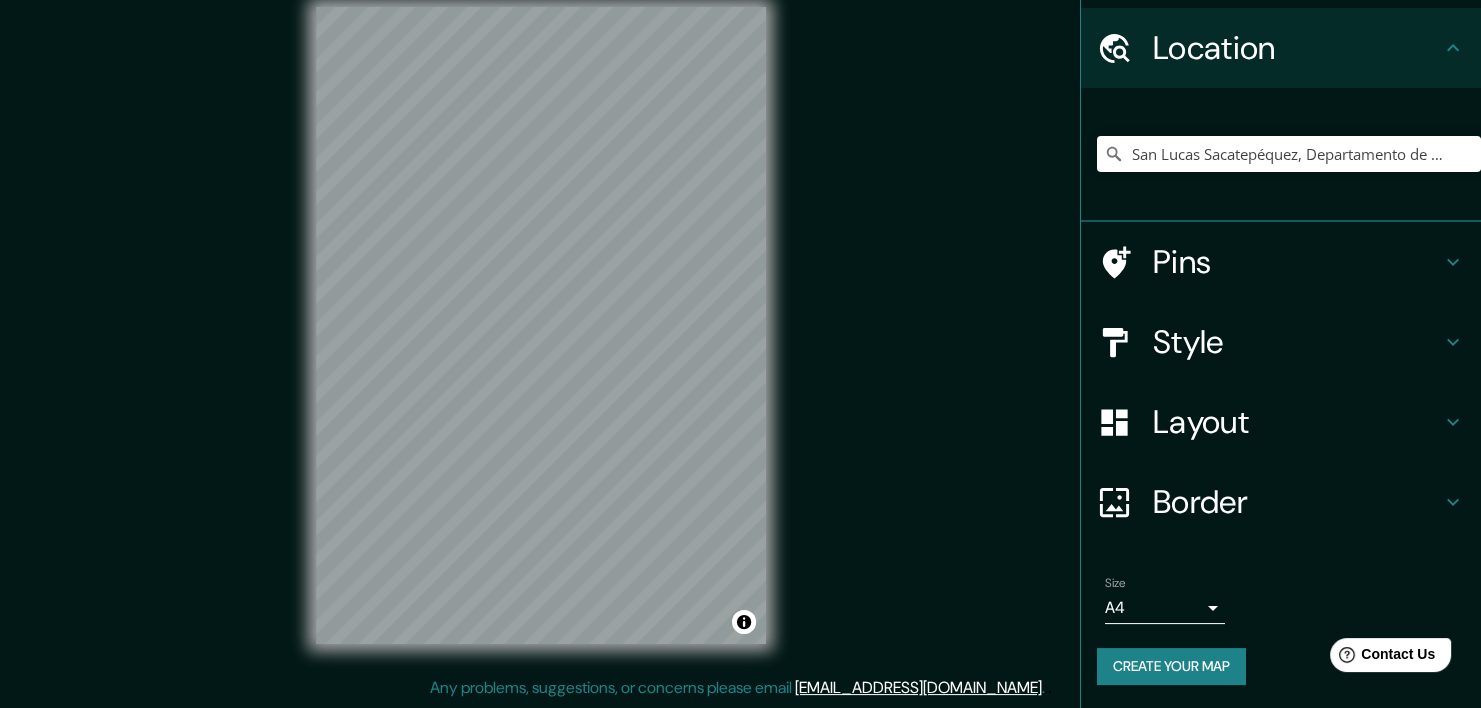 click on "Border" at bounding box center [1297, 502] 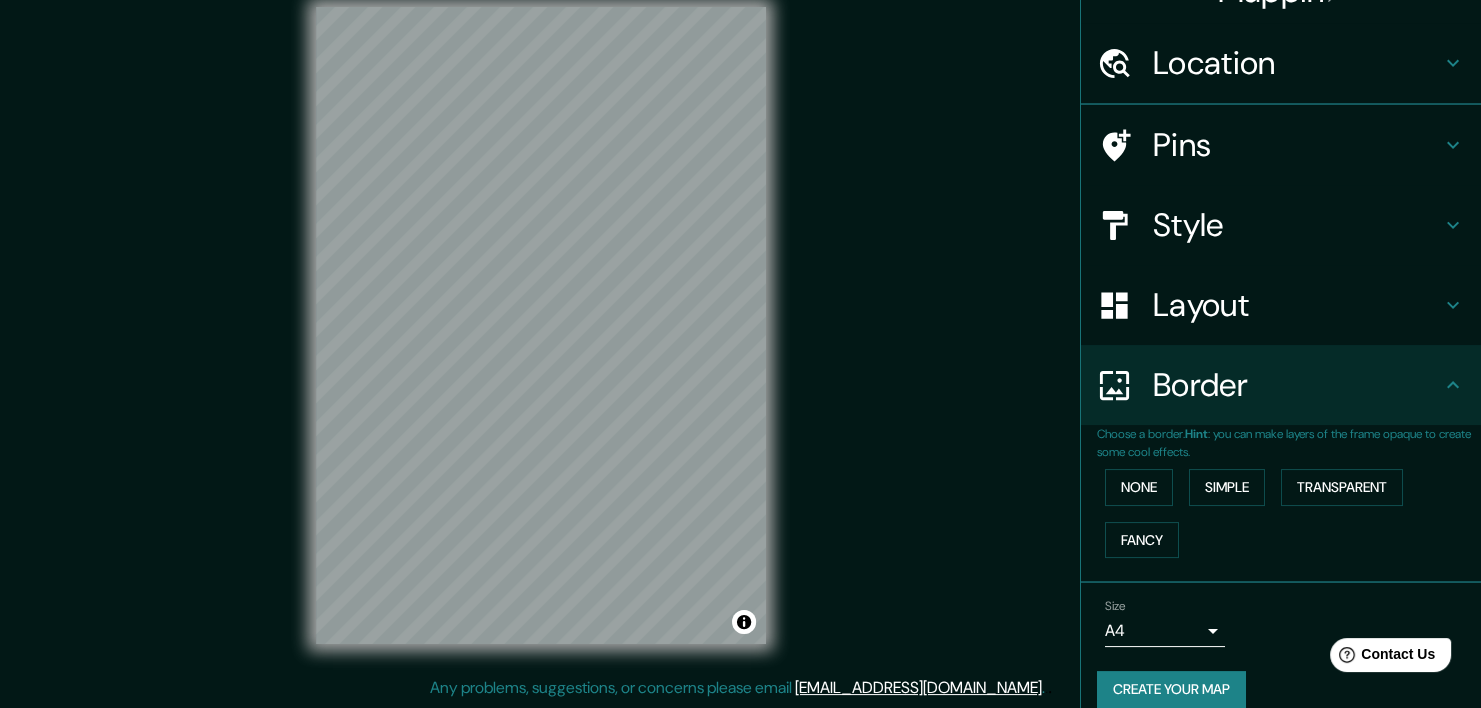 scroll, scrollTop: 56, scrollLeft: 0, axis: vertical 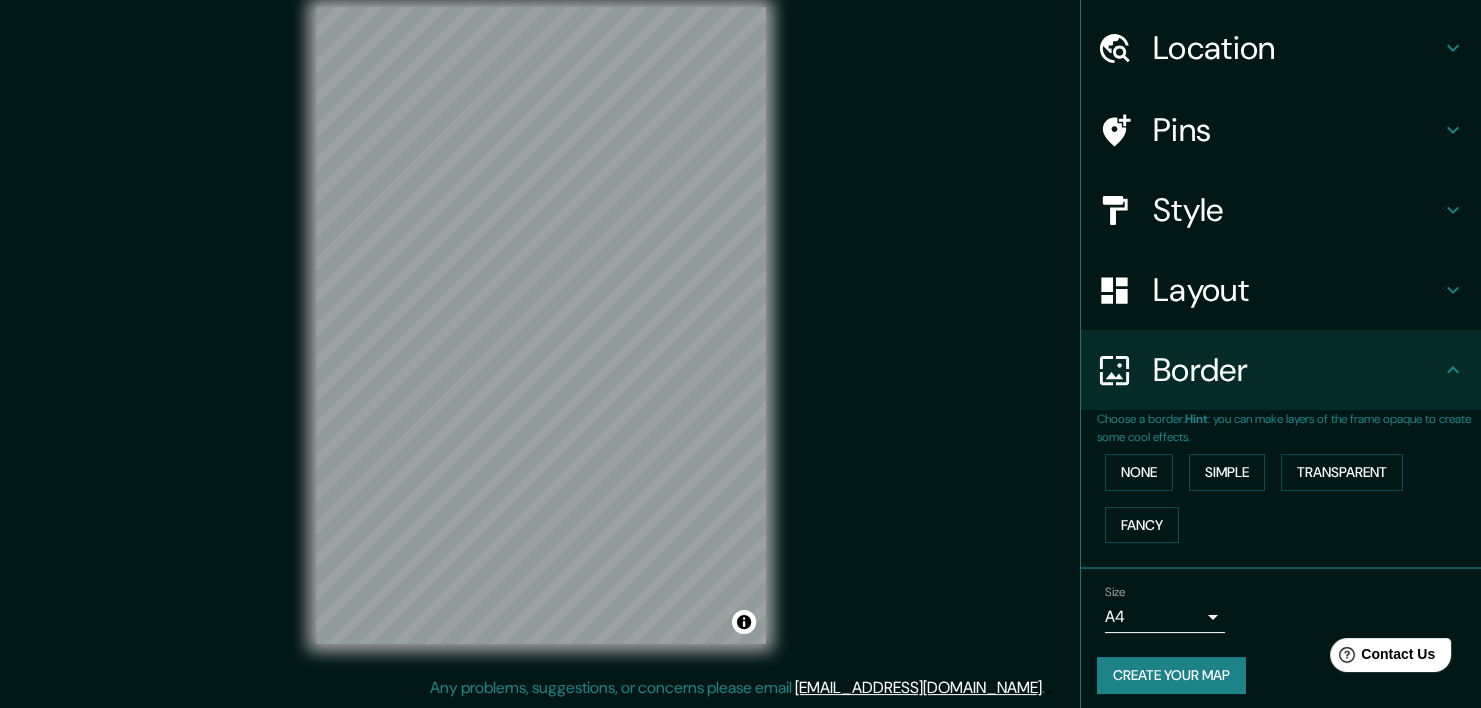 click on "Layout" at bounding box center (1297, 290) 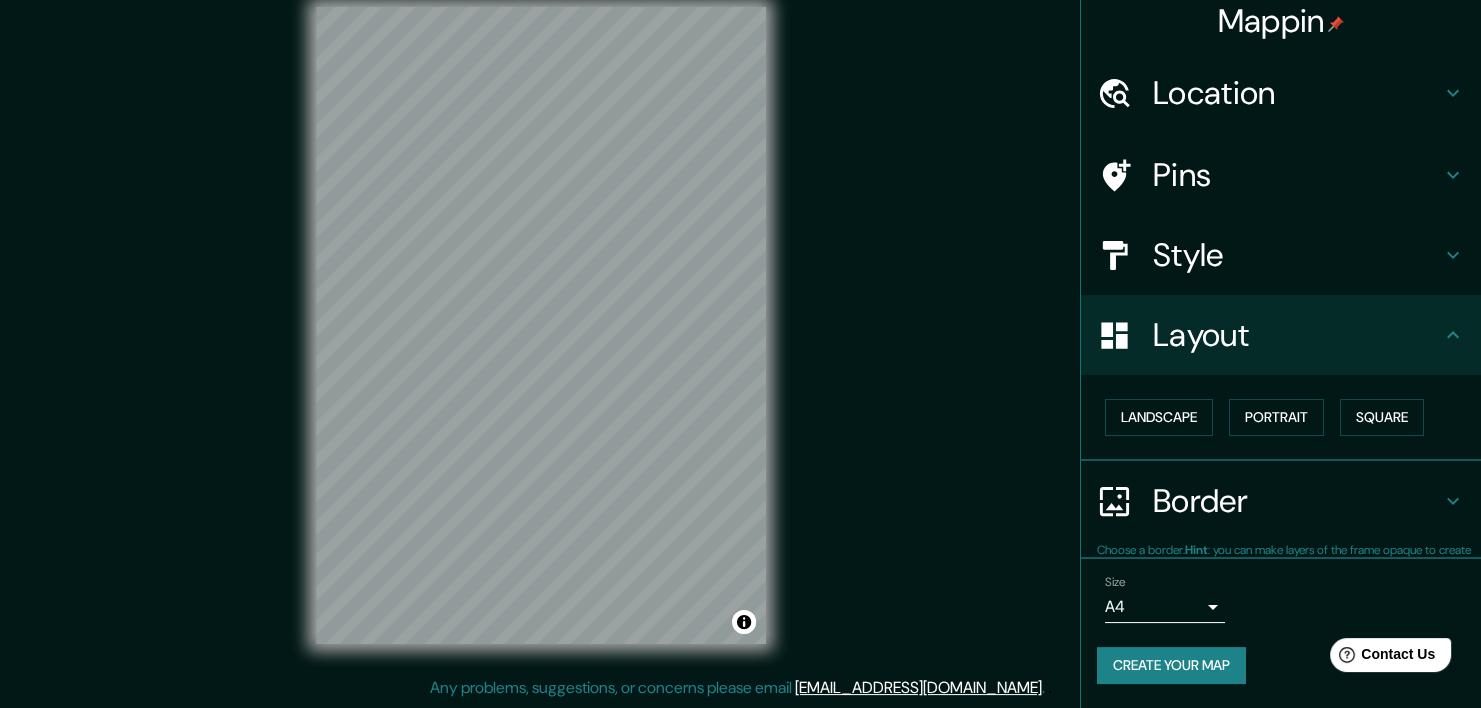 scroll, scrollTop: 9, scrollLeft: 0, axis: vertical 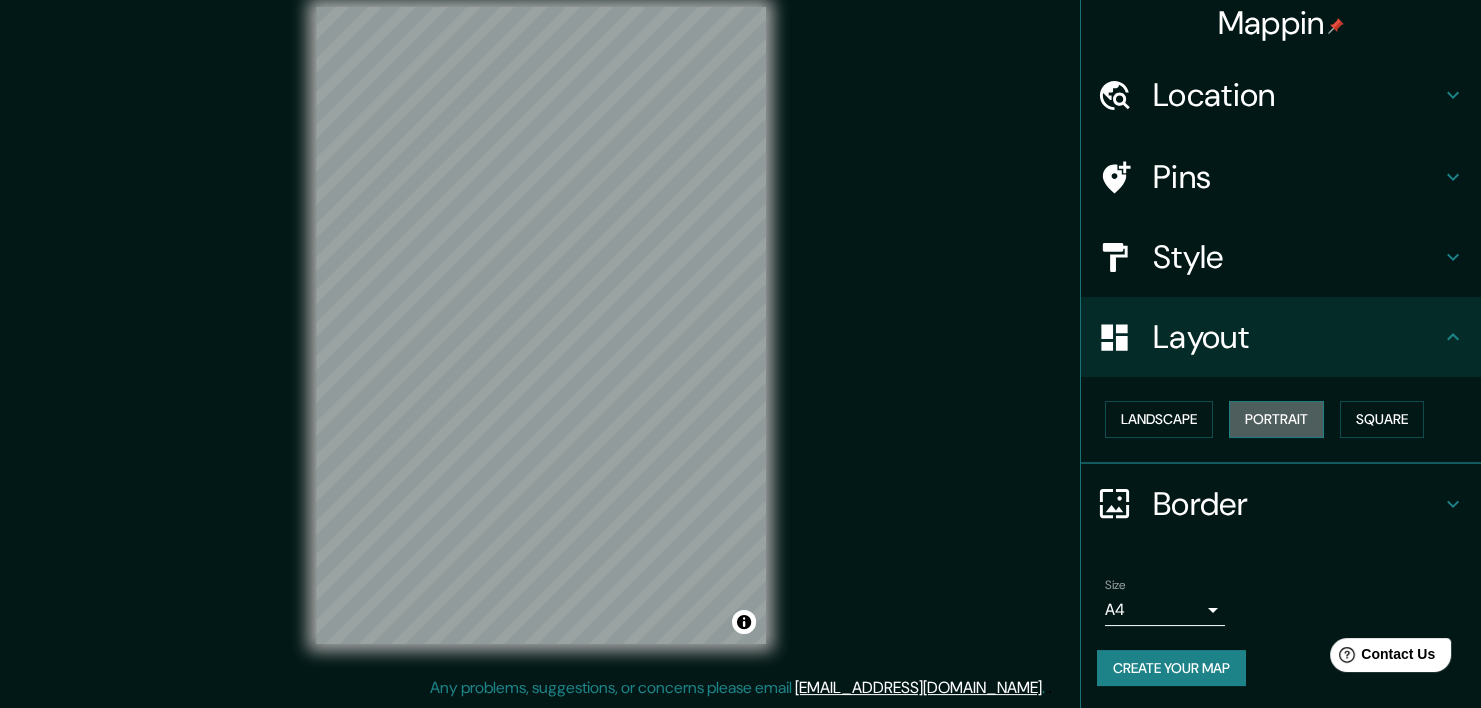 click on "Portrait" at bounding box center [1276, 419] 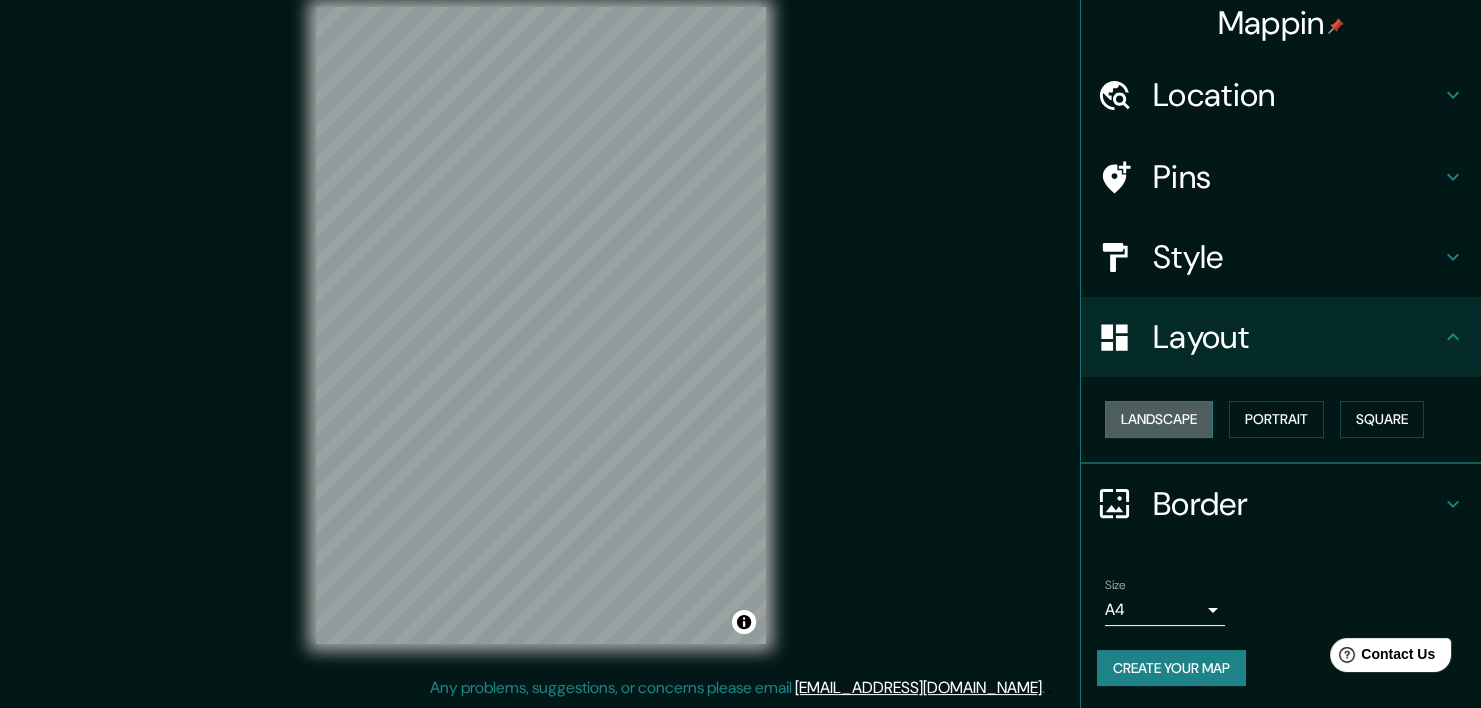 click on "Landscape" at bounding box center [1159, 419] 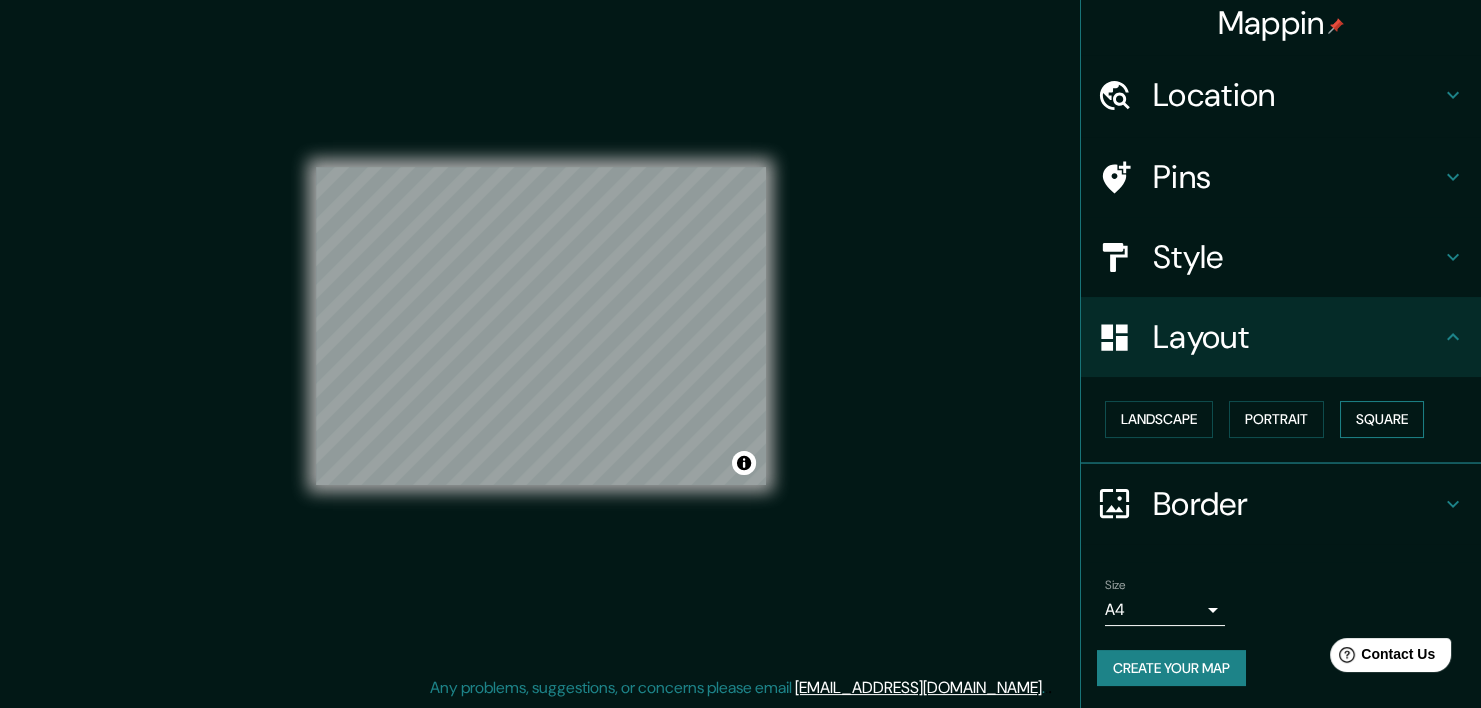 click on "Square" at bounding box center [1382, 419] 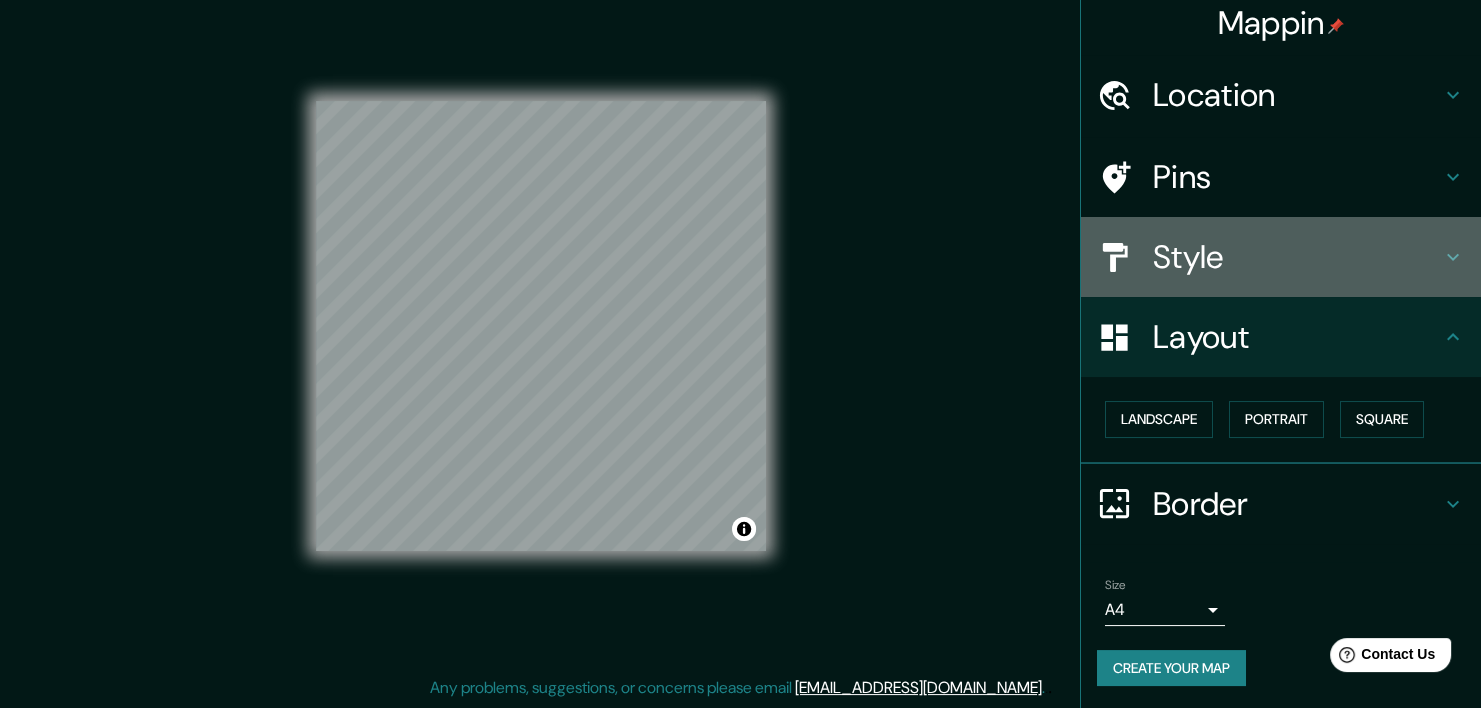 click on "Style" at bounding box center (1297, 257) 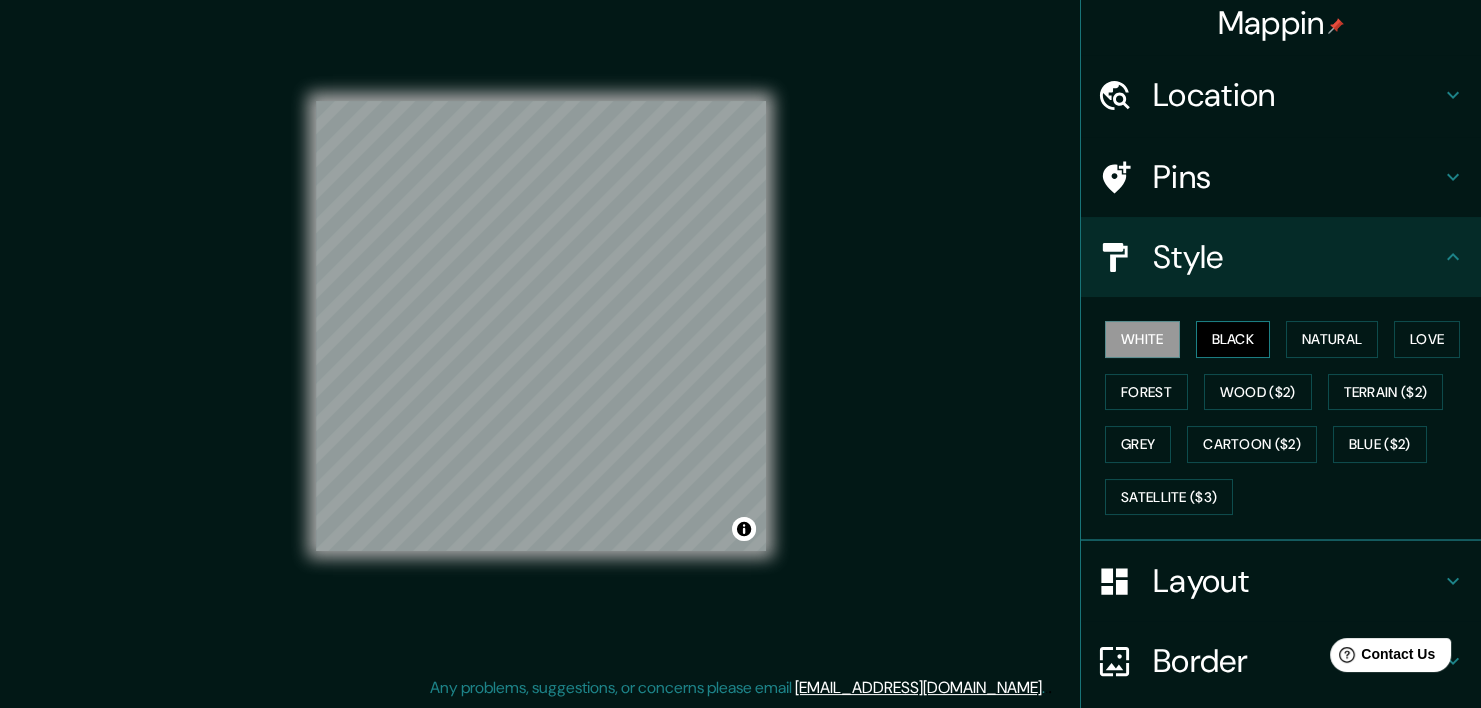 click on "Black" at bounding box center [1233, 339] 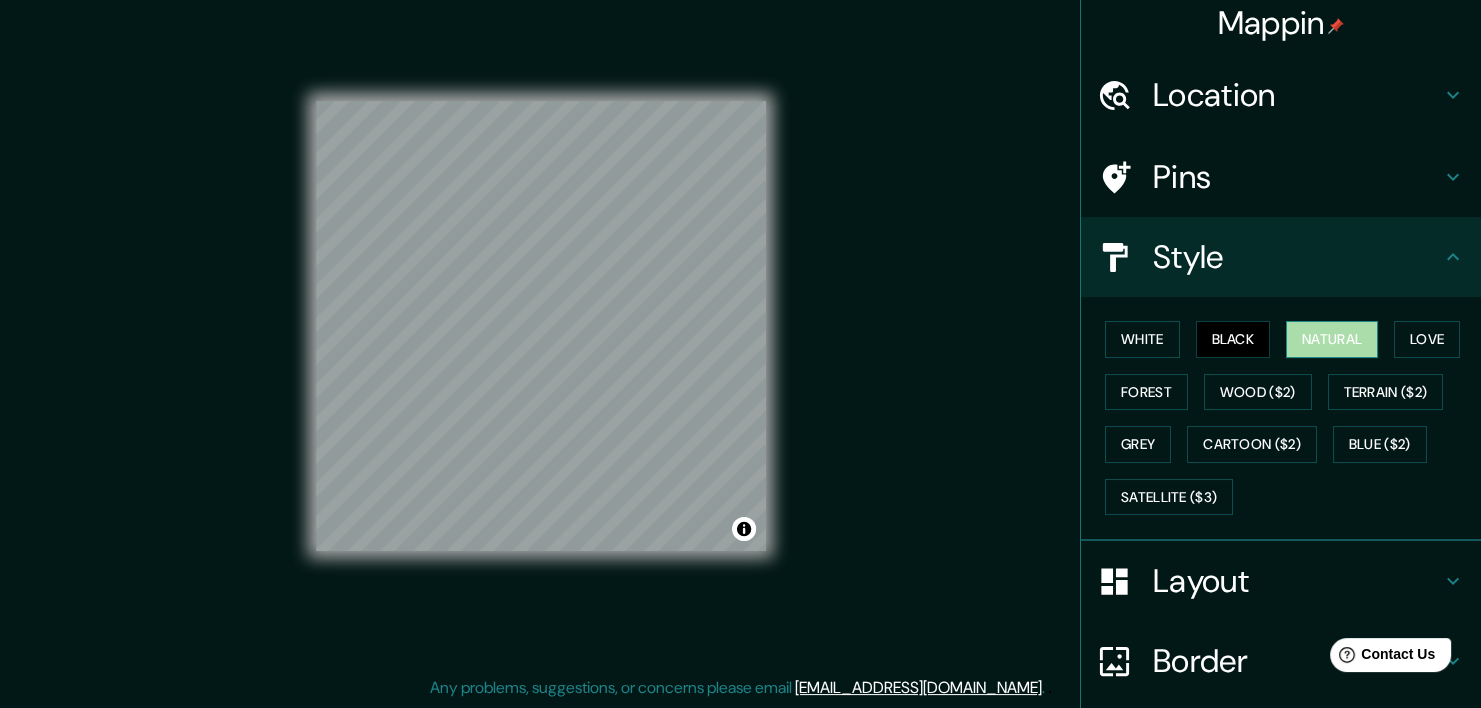 click on "Natural" at bounding box center [1332, 339] 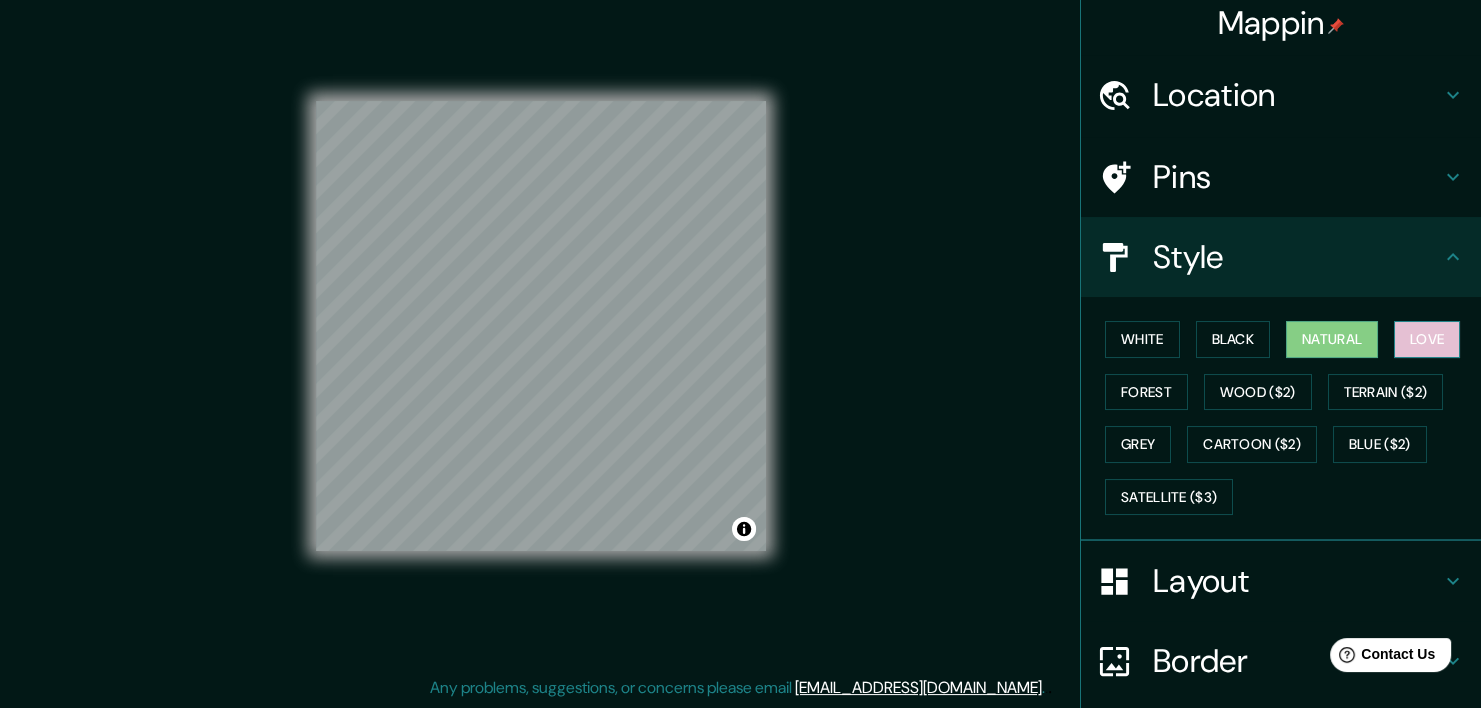 click on "Love" at bounding box center [1427, 339] 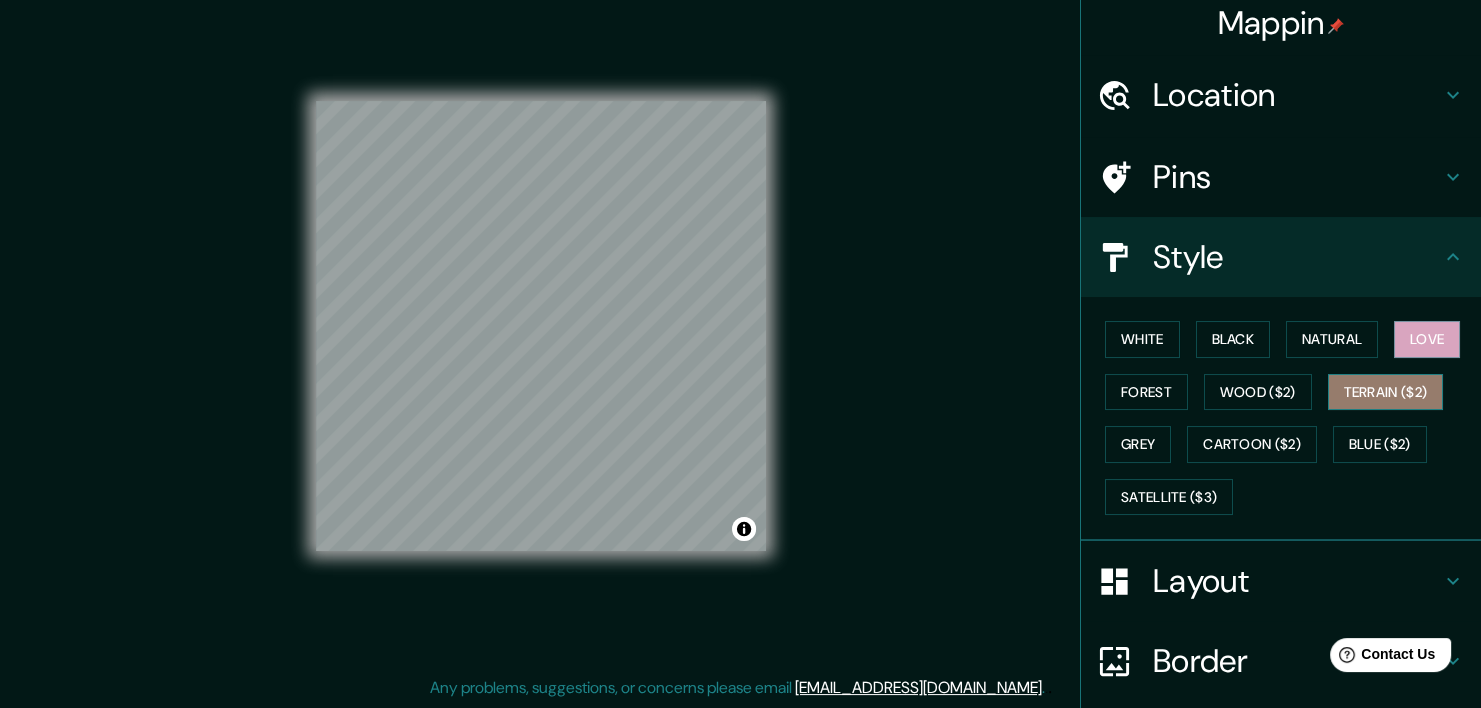 click on "Terrain ($2)" at bounding box center (1386, 392) 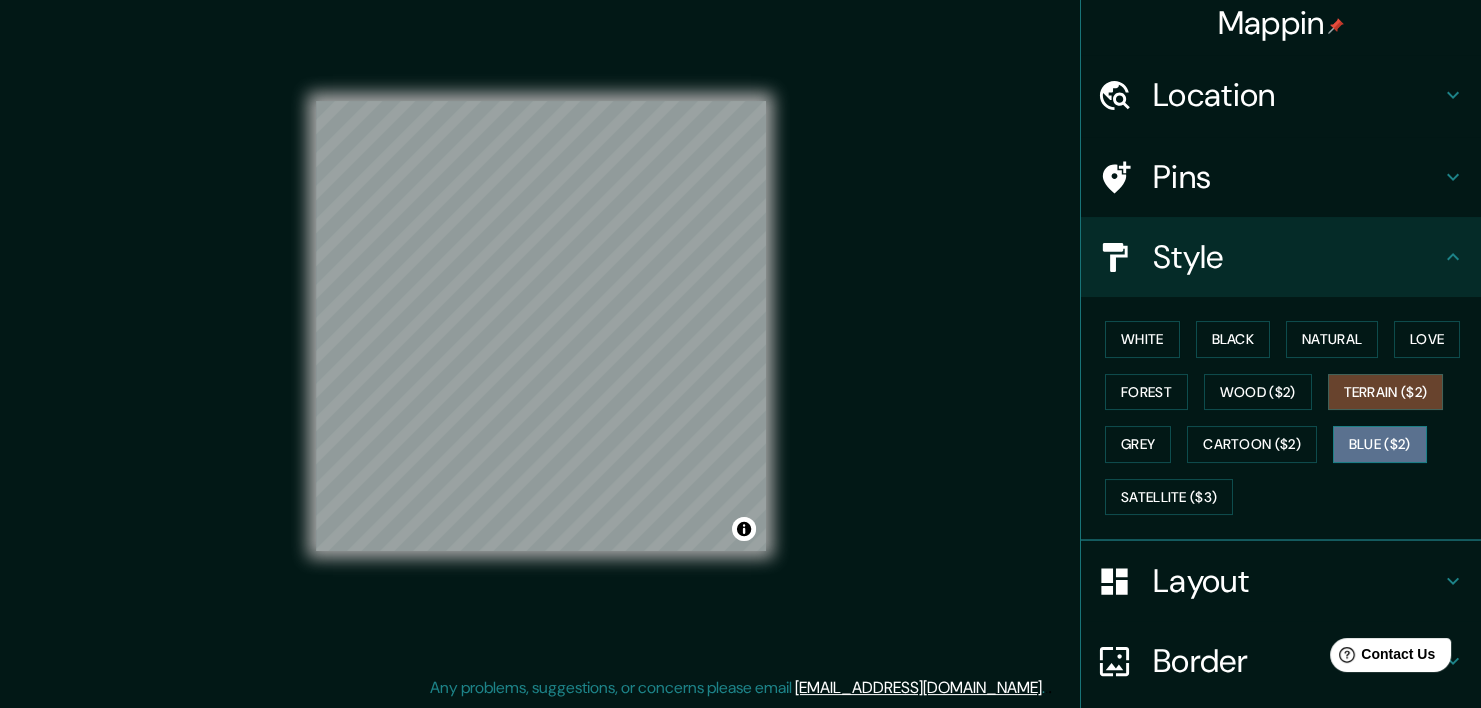 click on "Blue ($2)" at bounding box center (1380, 444) 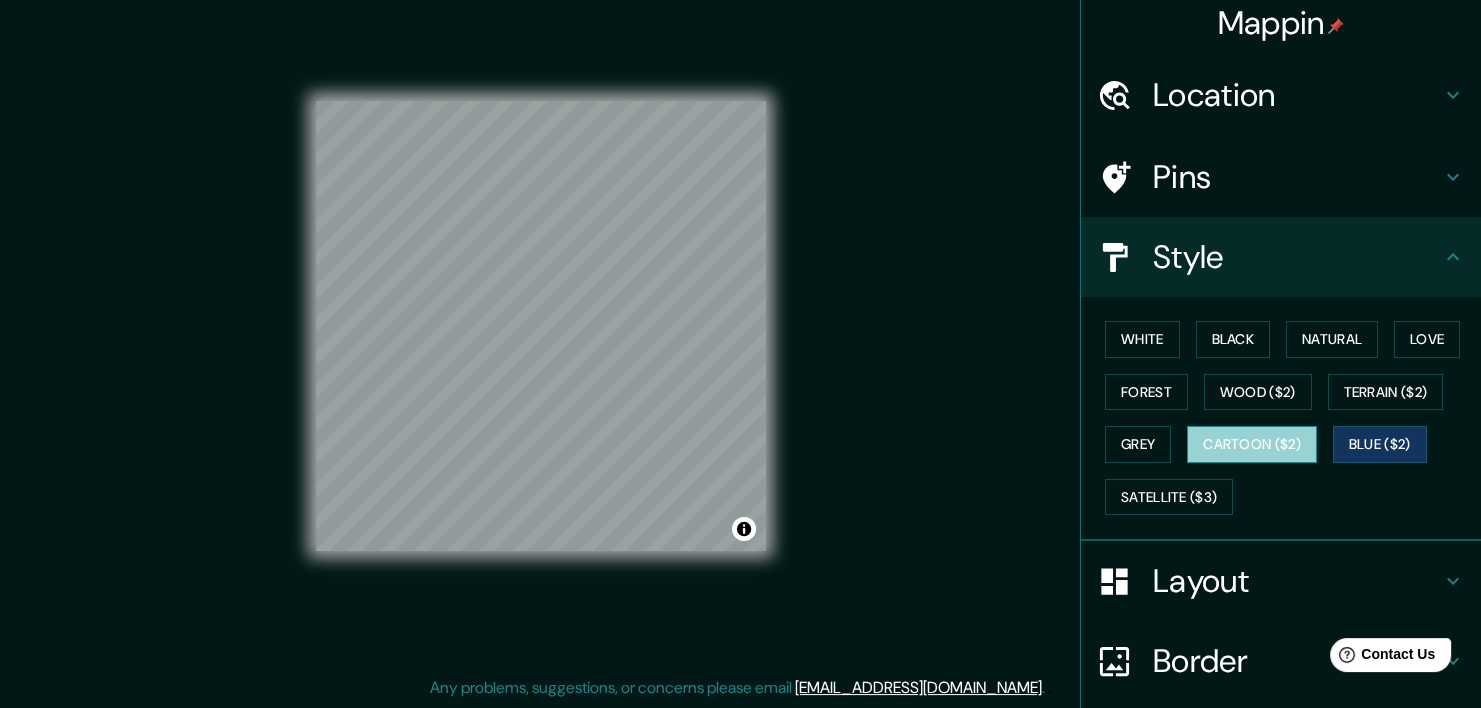 click on "Cartoon ($2)" at bounding box center [1252, 444] 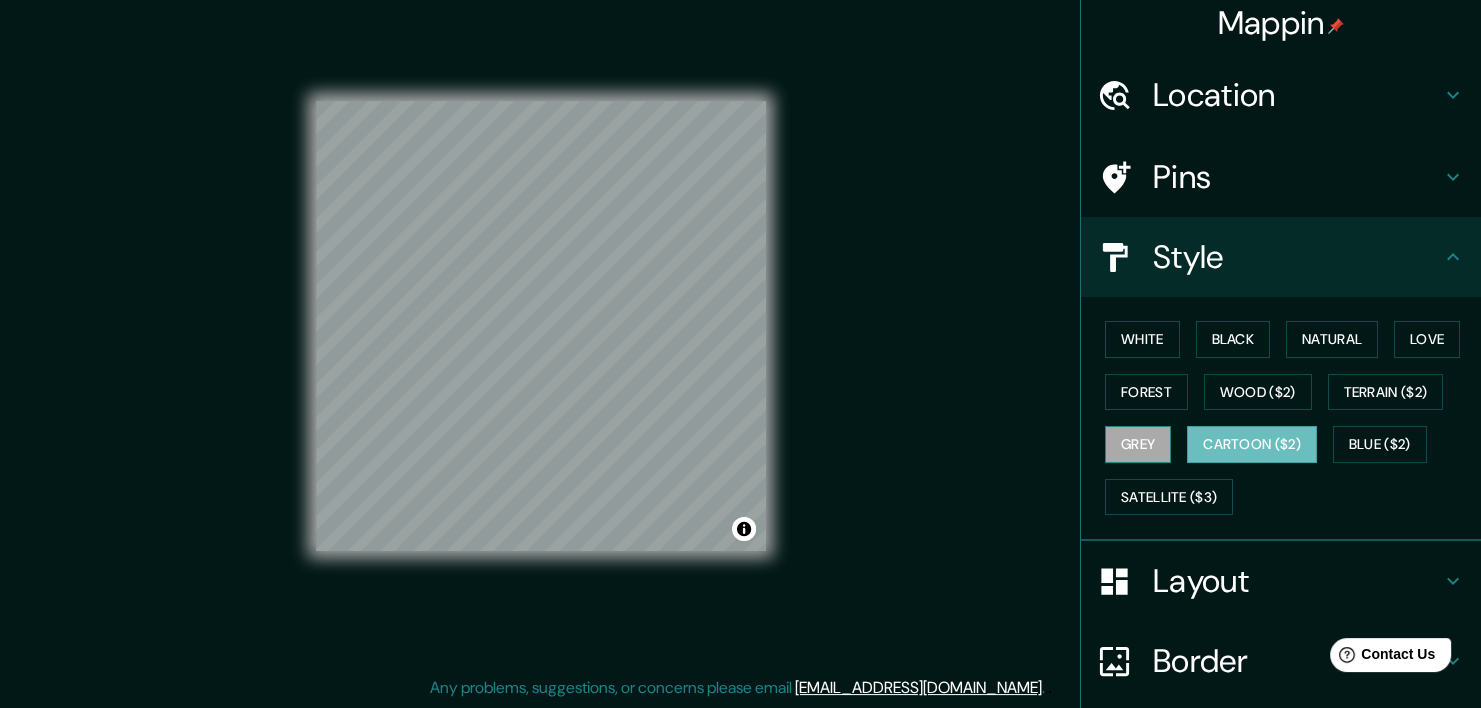click on "Grey" at bounding box center [1138, 444] 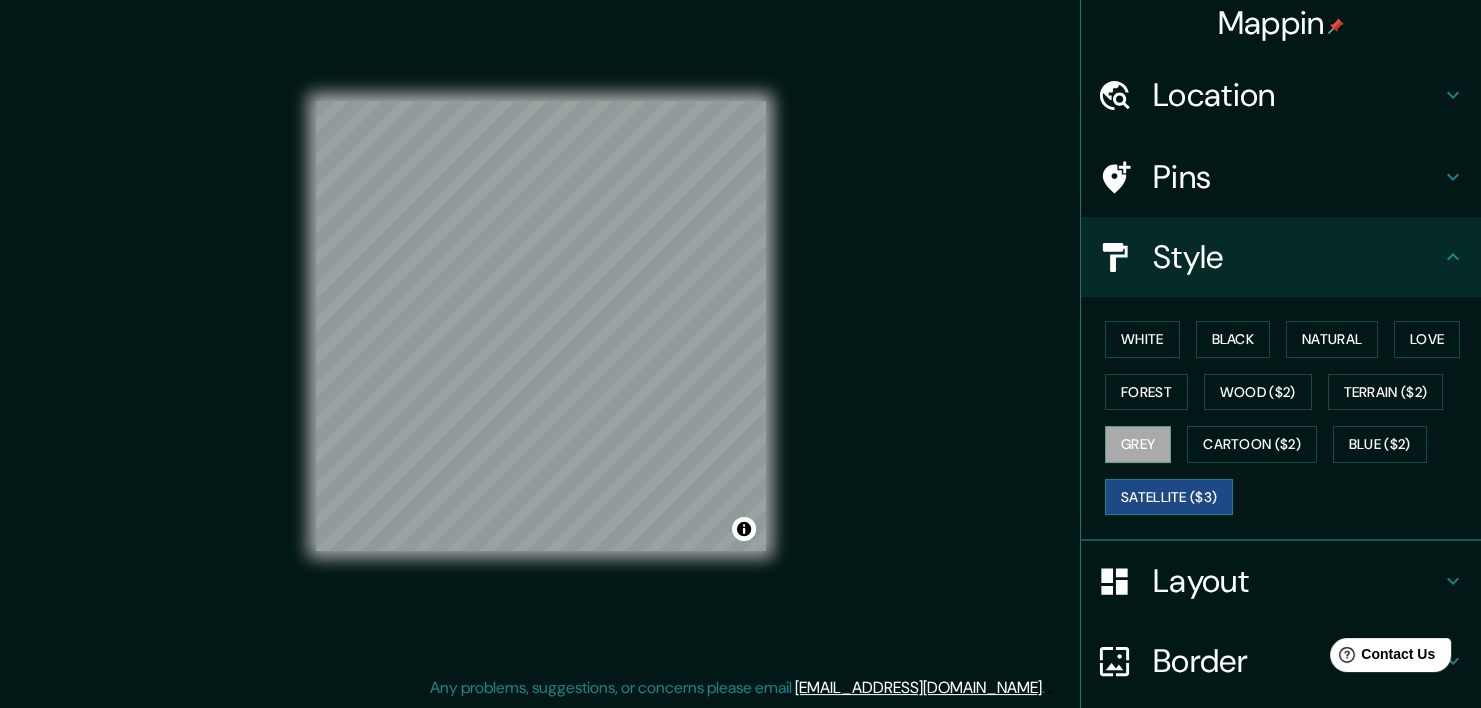 click on "Satellite ($3)" at bounding box center [1169, 497] 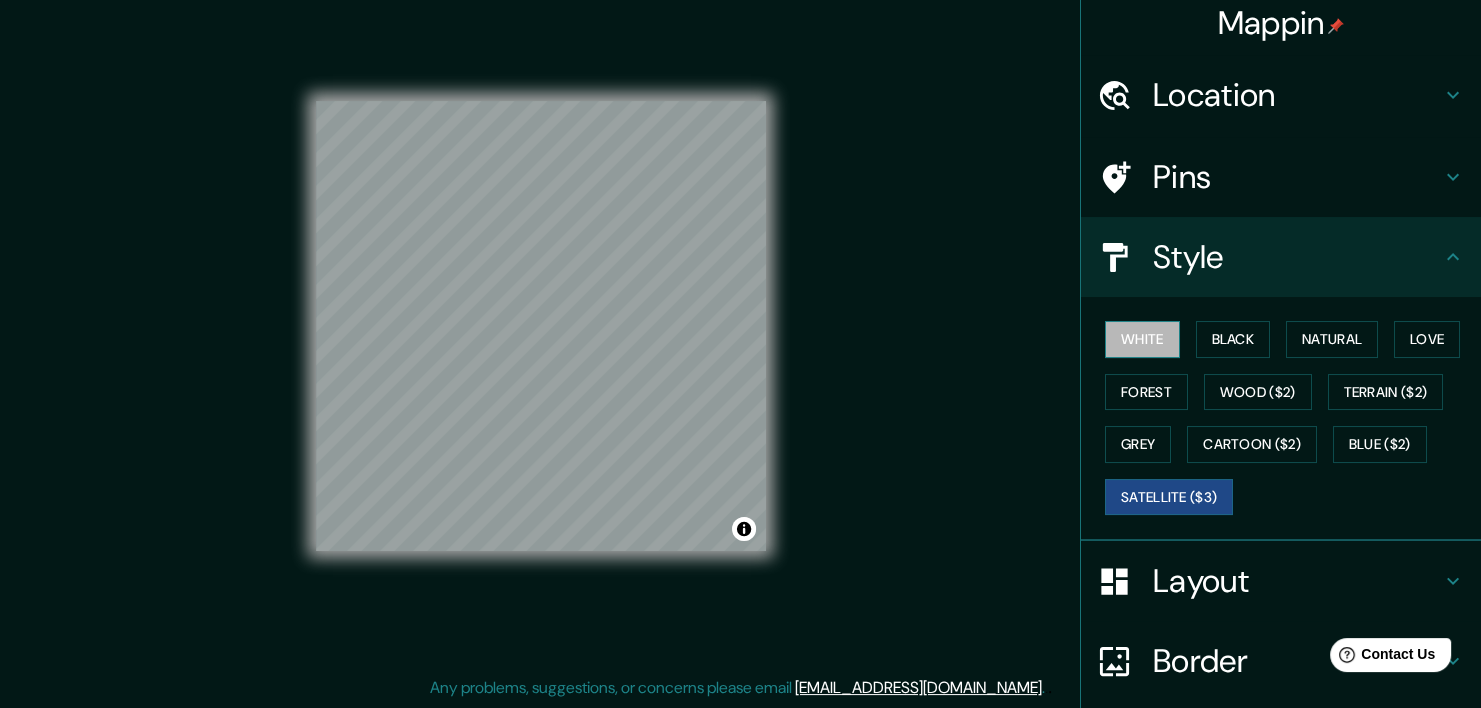 click on "White" at bounding box center (1142, 339) 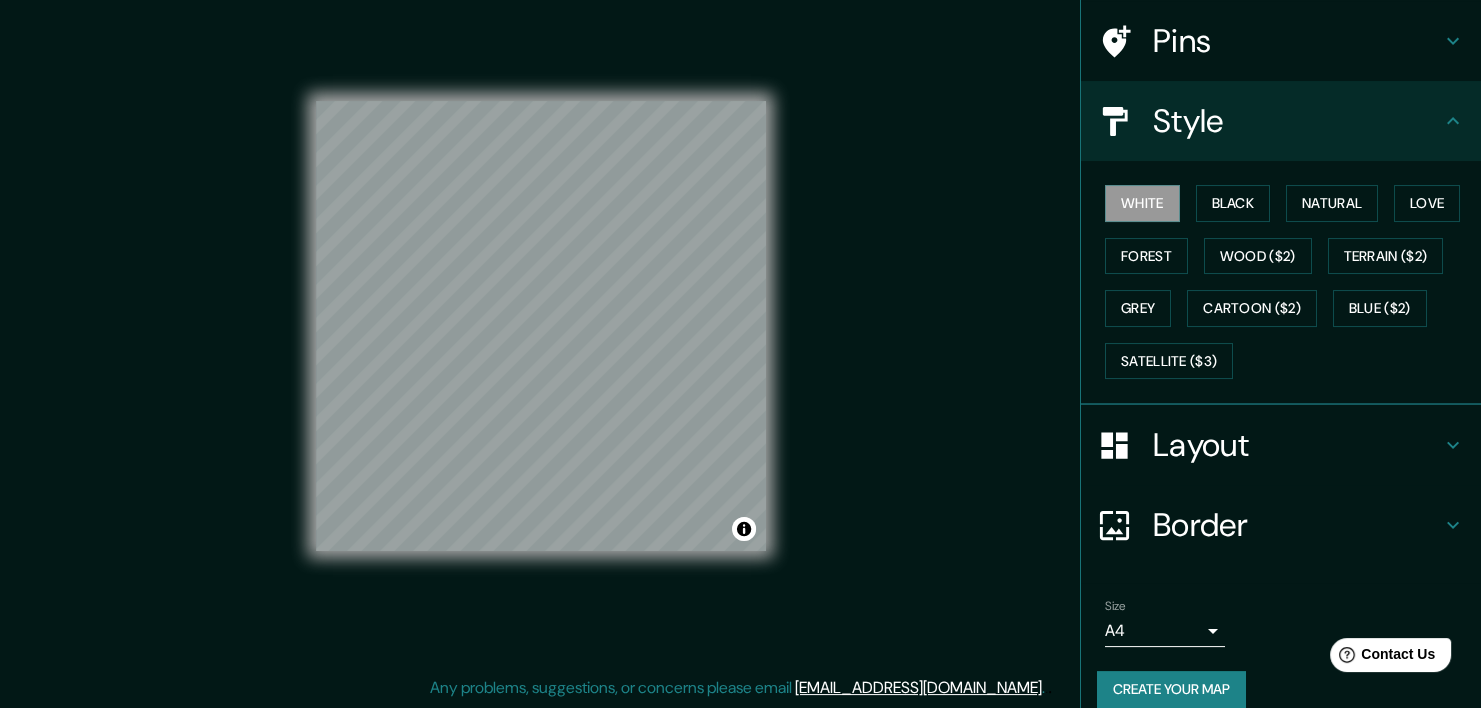 scroll, scrollTop: 165, scrollLeft: 0, axis: vertical 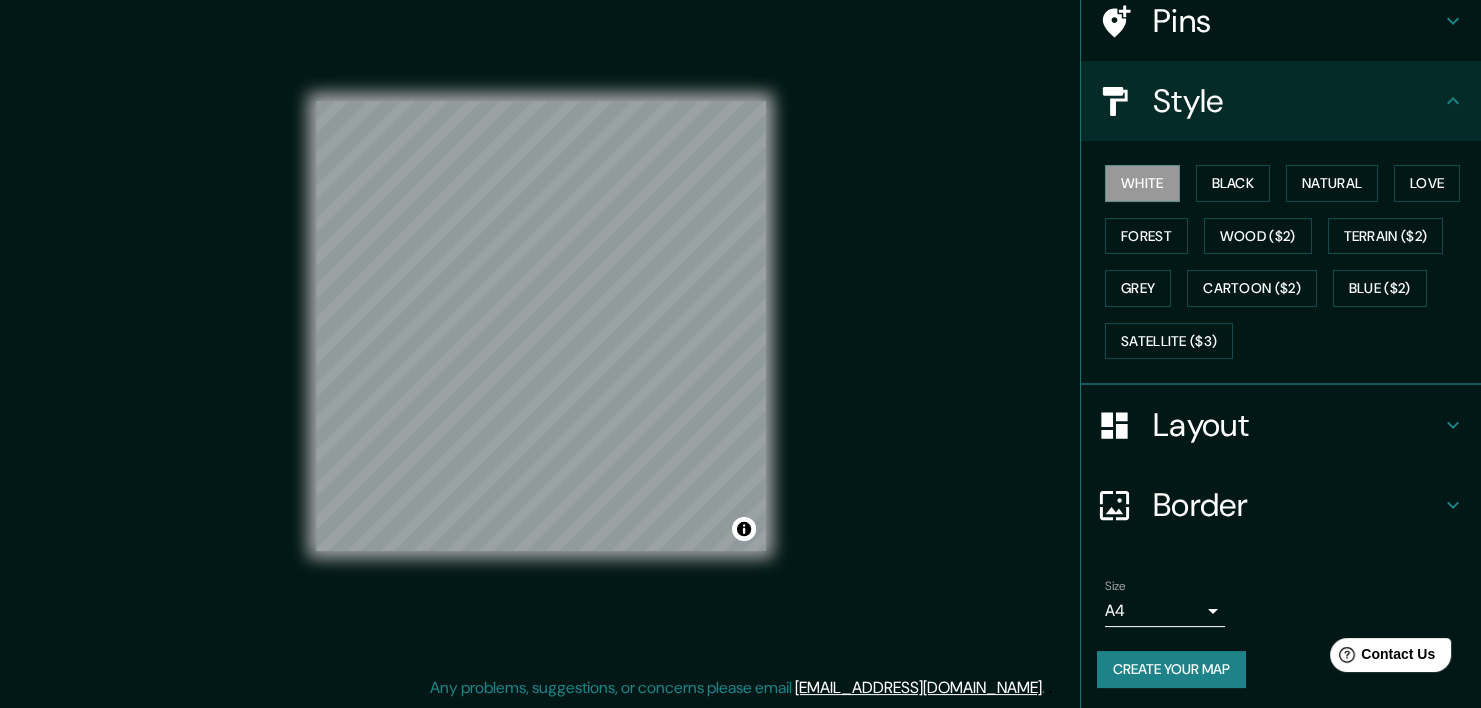 click on "Create your map" at bounding box center [1171, 669] 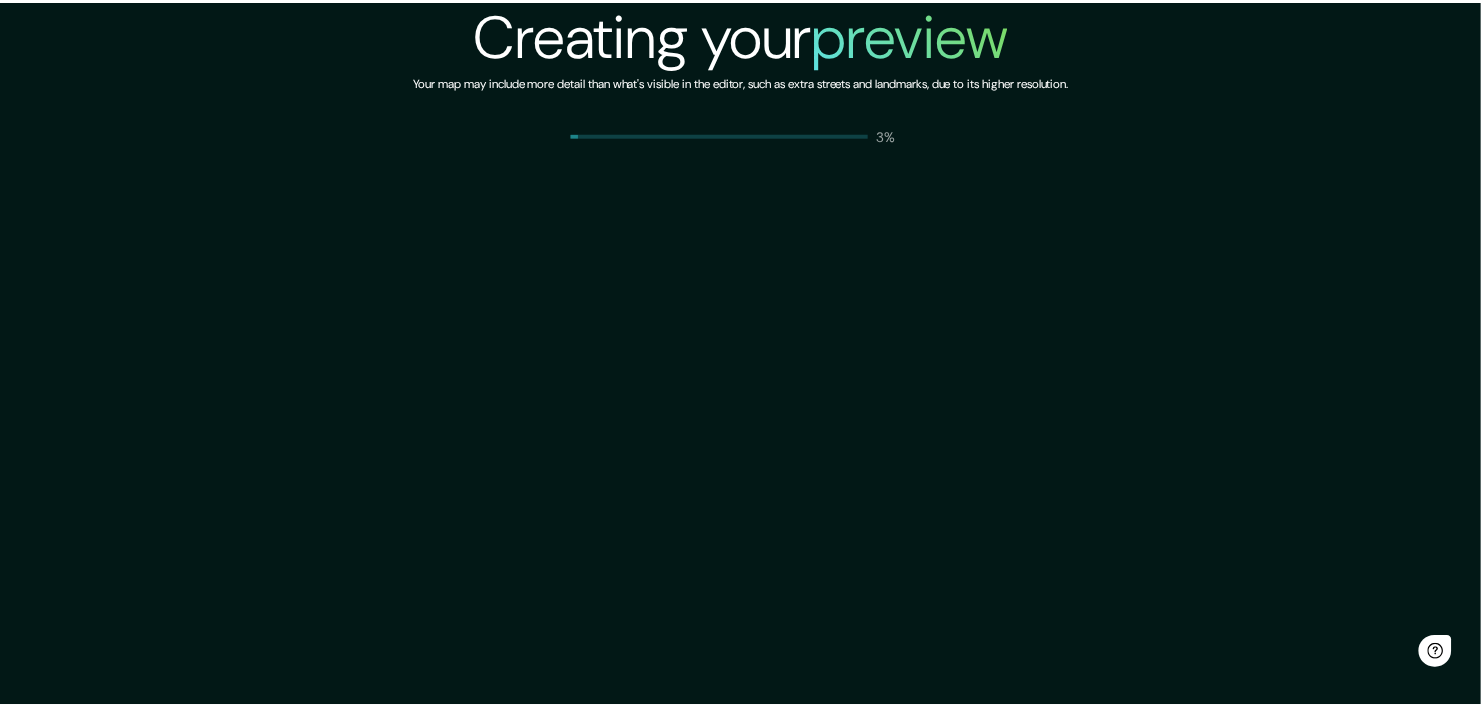 scroll, scrollTop: 0, scrollLeft: 0, axis: both 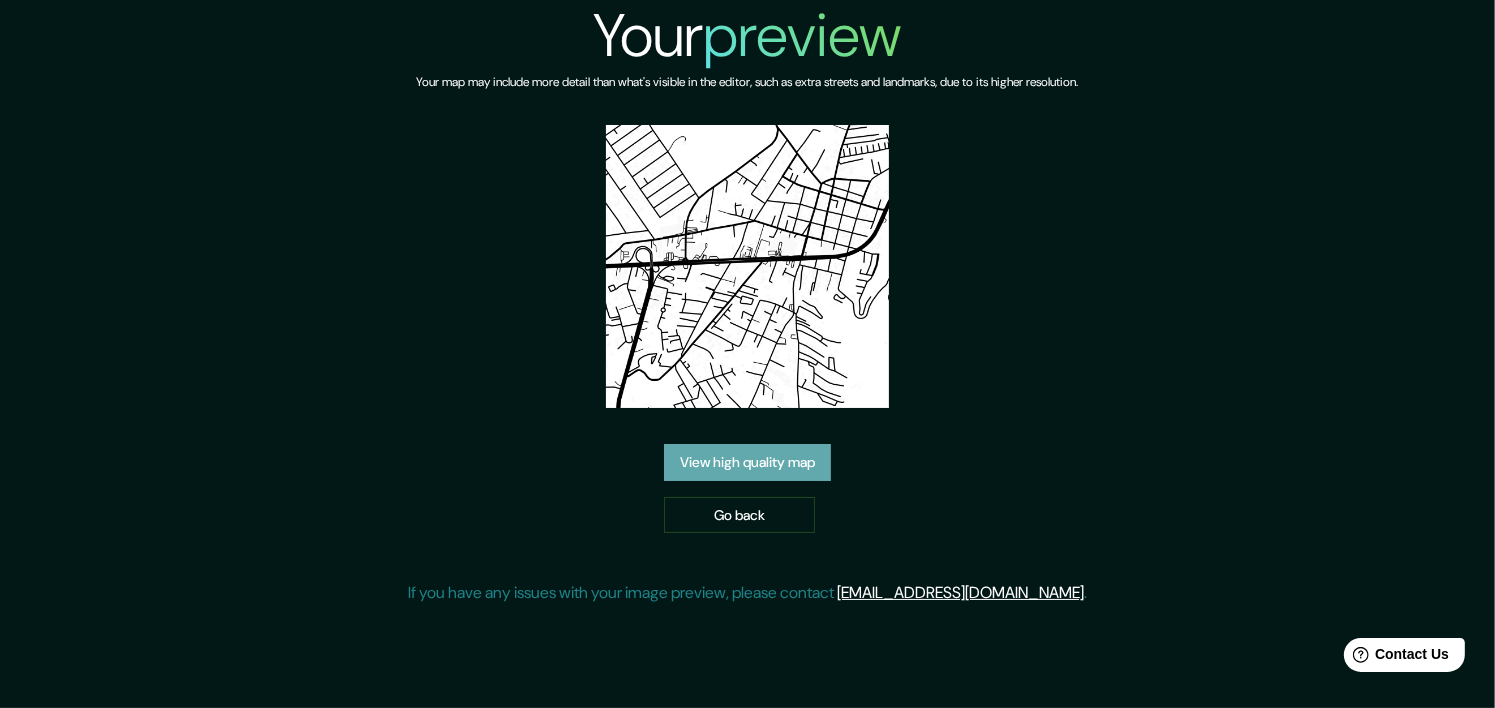 click on "View high quality map" at bounding box center [747, 462] 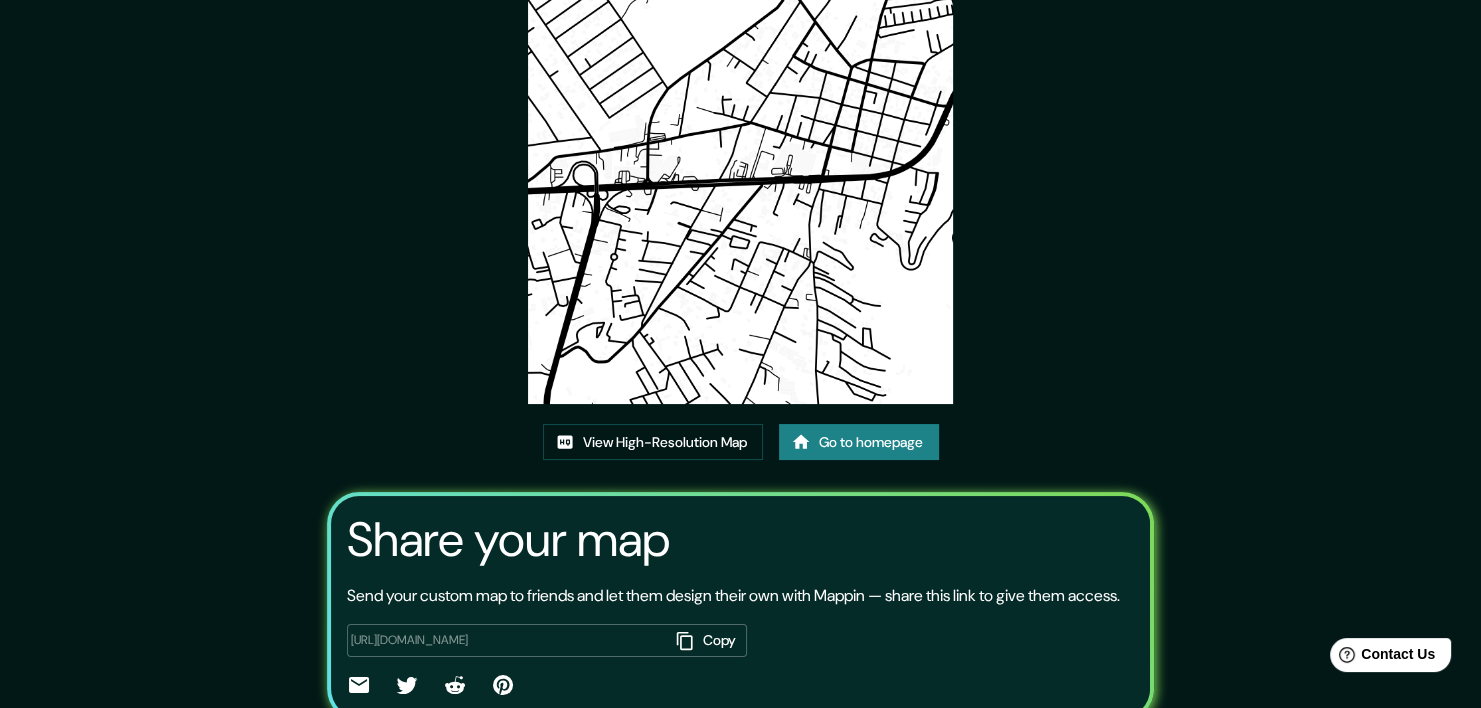 scroll, scrollTop: 192, scrollLeft: 0, axis: vertical 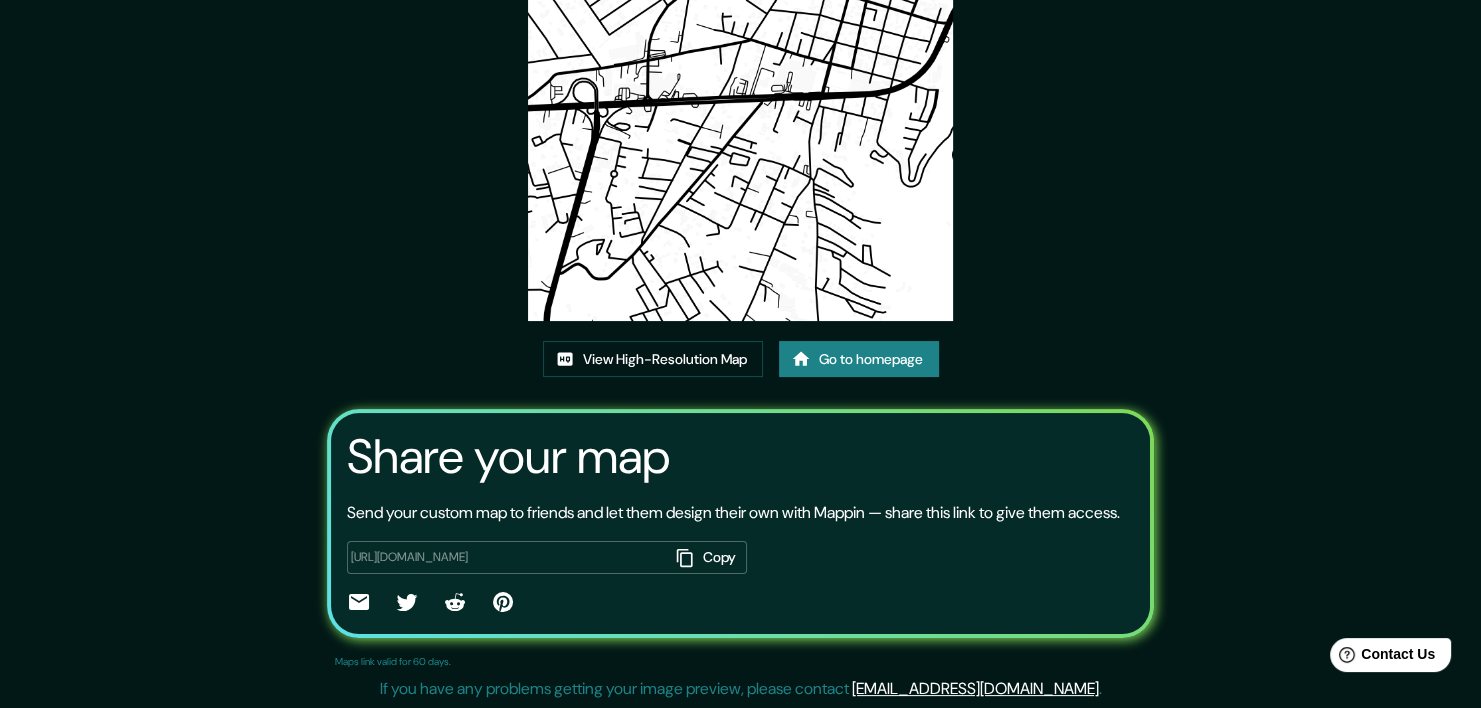 click at bounding box center [740, 108] 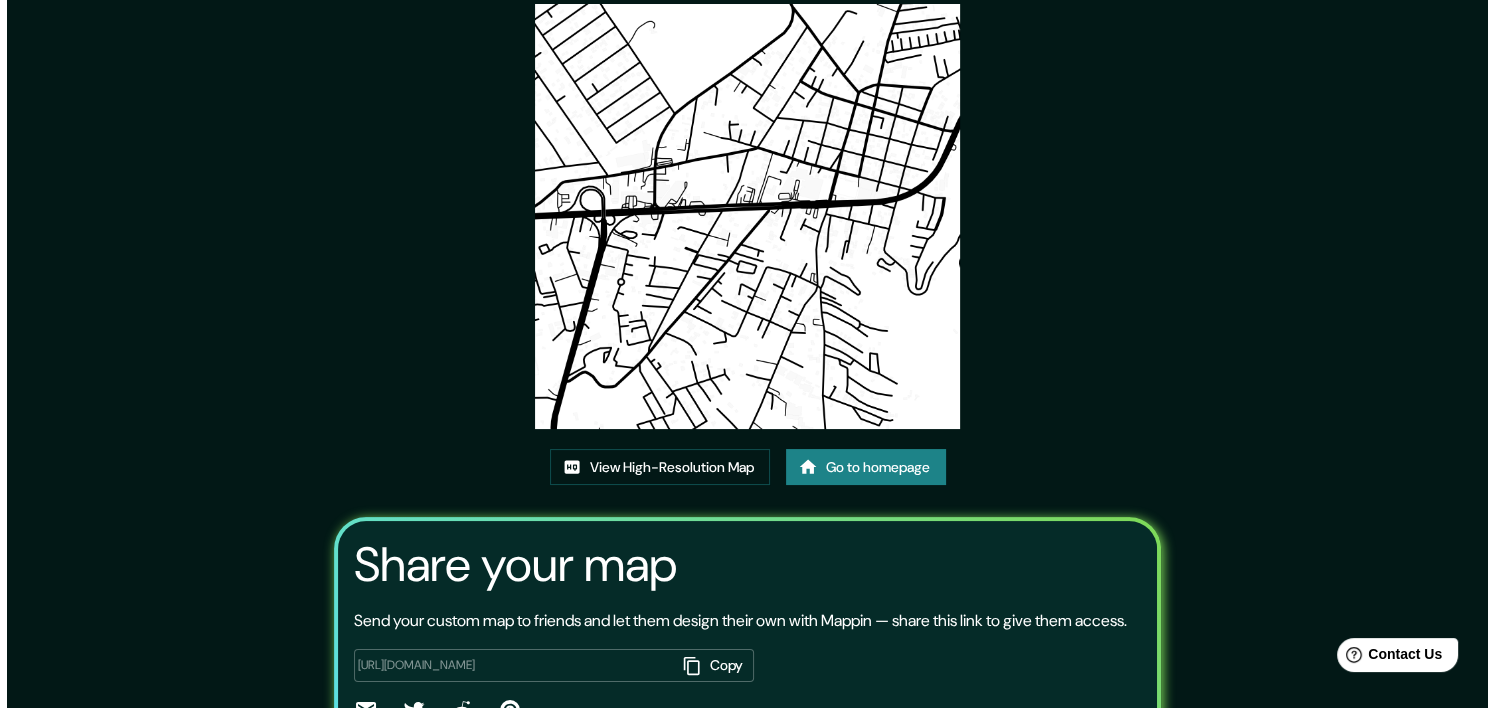 scroll, scrollTop: 0, scrollLeft: 0, axis: both 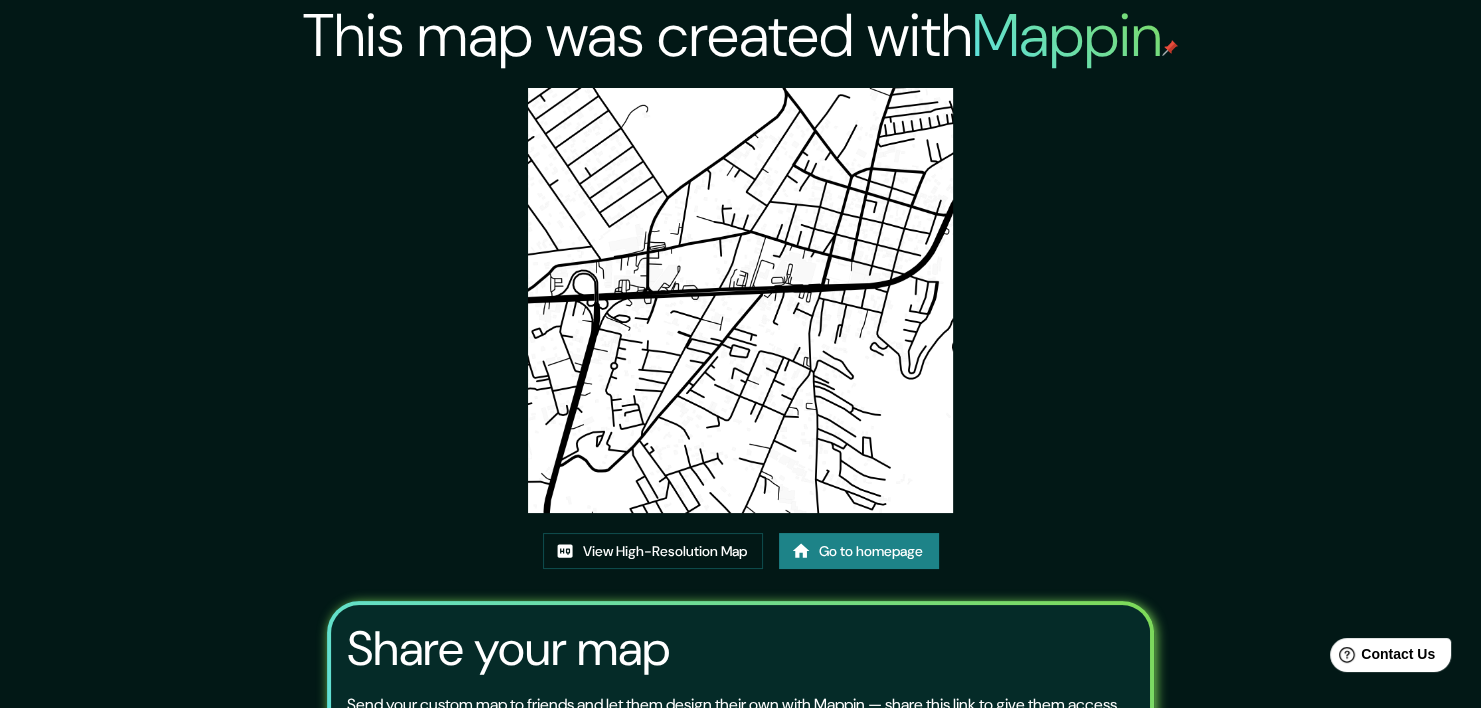 click at bounding box center [740, 300] 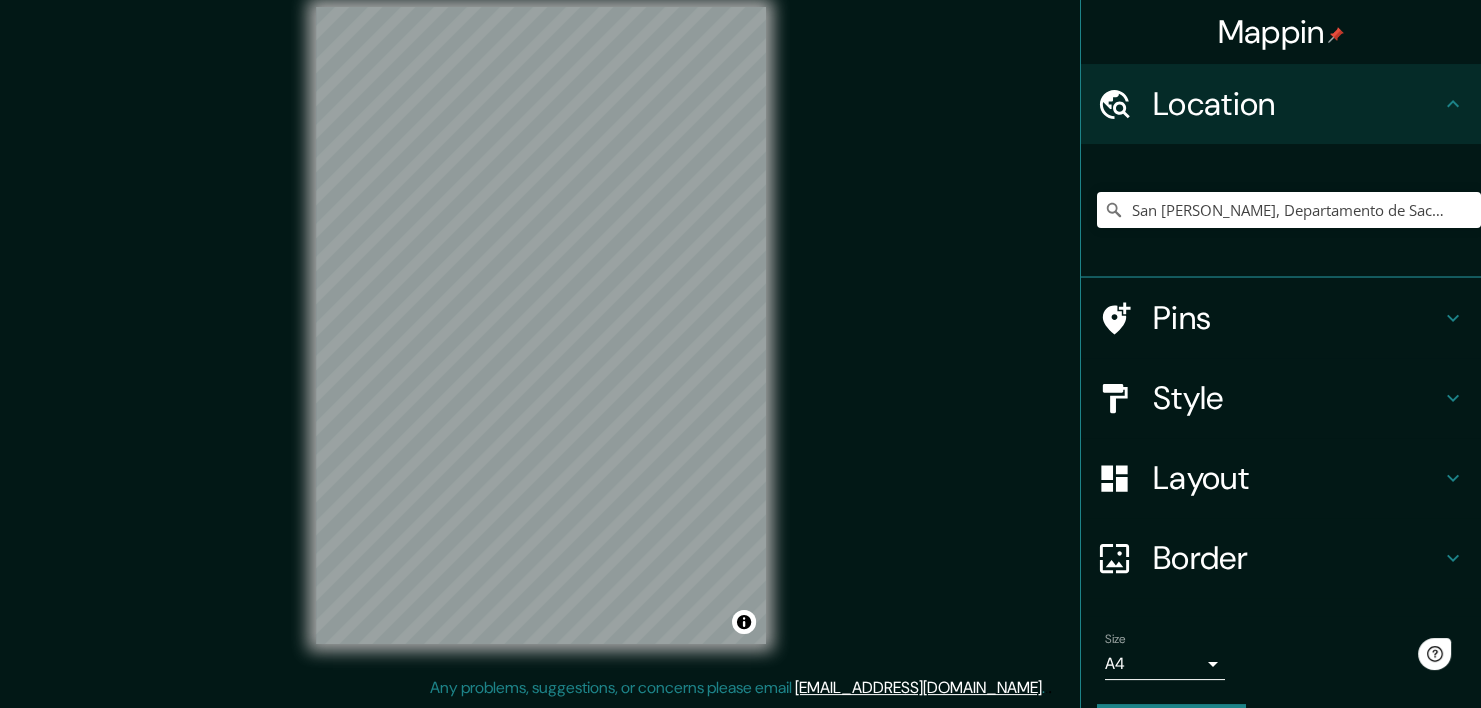 scroll, scrollTop: 0, scrollLeft: 0, axis: both 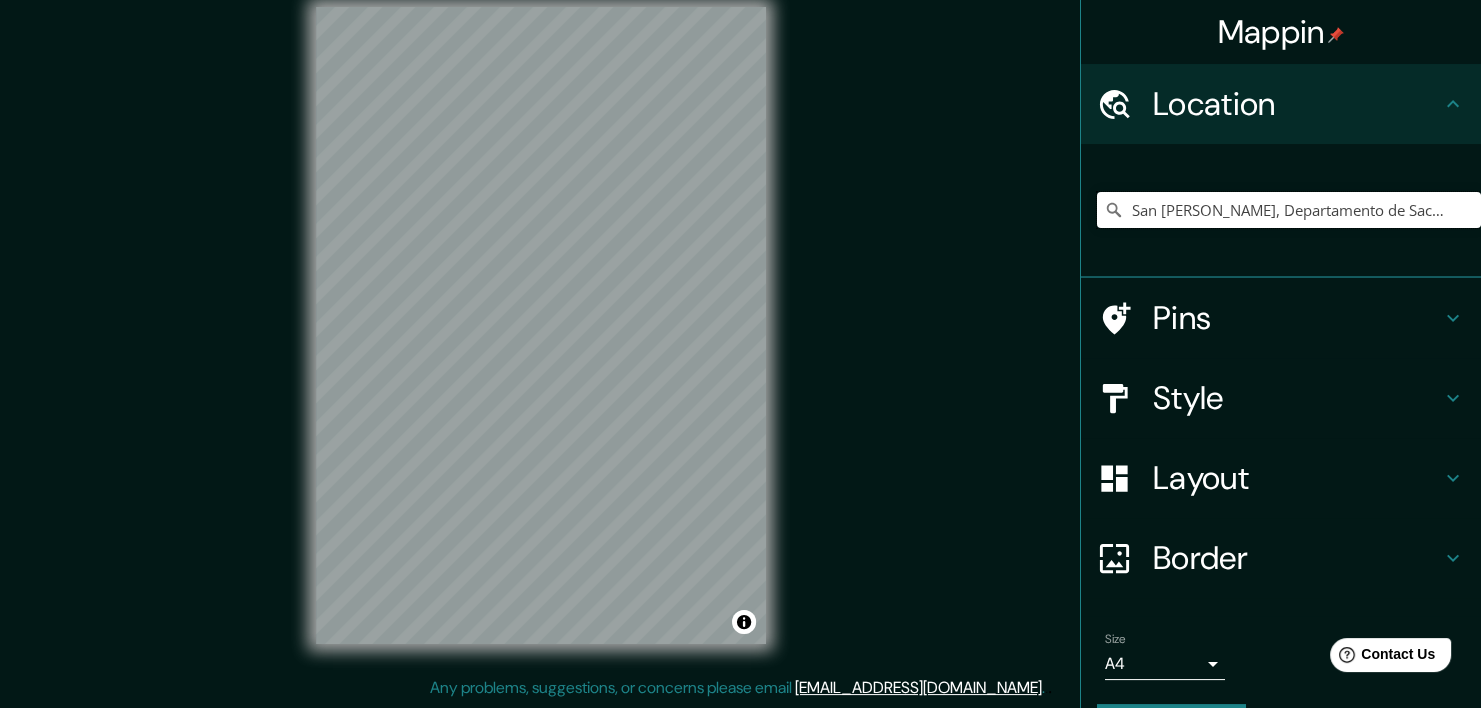 click on "San [PERSON_NAME] Sacatepéquez, Departamento de Sacatepéquez, [GEOGRAPHIC_DATA]" at bounding box center [1289, 210] 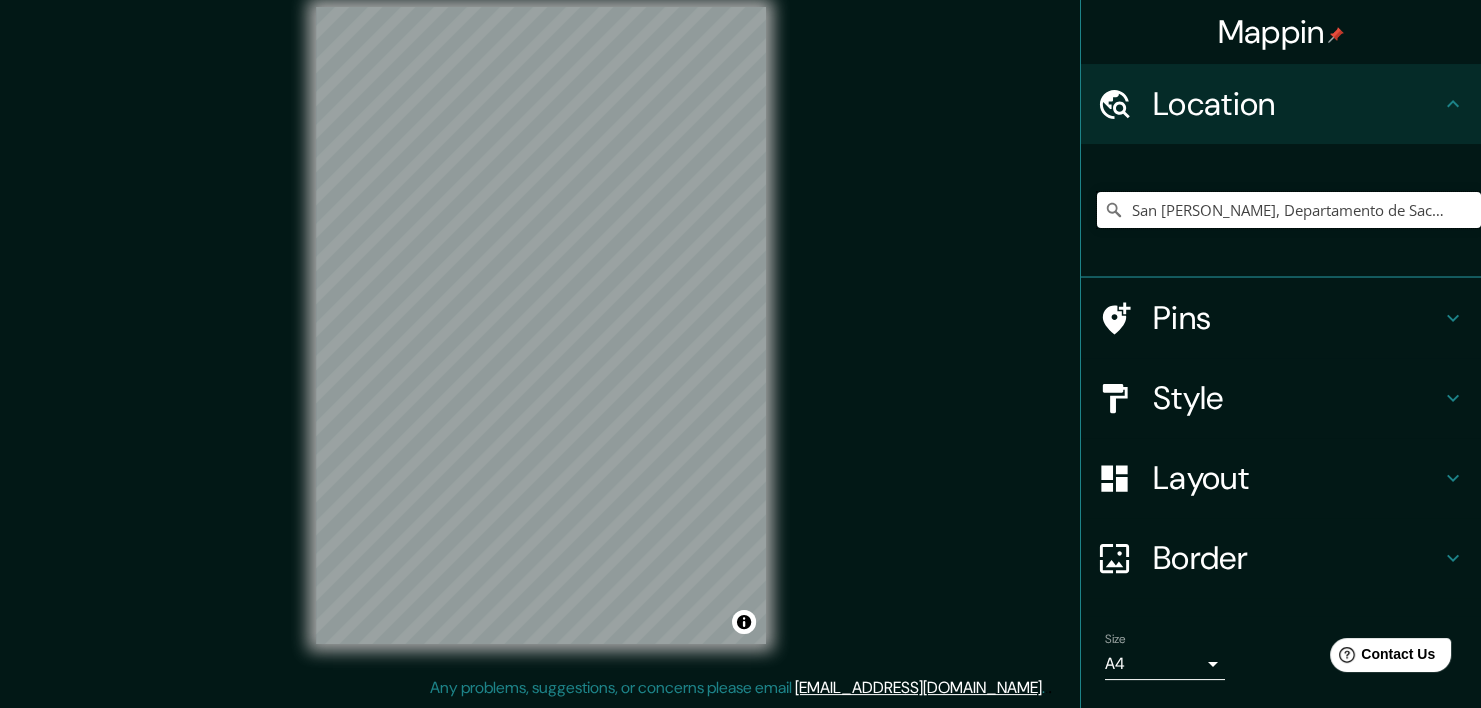 click on "San [PERSON_NAME] Sacatepéquez, Departamento de Sacatepéquez, [GEOGRAPHIC_DATA]" at bounding box center [1289, 210] 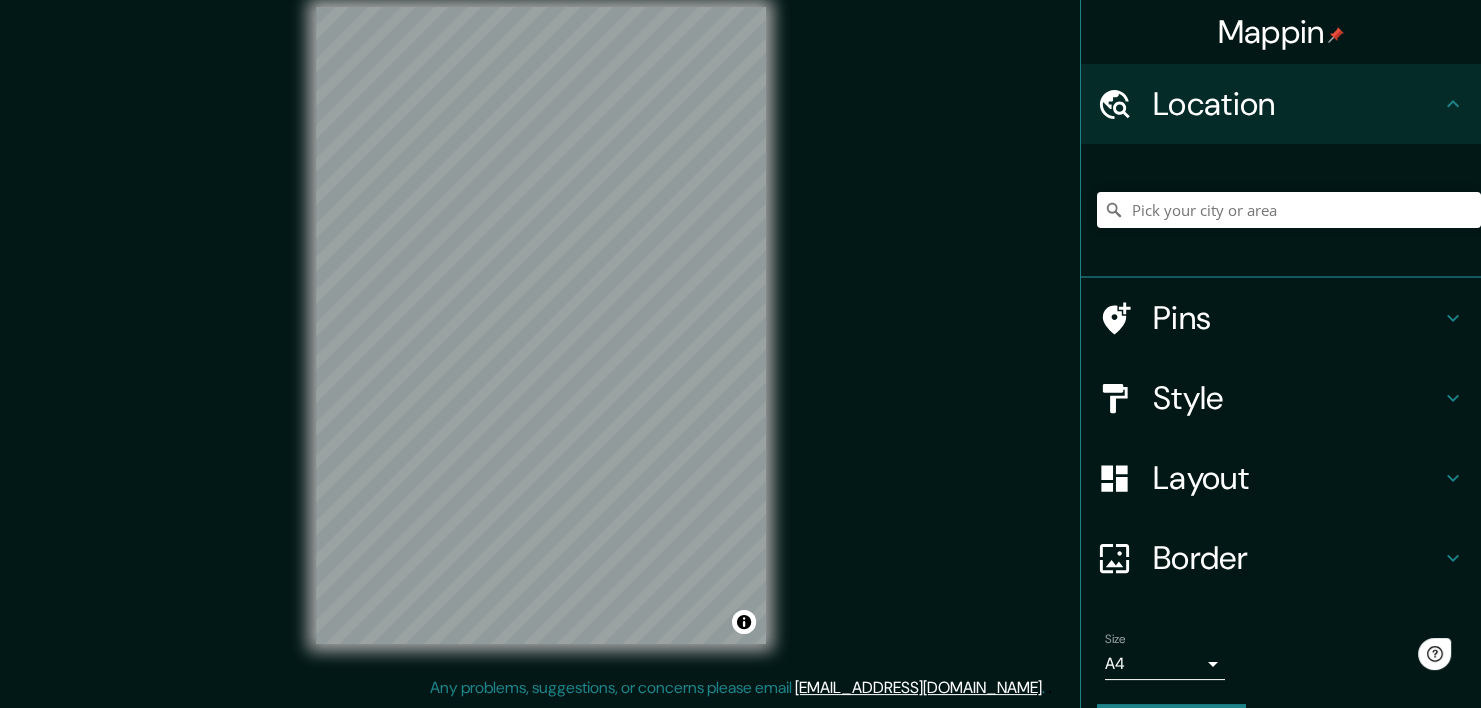 scroll, scrollTop: 0, scrollLeft: 0, axis: both 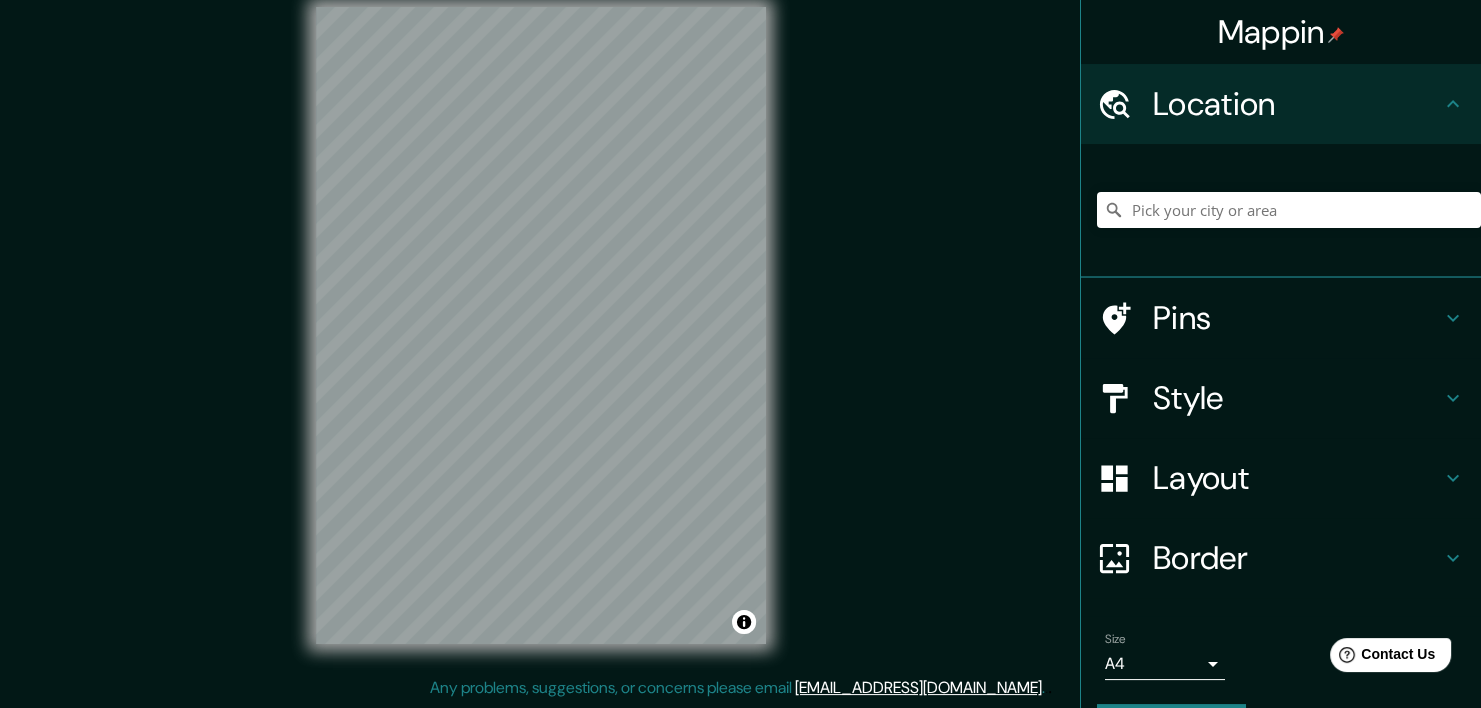 click at bounding box center (1289, 210) 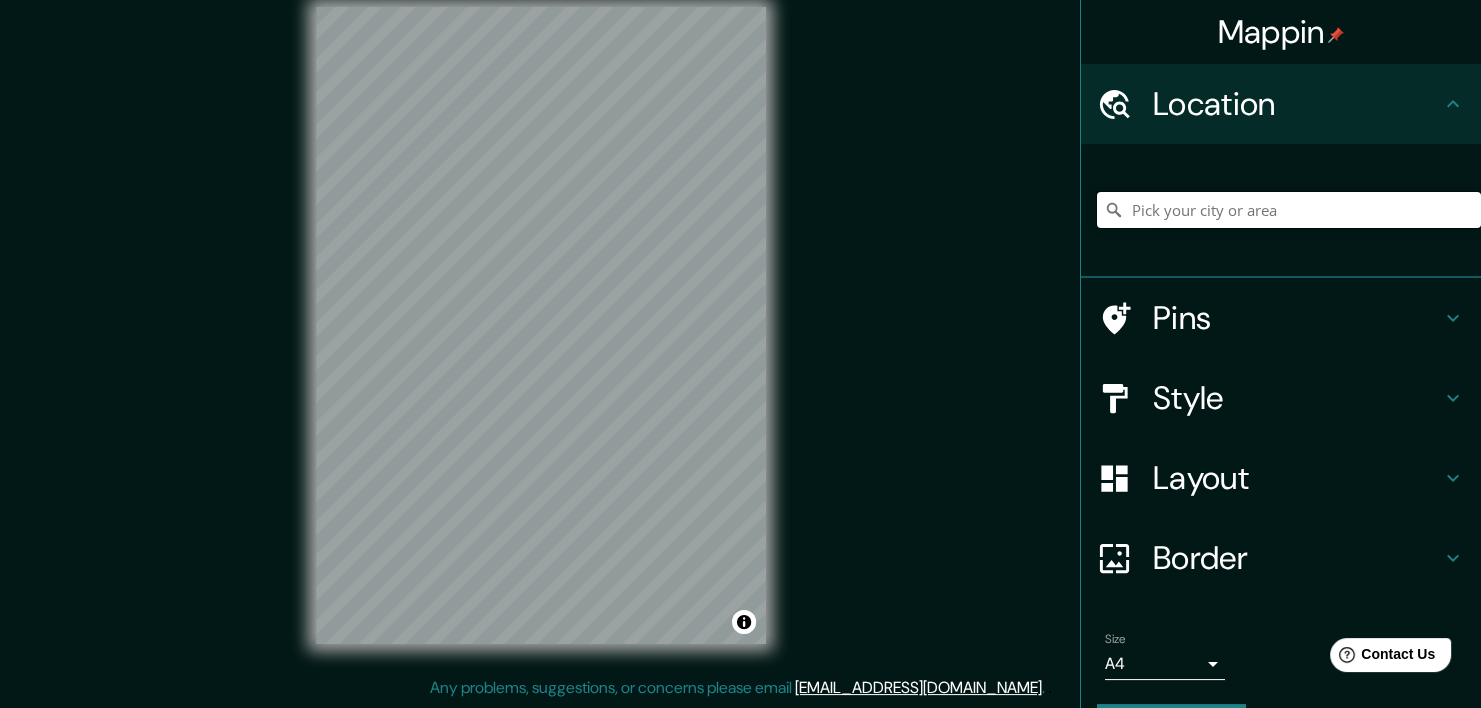 click at bounding box center [1289, 210] 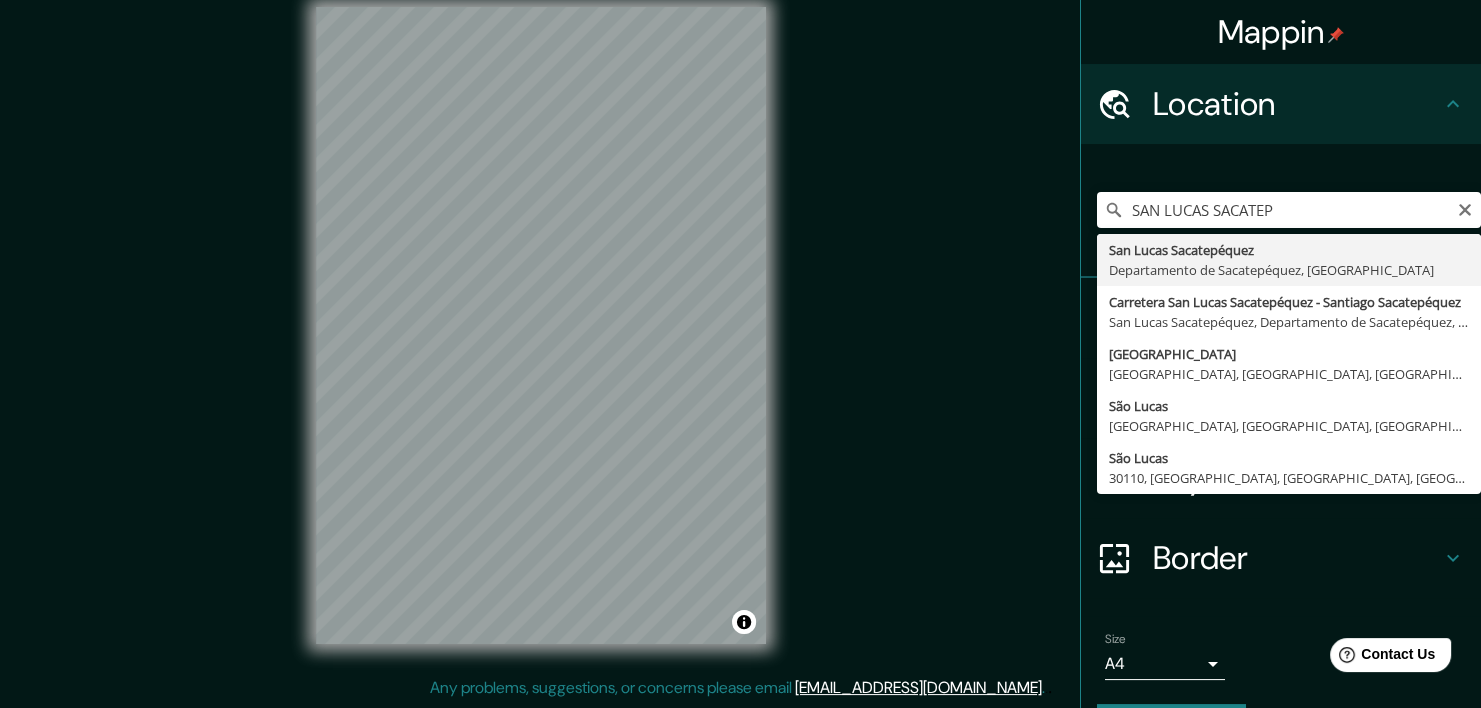 type on "San Lucas Sacatepéquez, Departamento de Sacatepéquez, [GEOGRAPHIC_DATA]" 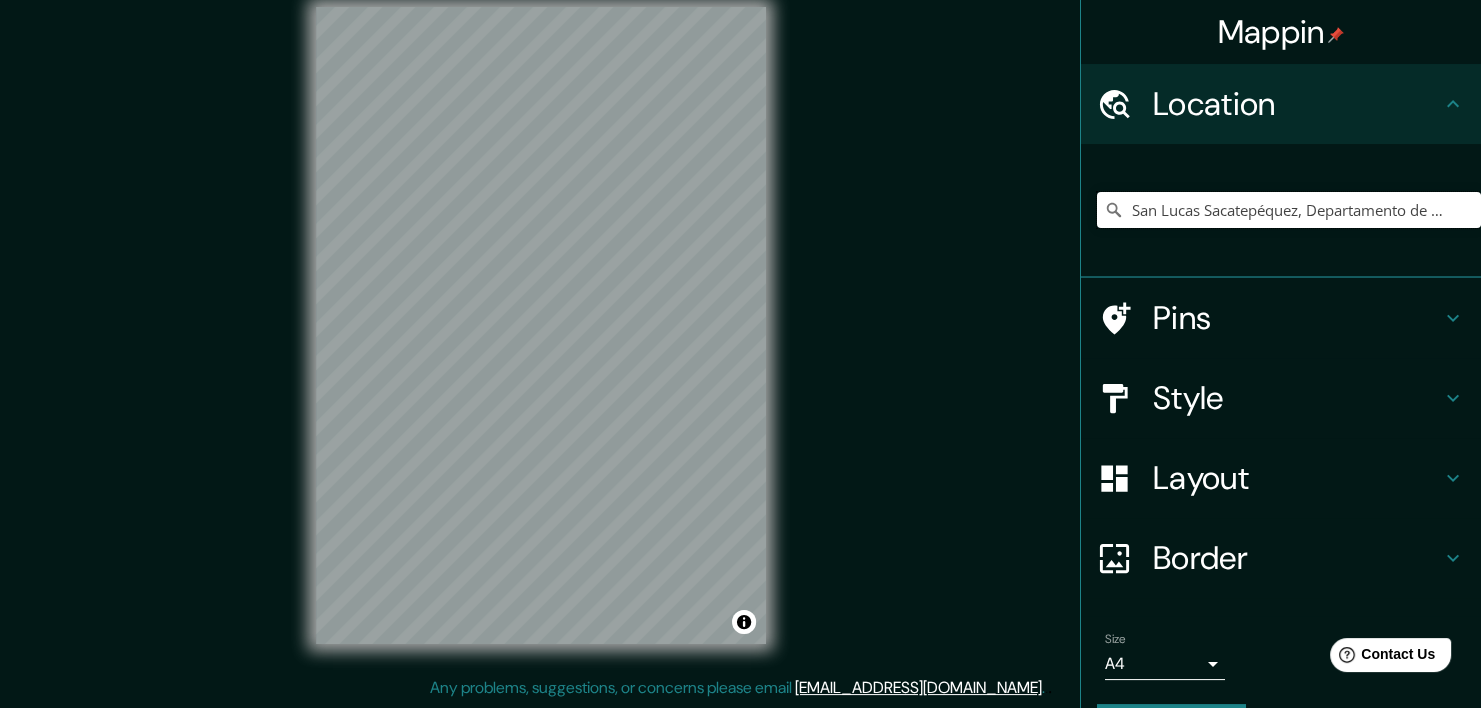 scroll, scrollTop: 0, scrollLeft: 0, axis: both 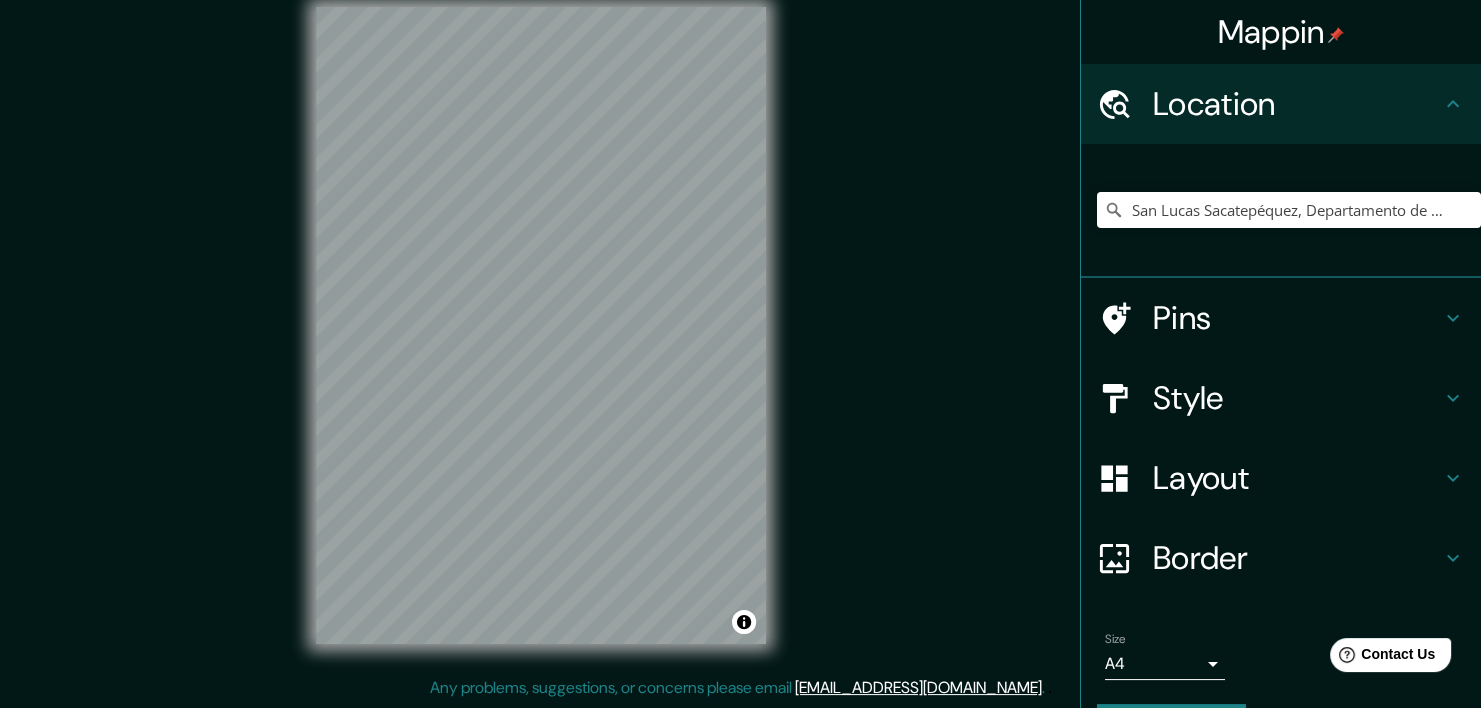 click on "Layout" at bounding box center [1297, 478] 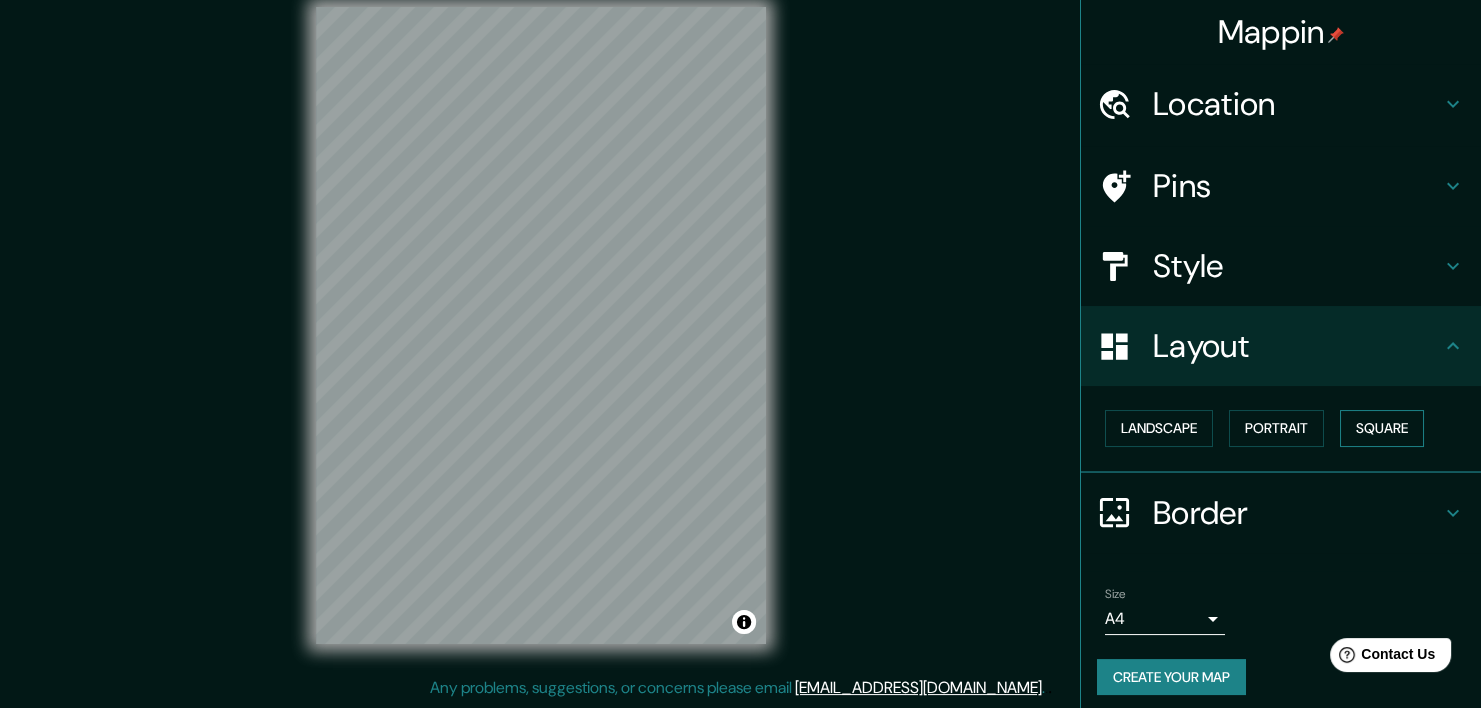 click on "Square" at bounding box center (1382, 428) 